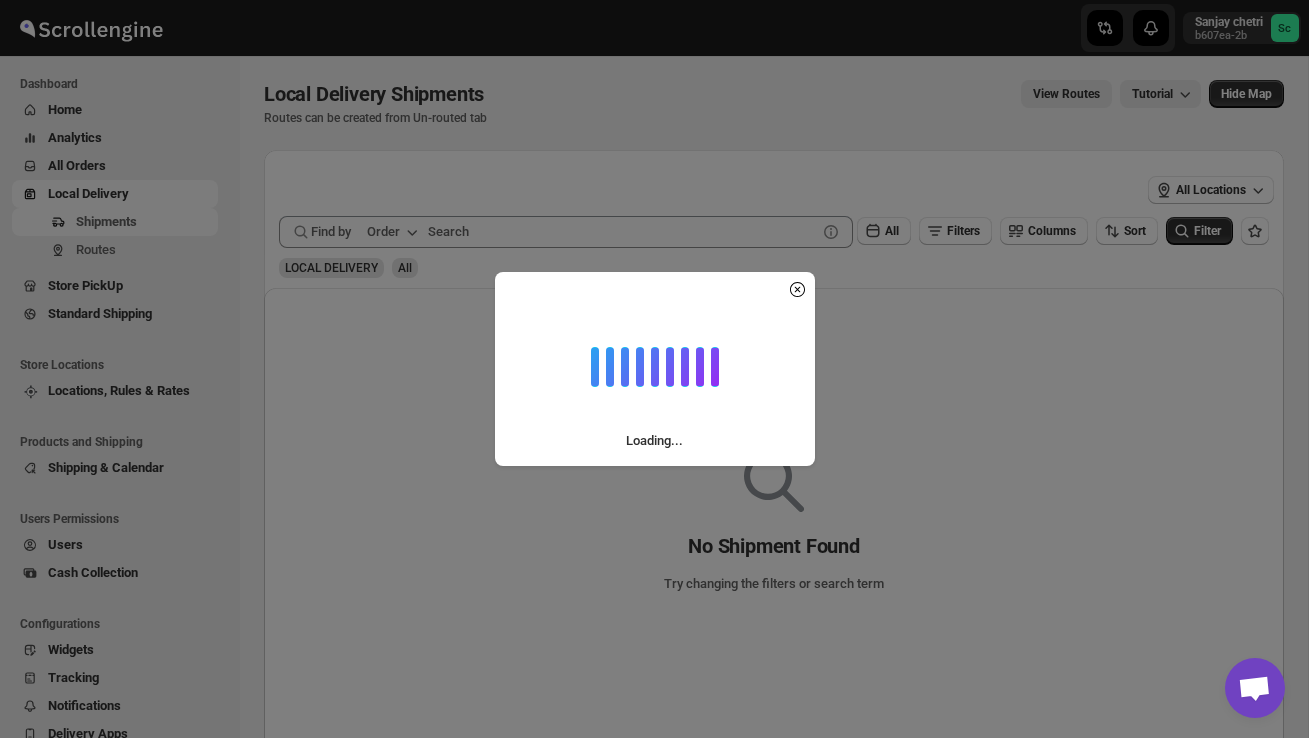 scroll, scrollTop: 0, scrollLeft: 0, axis: both 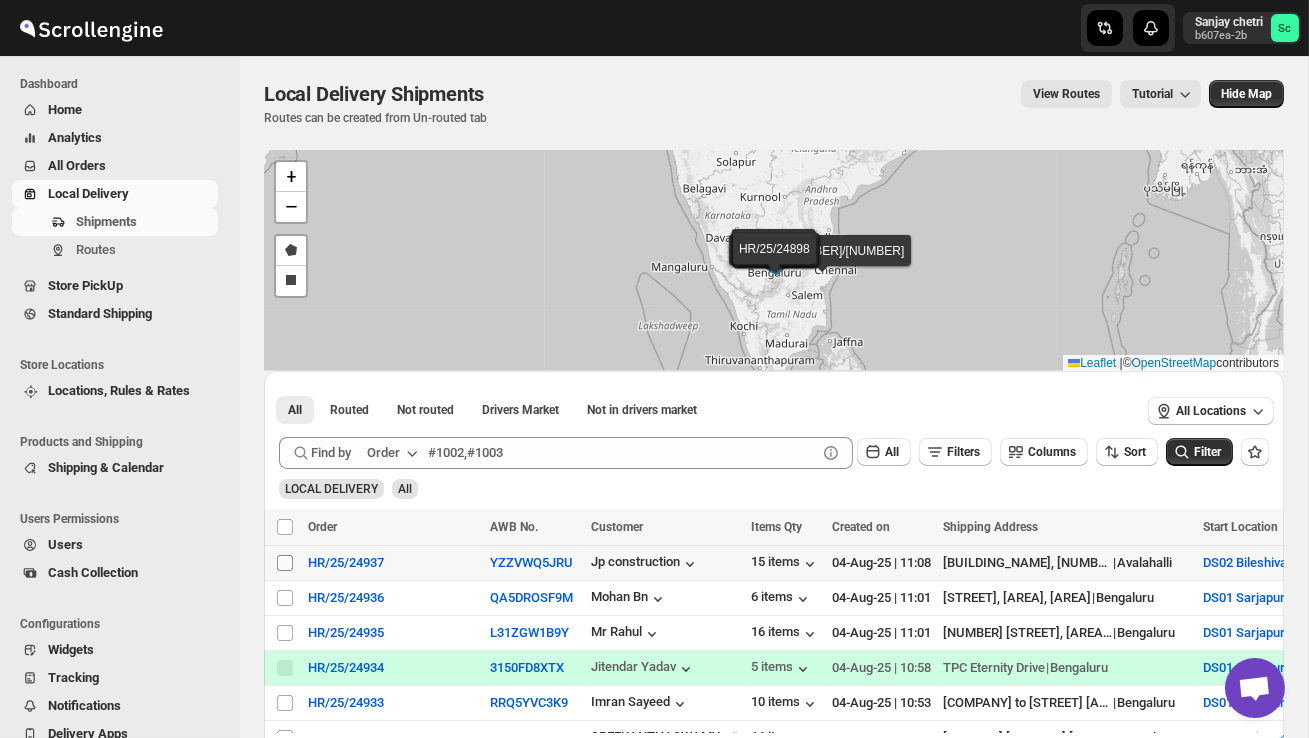 click on "Select shipment" at bounding box center (285, 563) 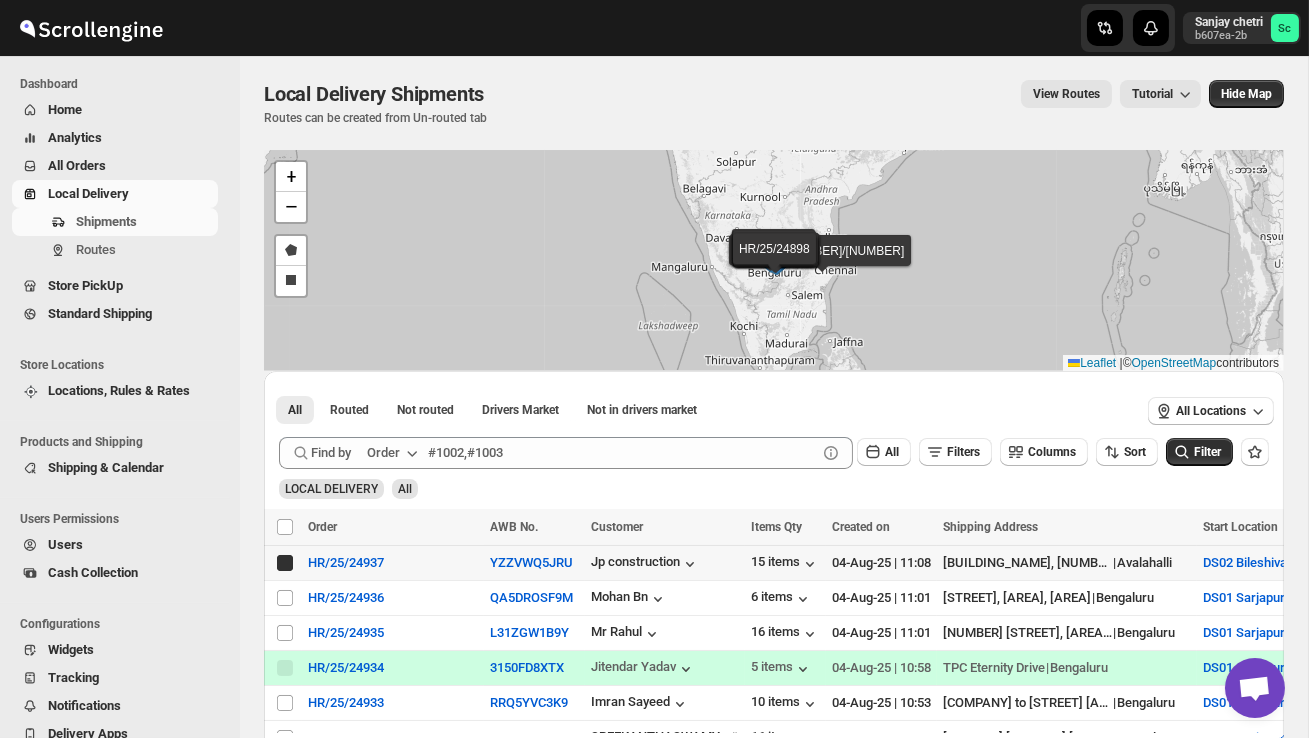 checkbox on "true" 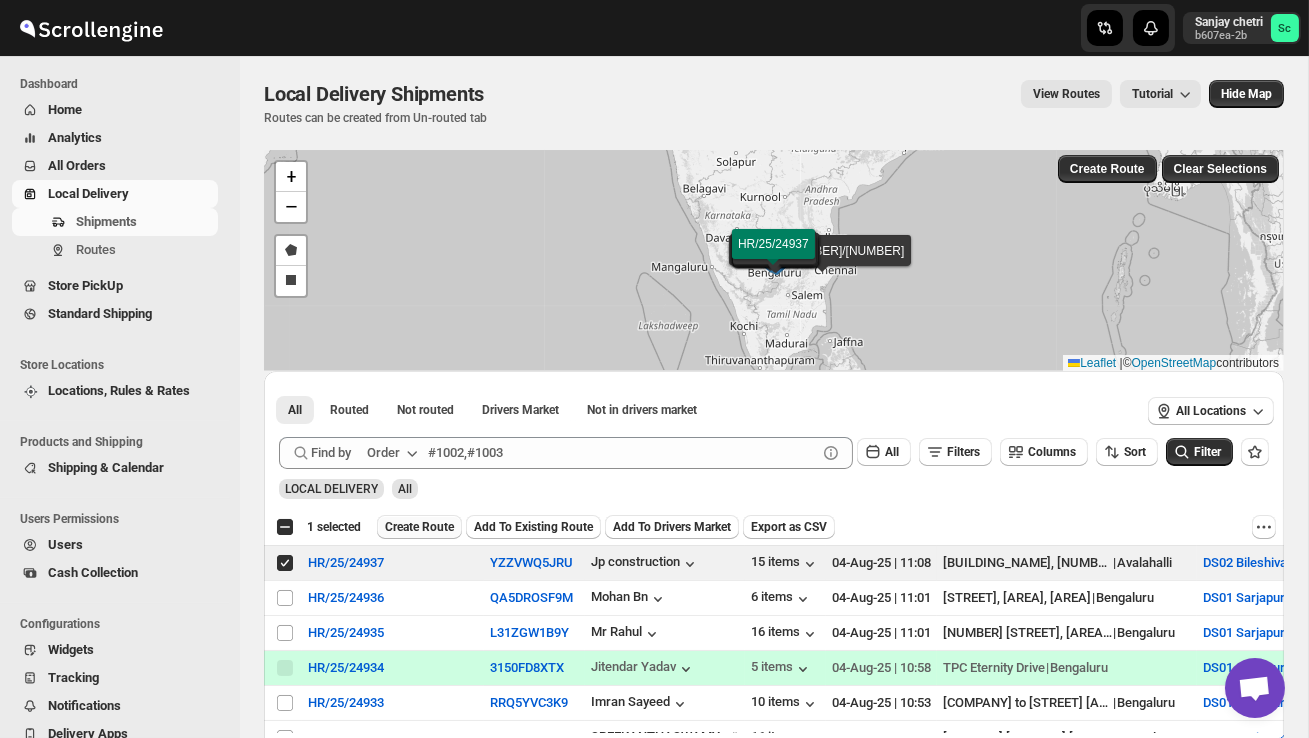 click on "Create Route" at bounding box center (419, 527) 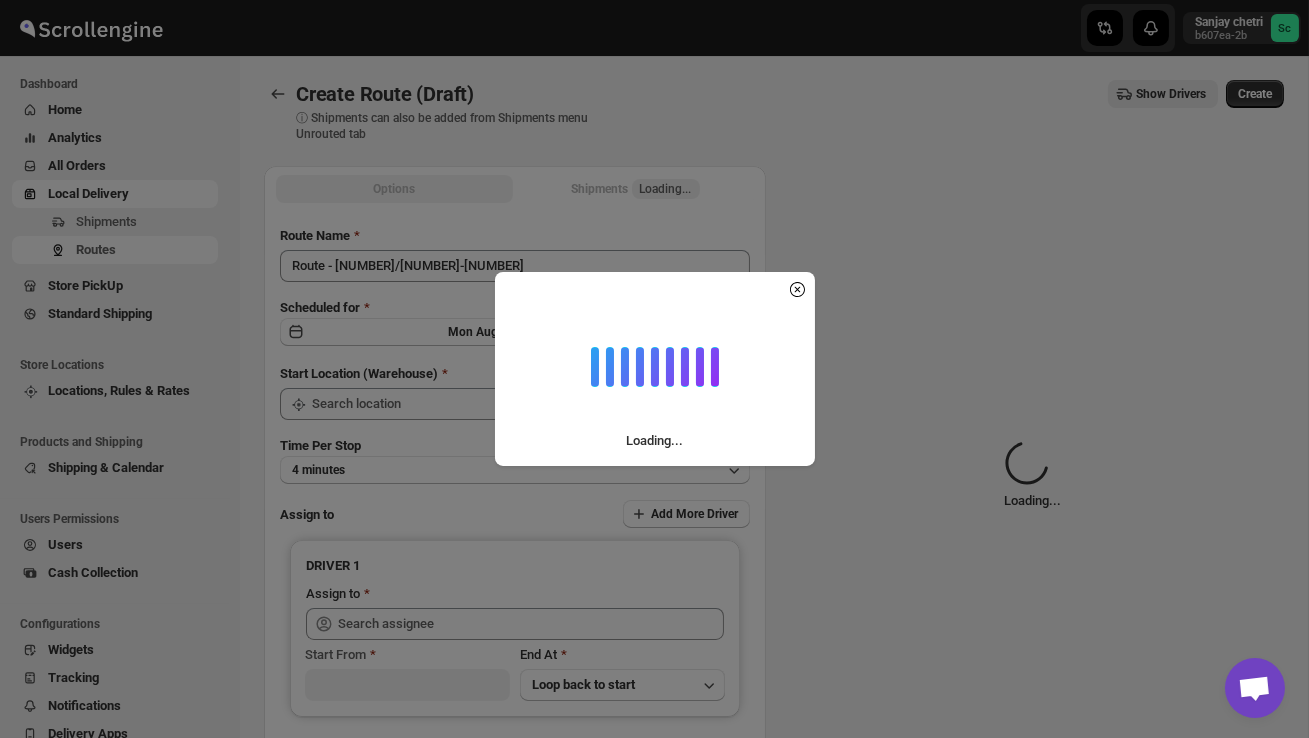 type on "DS02 Bileshivale" 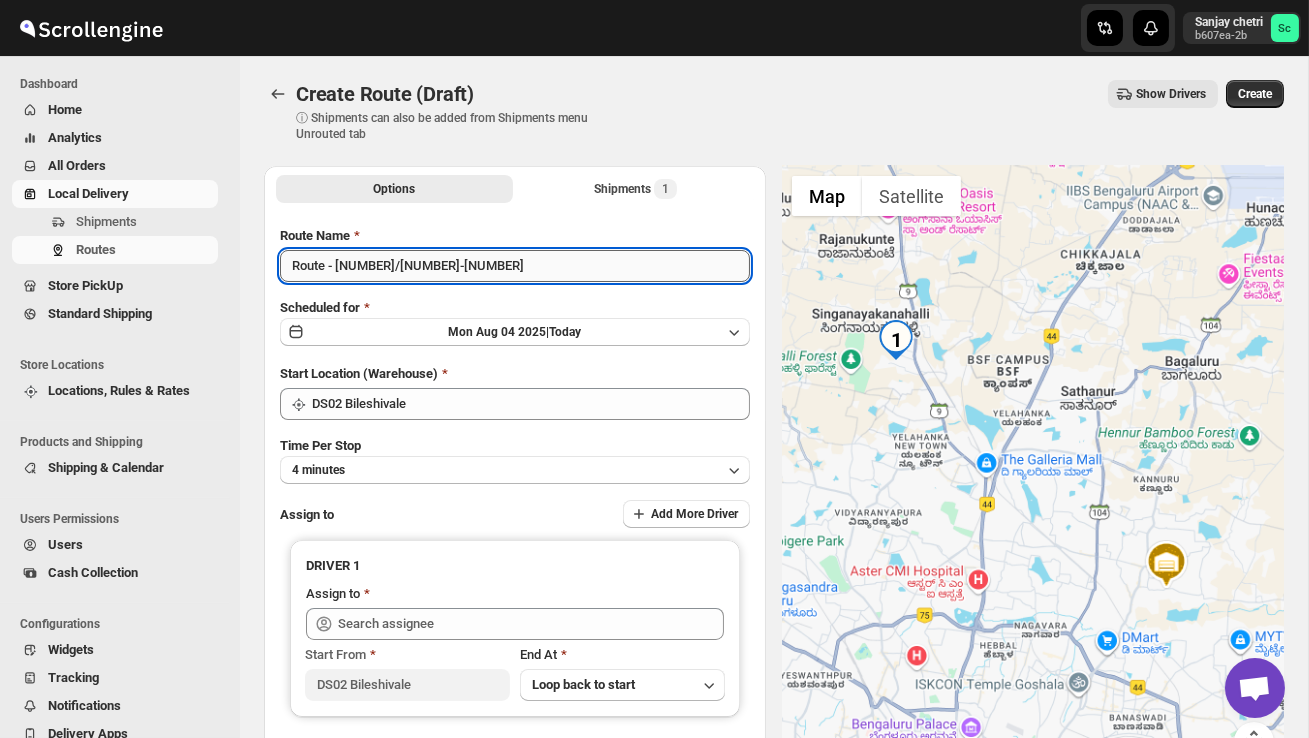 click on "Route - [NUMBER]/[NUMBER]-[NUMBER]" at bounding box center (515, 266) 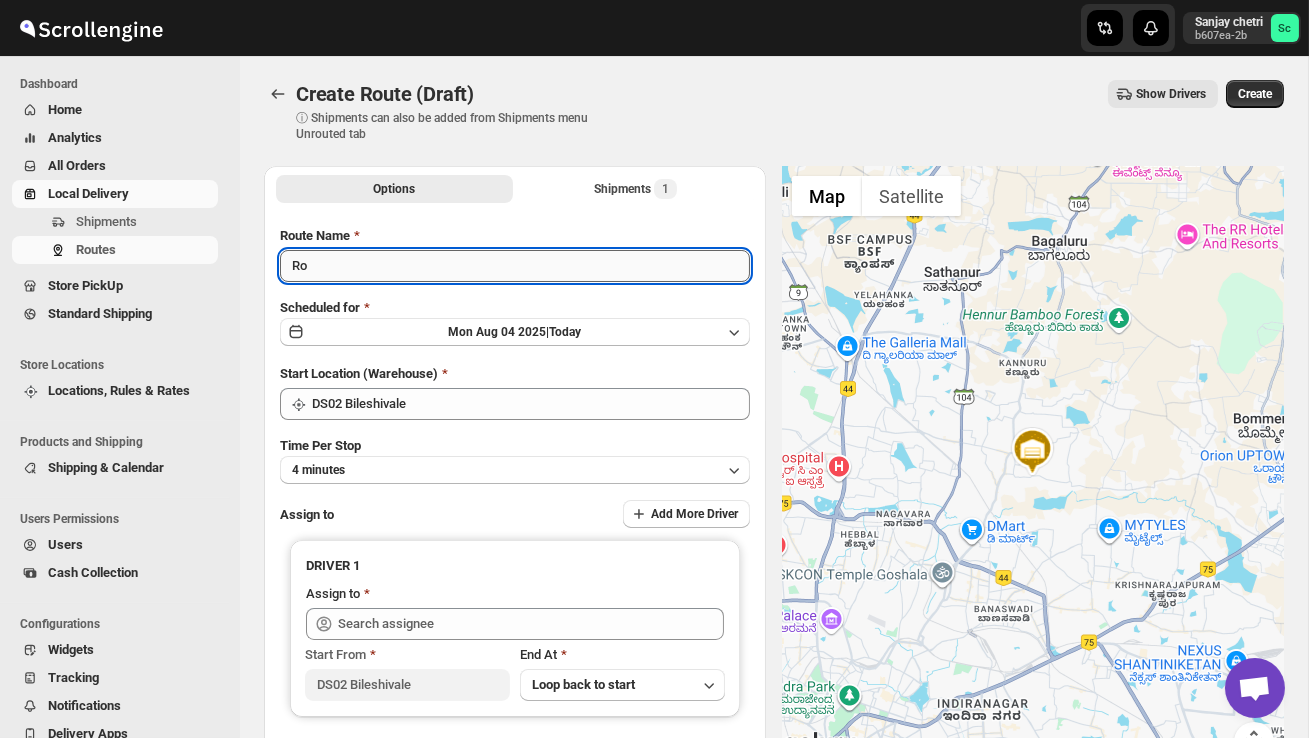 type on "R" 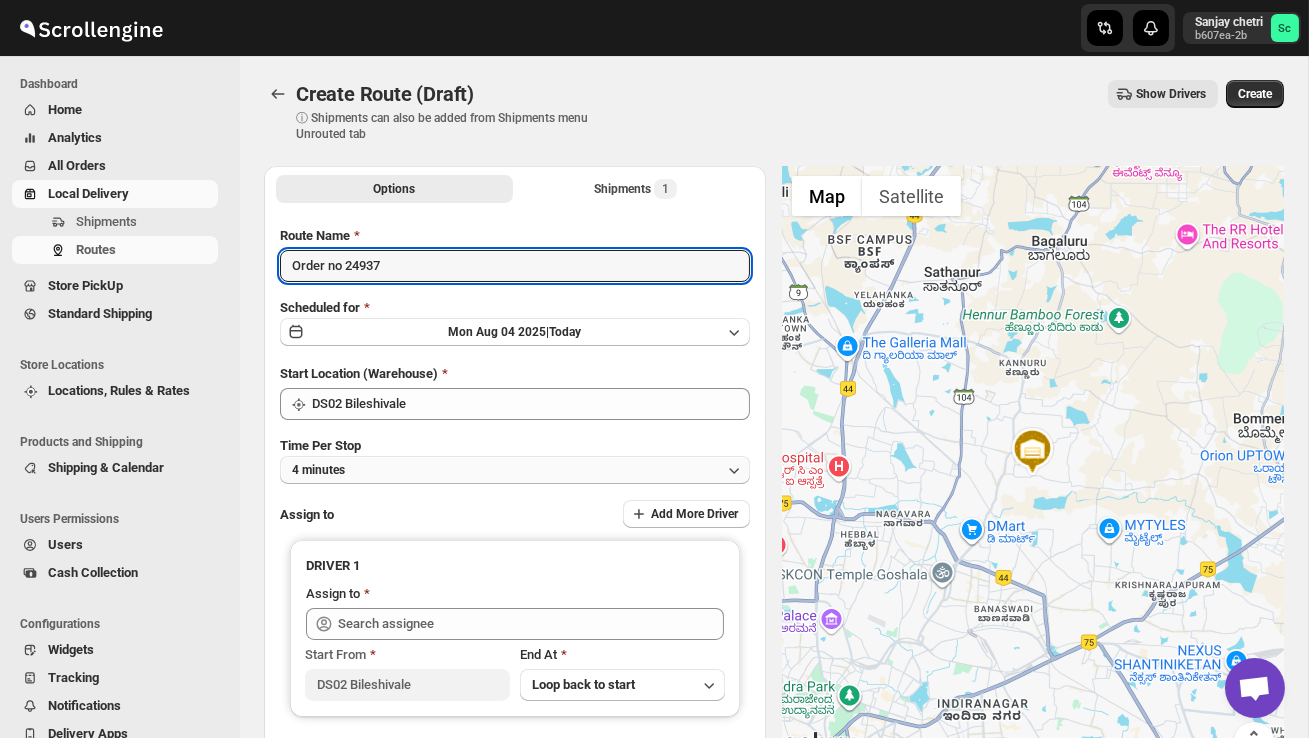 type on "Order no 24937" 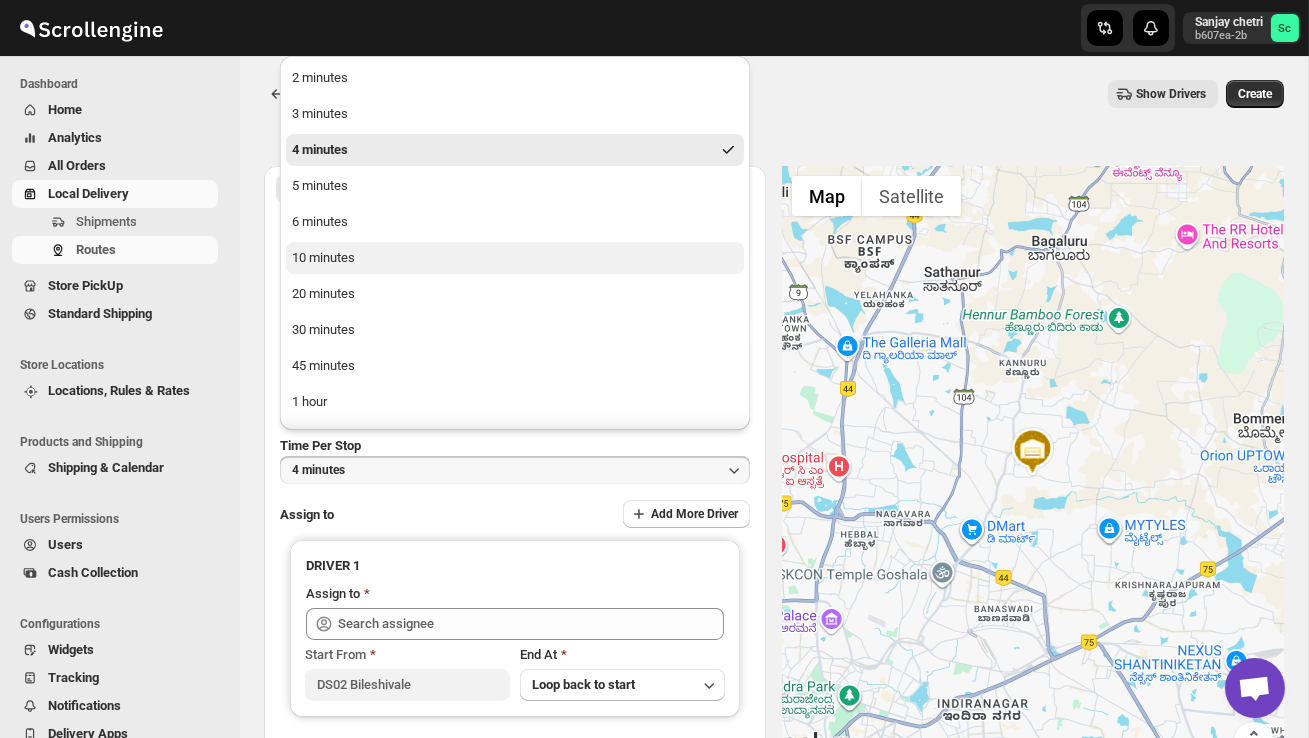 click on "10 minutes" at bounding box center [515, 258] 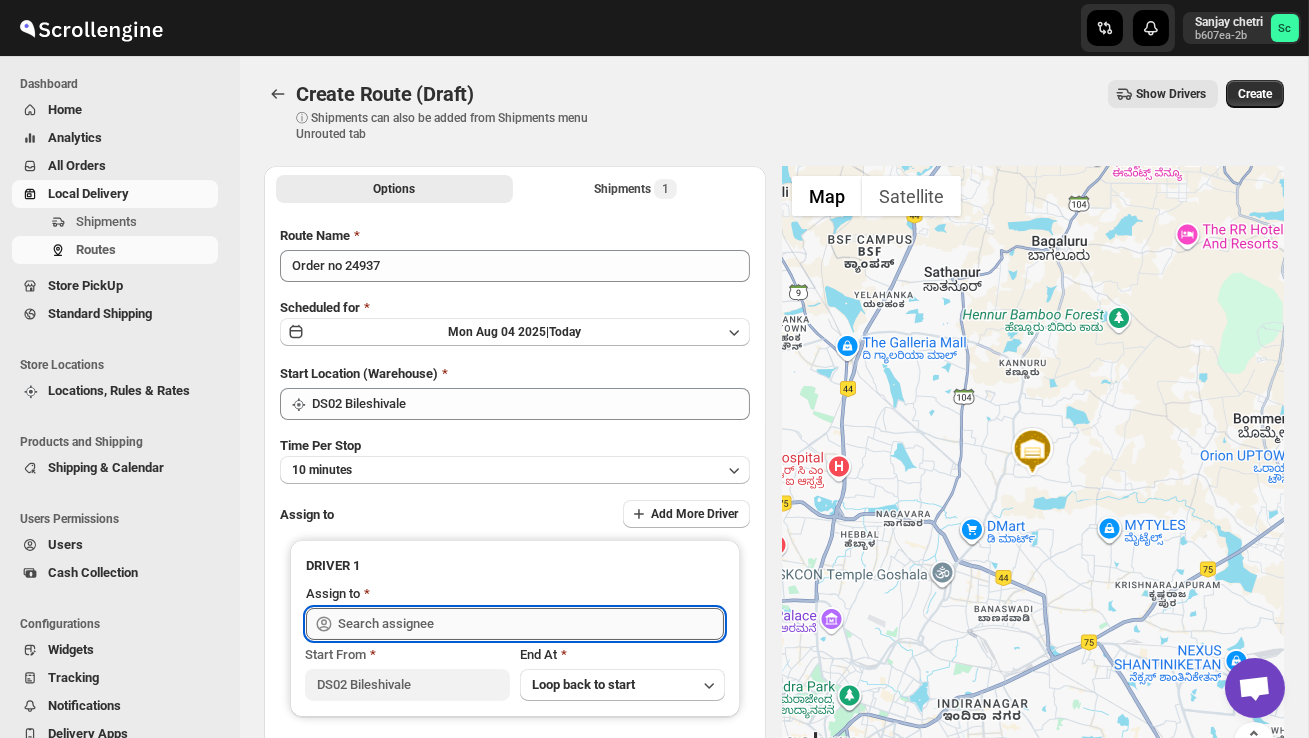 click at bounding box center [531, 624] 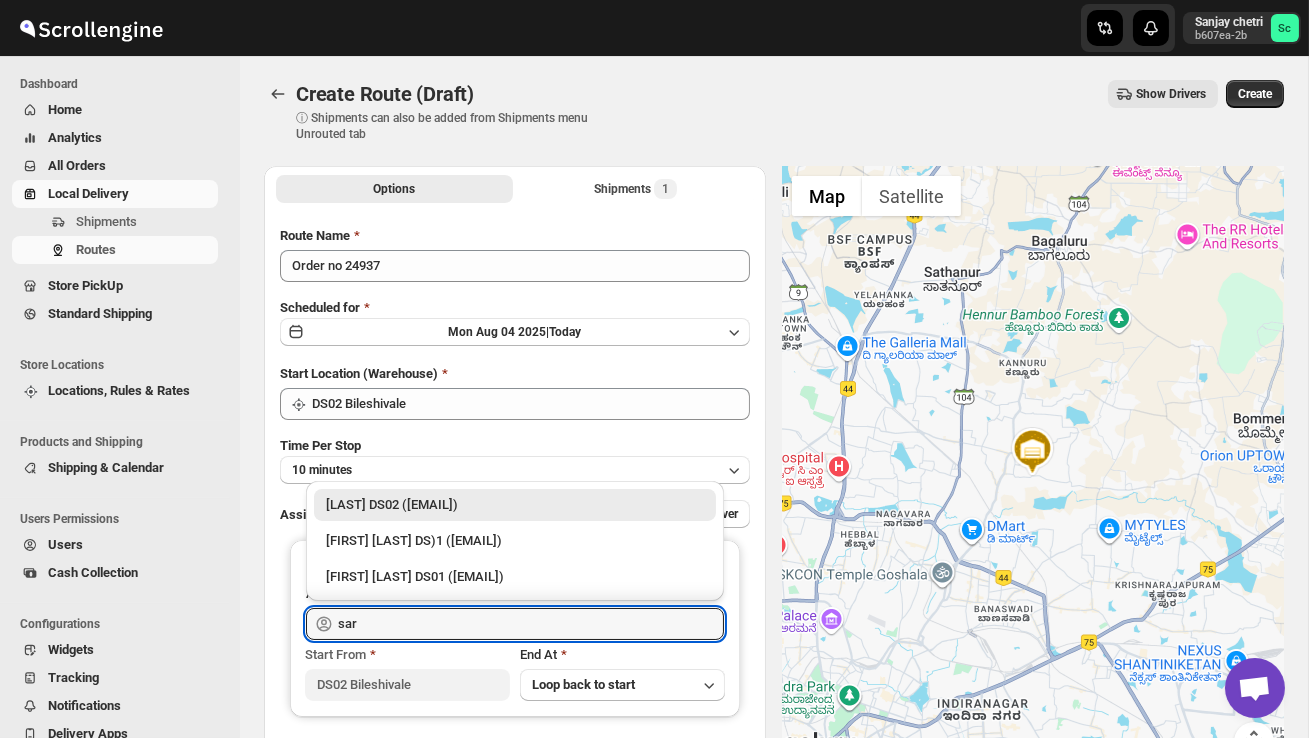 click on "[LAST] DS02 ([EMAIL])" at bounding box center (515, 505) 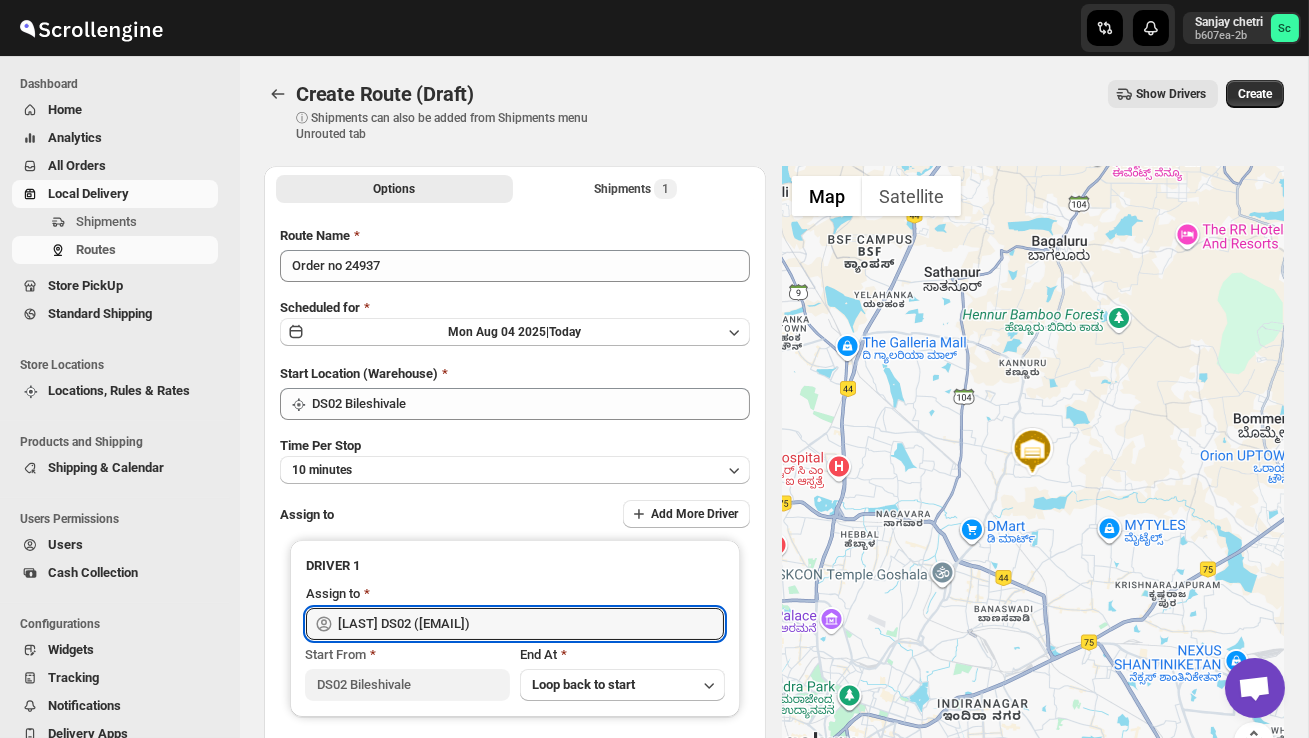 type on "[LAST] DS02 ([EMAIL])" 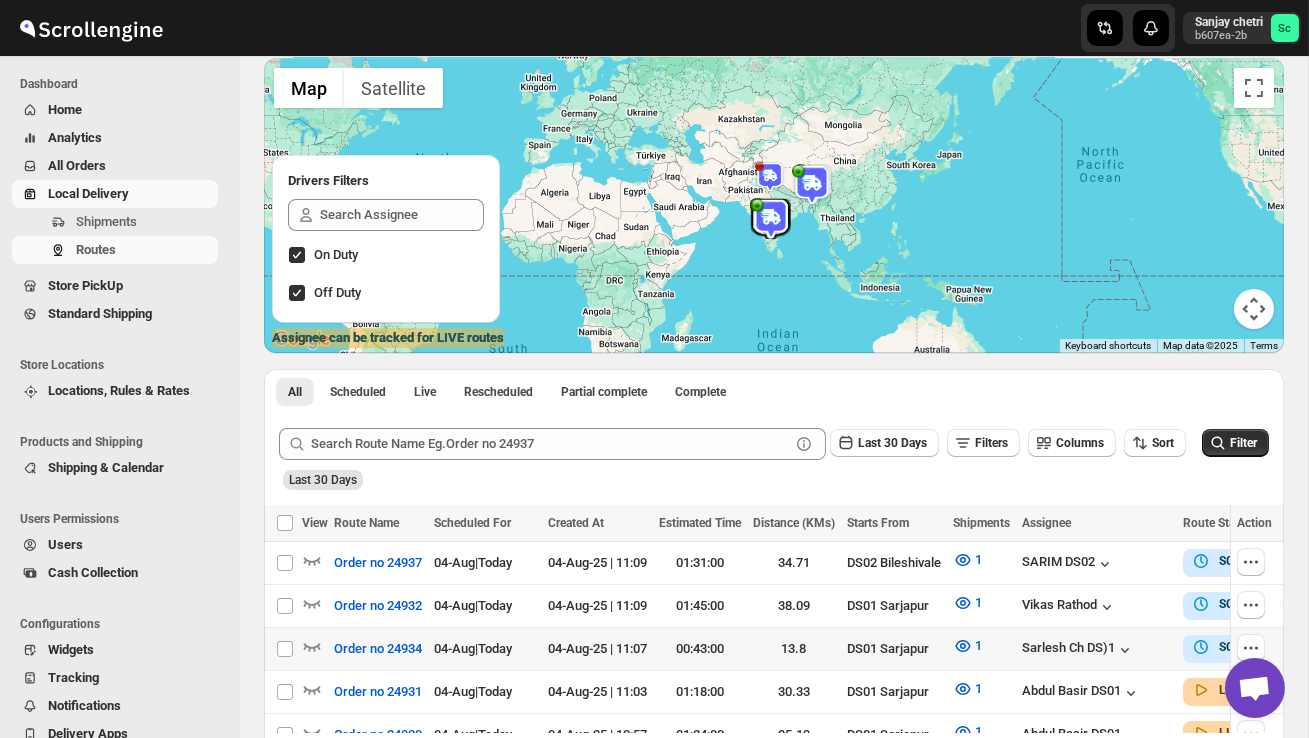 scroll, scrollTop: 137, scrollLeft: 0, axis: vertical 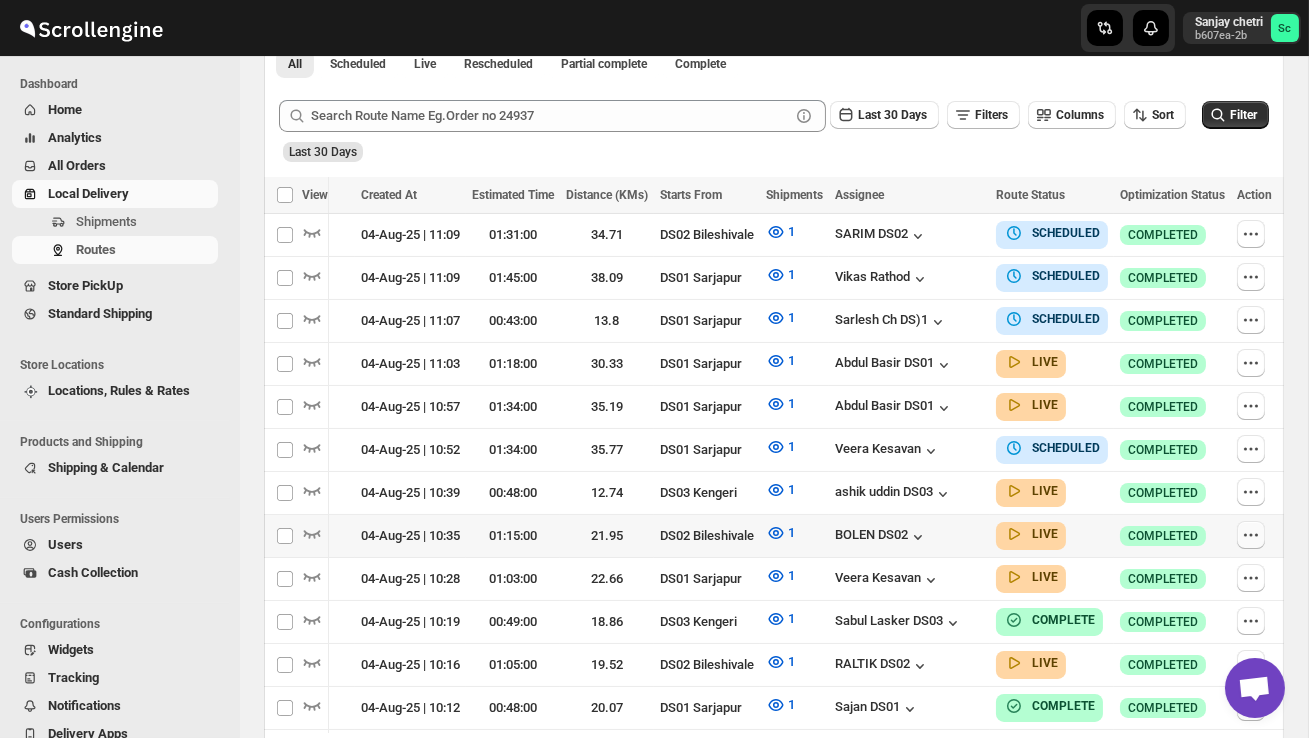 click at bounding box center (1251, 535) 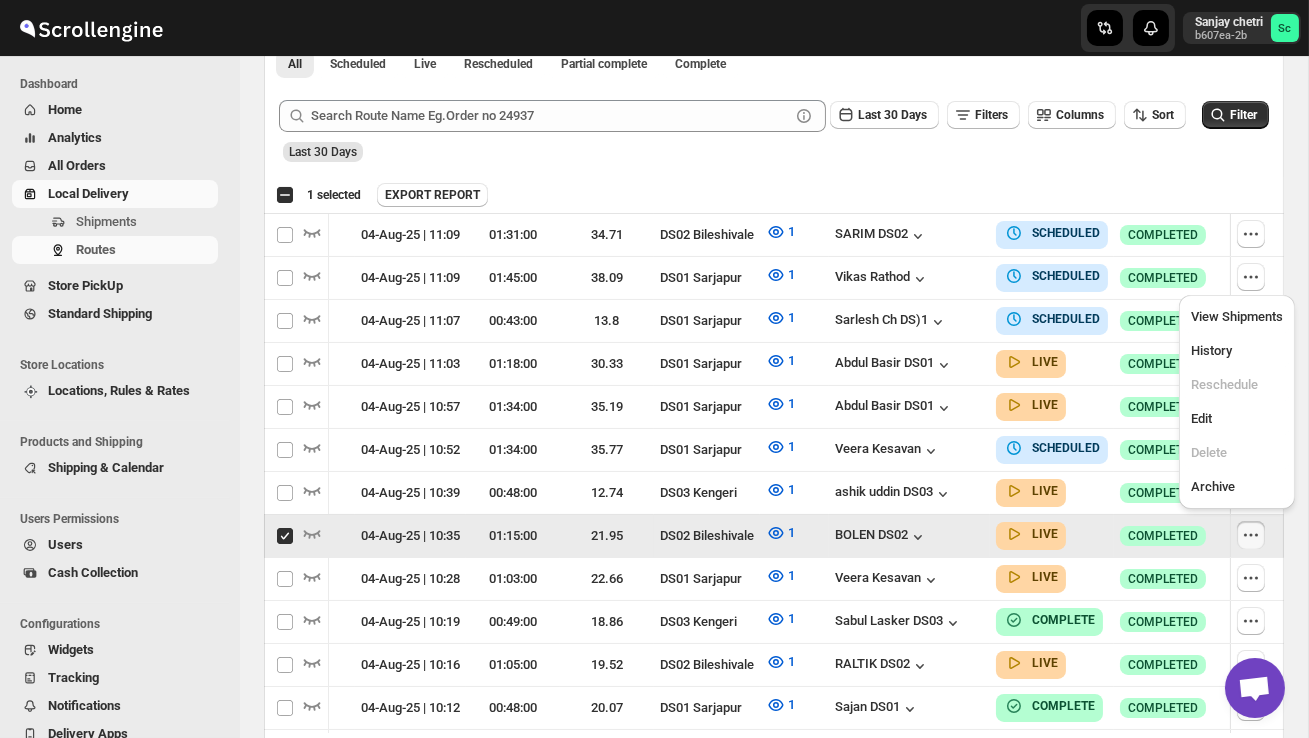scroll, scrollTop: 0, scrollLeft: 1, axis: horizontal 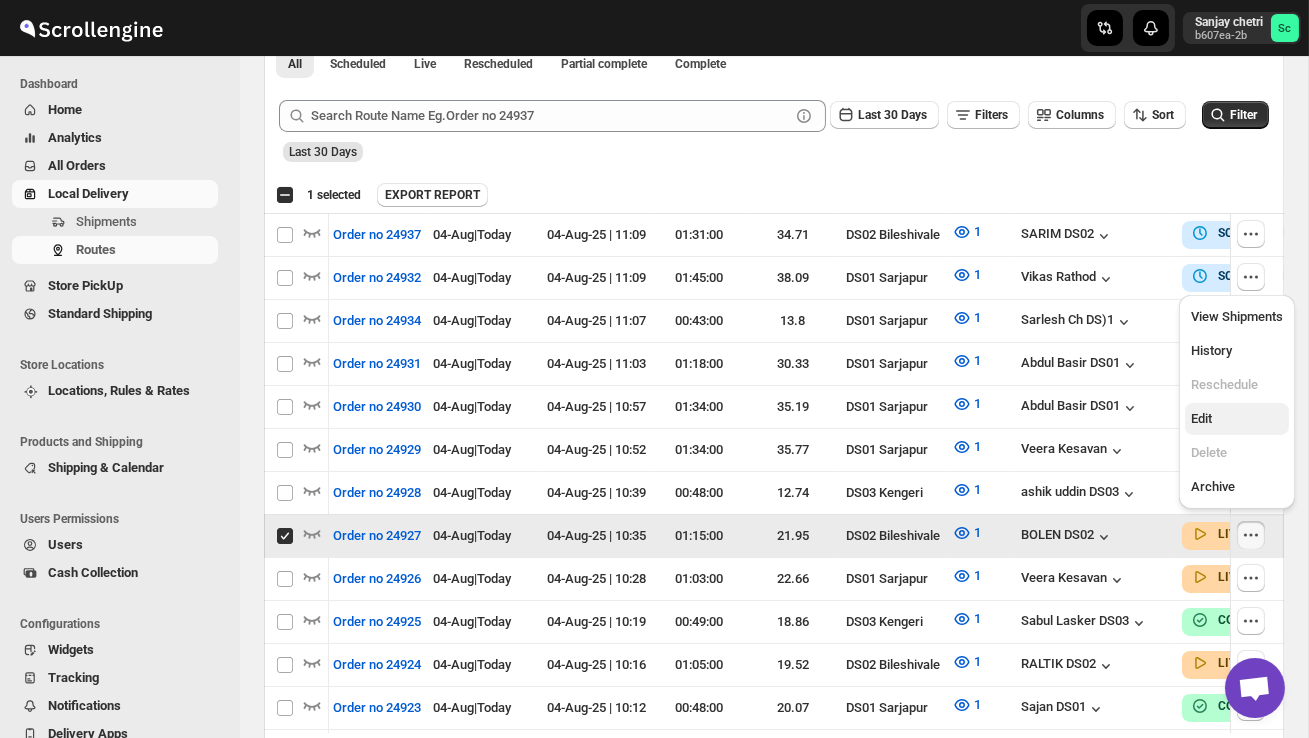click on "View Shipments History Reschedule Edit Delete Archive" at bounding box center [1237, 402] 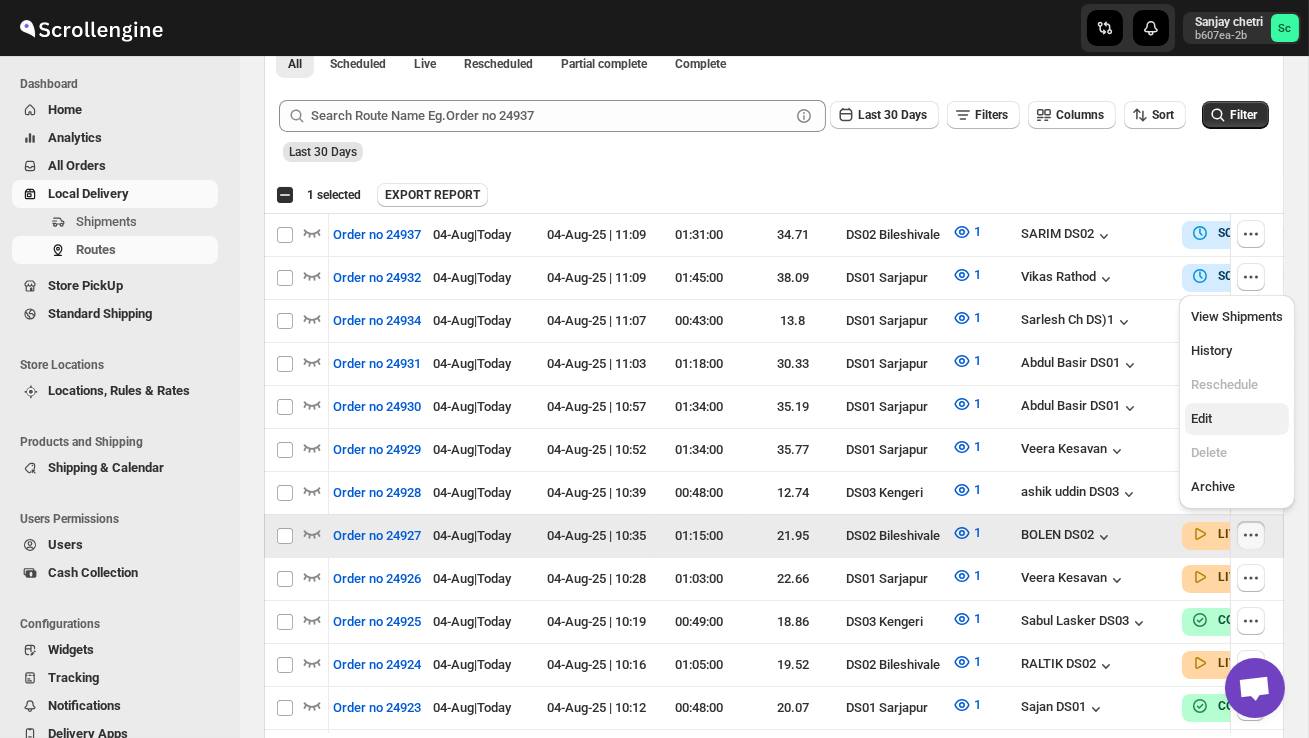 checkbox on "false" 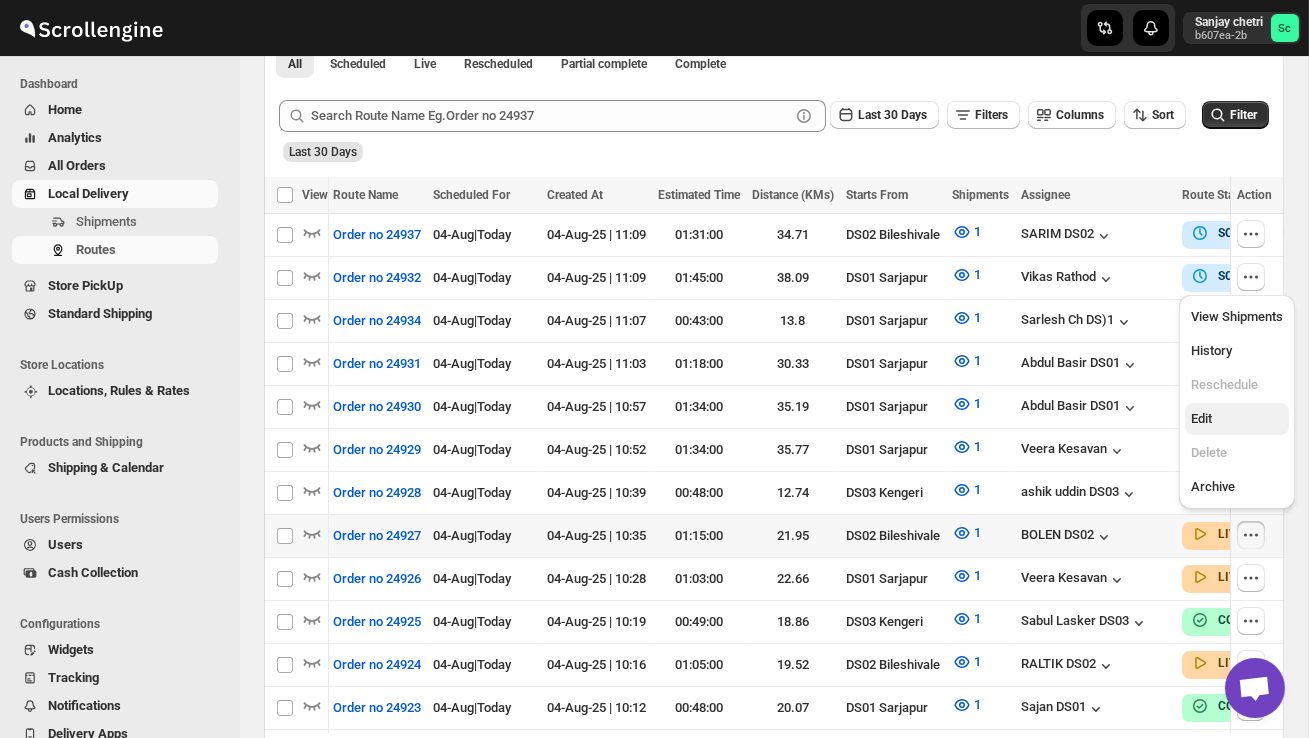 click on "Edit" at bounding box center [1237, 419] 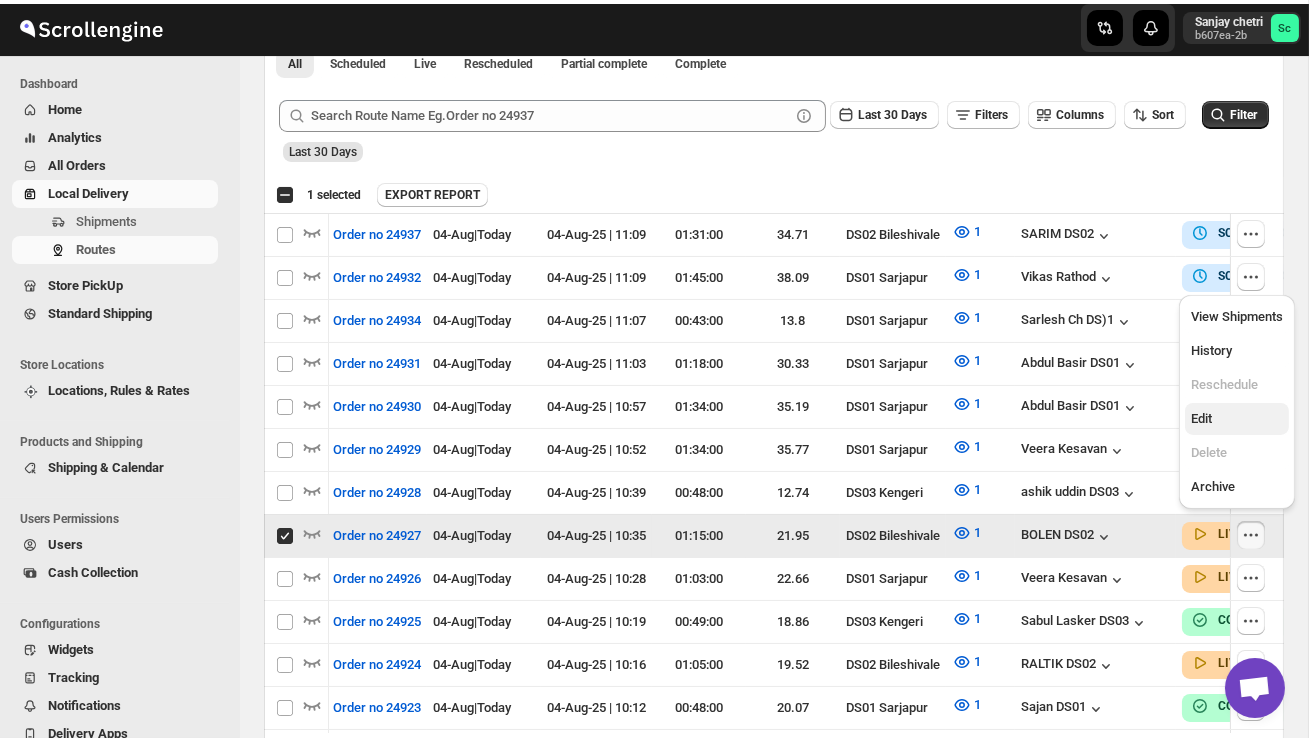 scroll, scrollTop: 0, scrollLeft: 0, axis: both 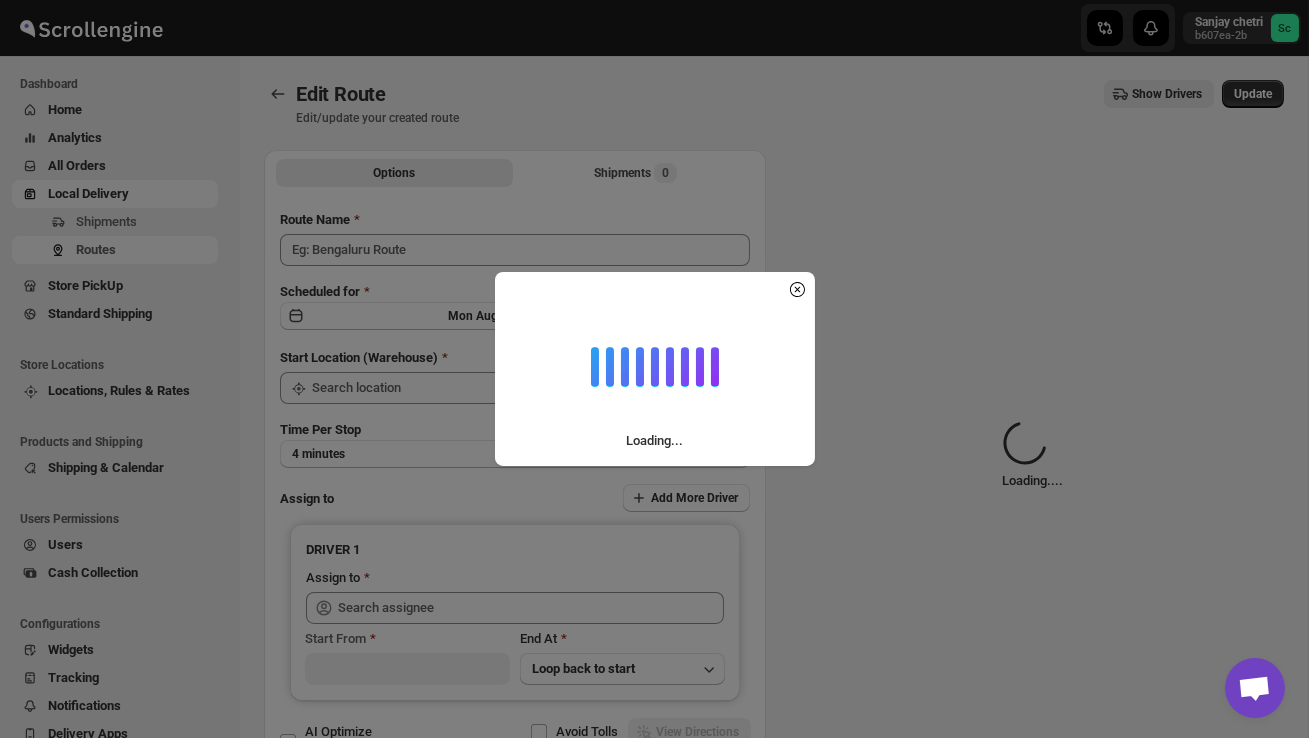 type on "Order no 24927" 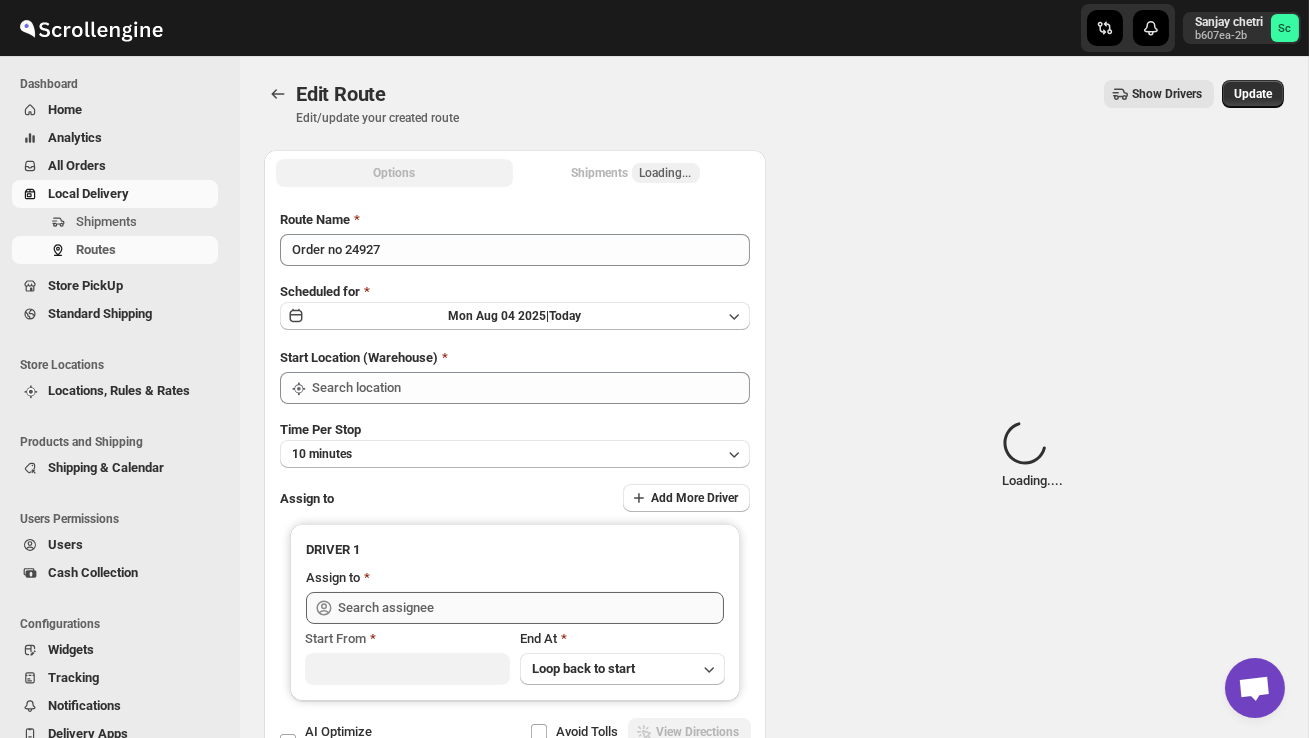 type on "DS02 Bileshivale" 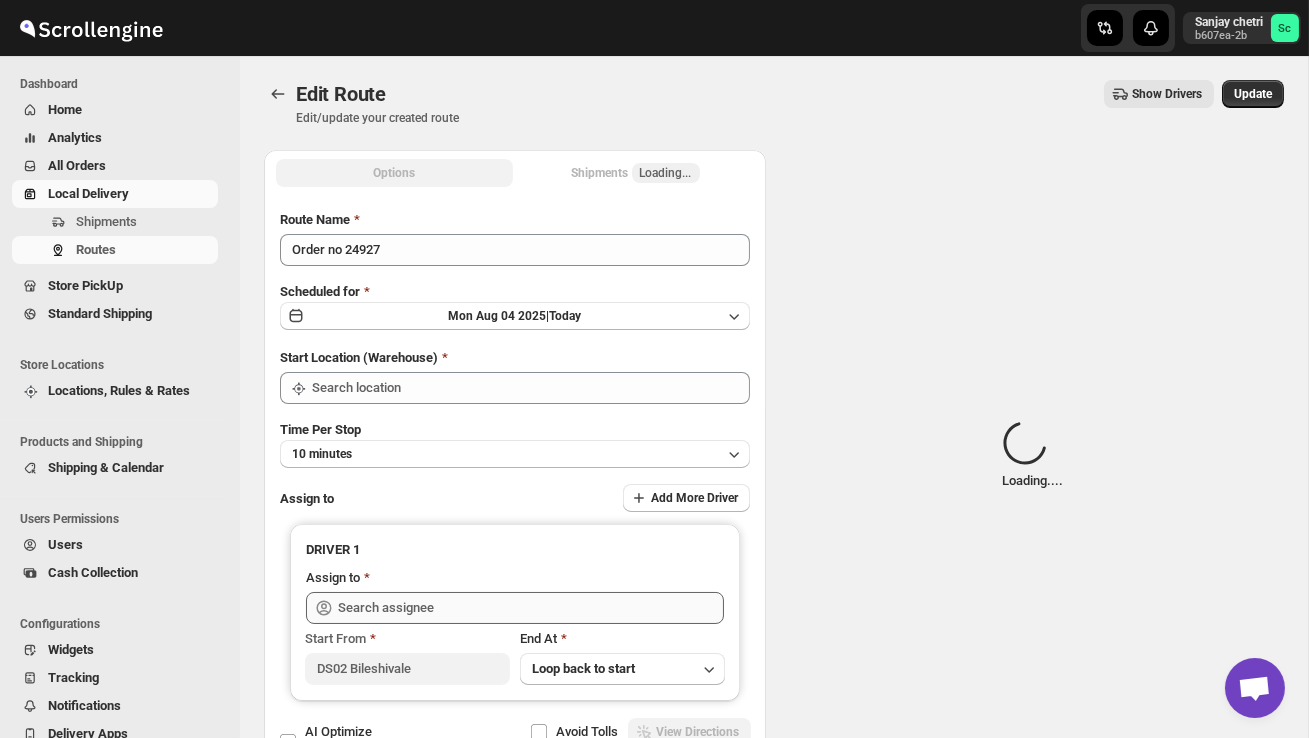 type on "DS02 Bileshivale" 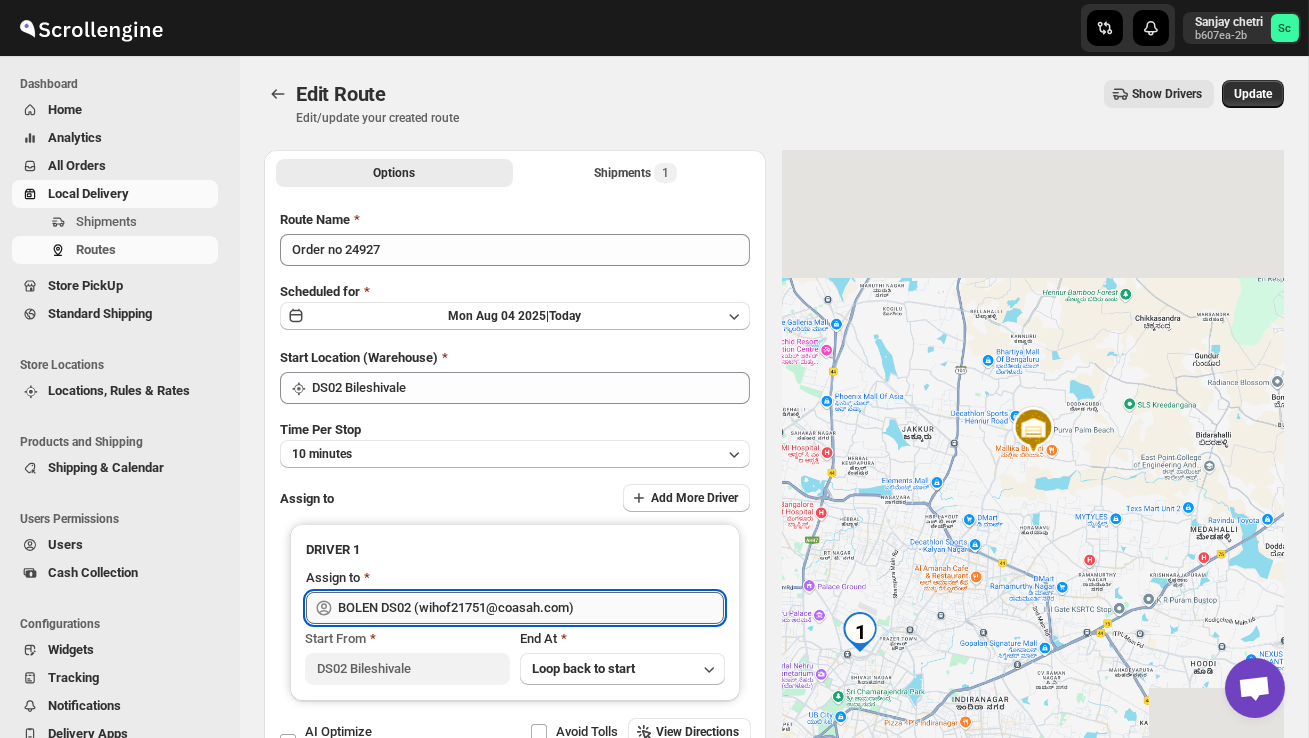 click on "BOLEN DS02 (wihof21751@coasah.com)" at bounding box center [531, 608] 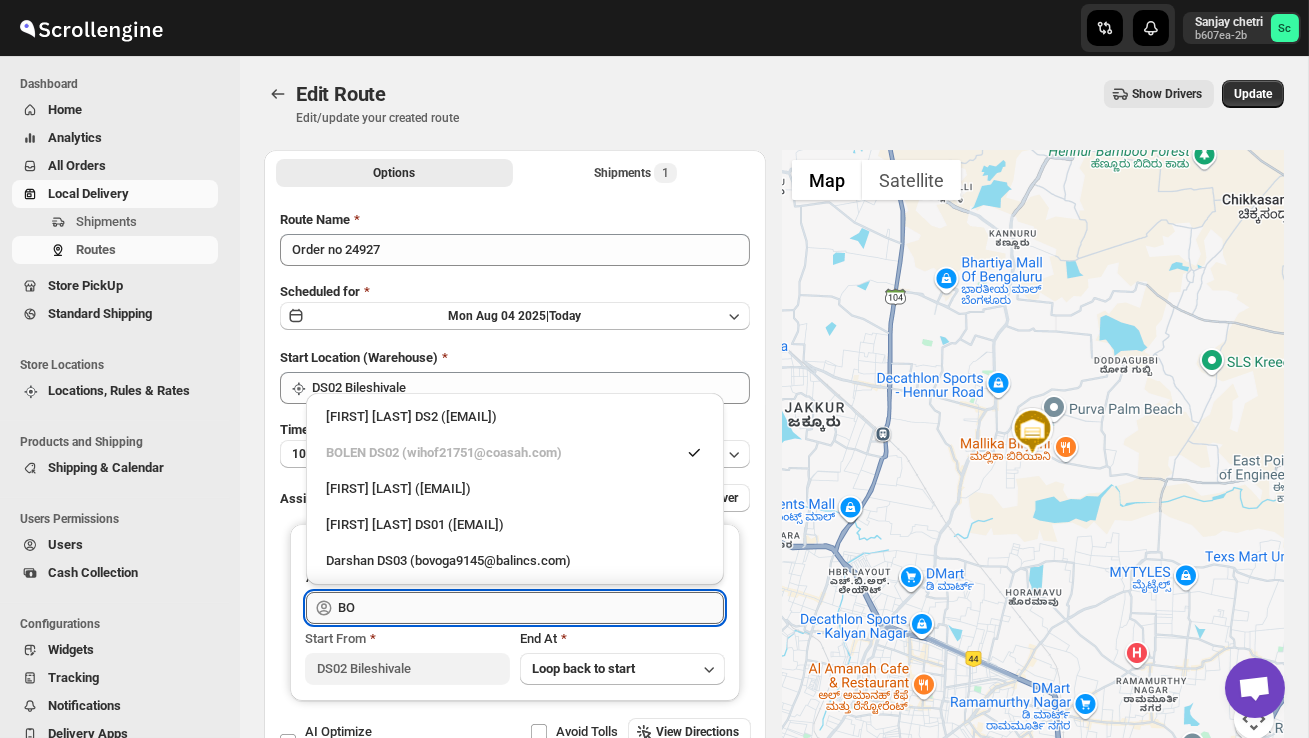 type on "B" 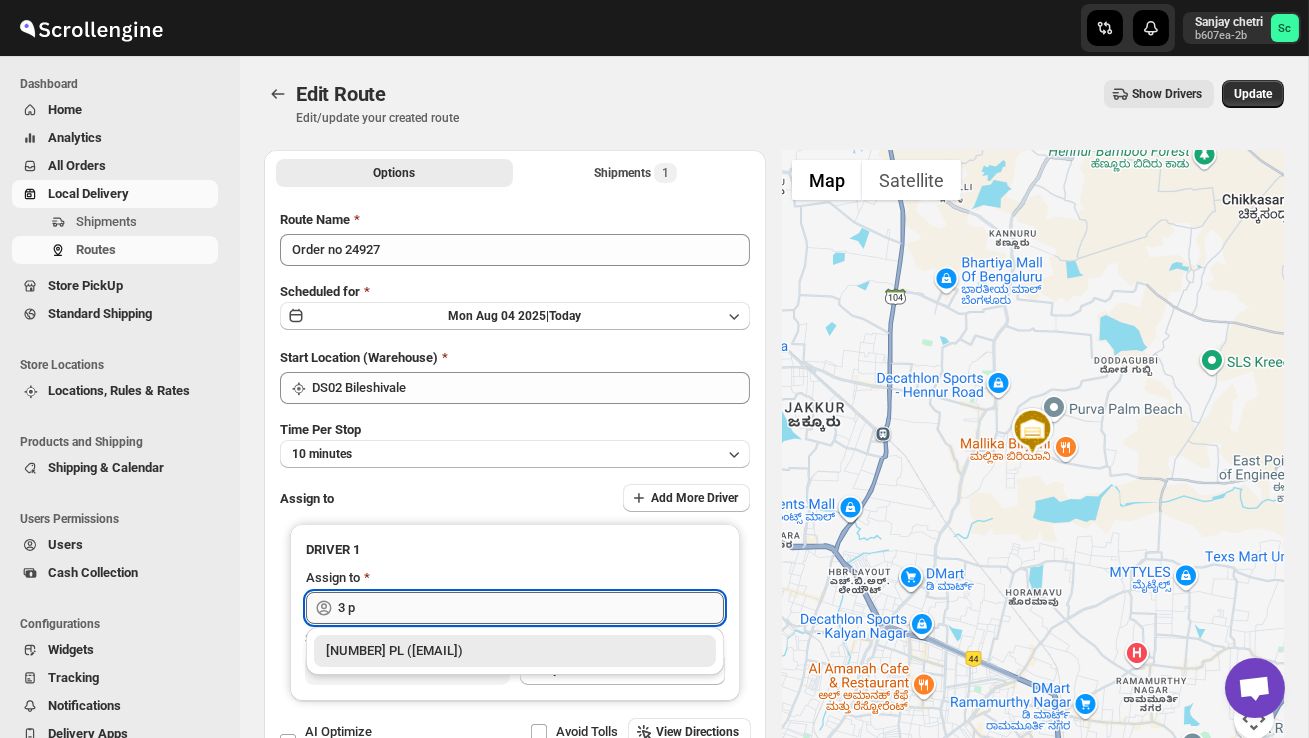 click on "3 p" at bounding box center (531, 608) 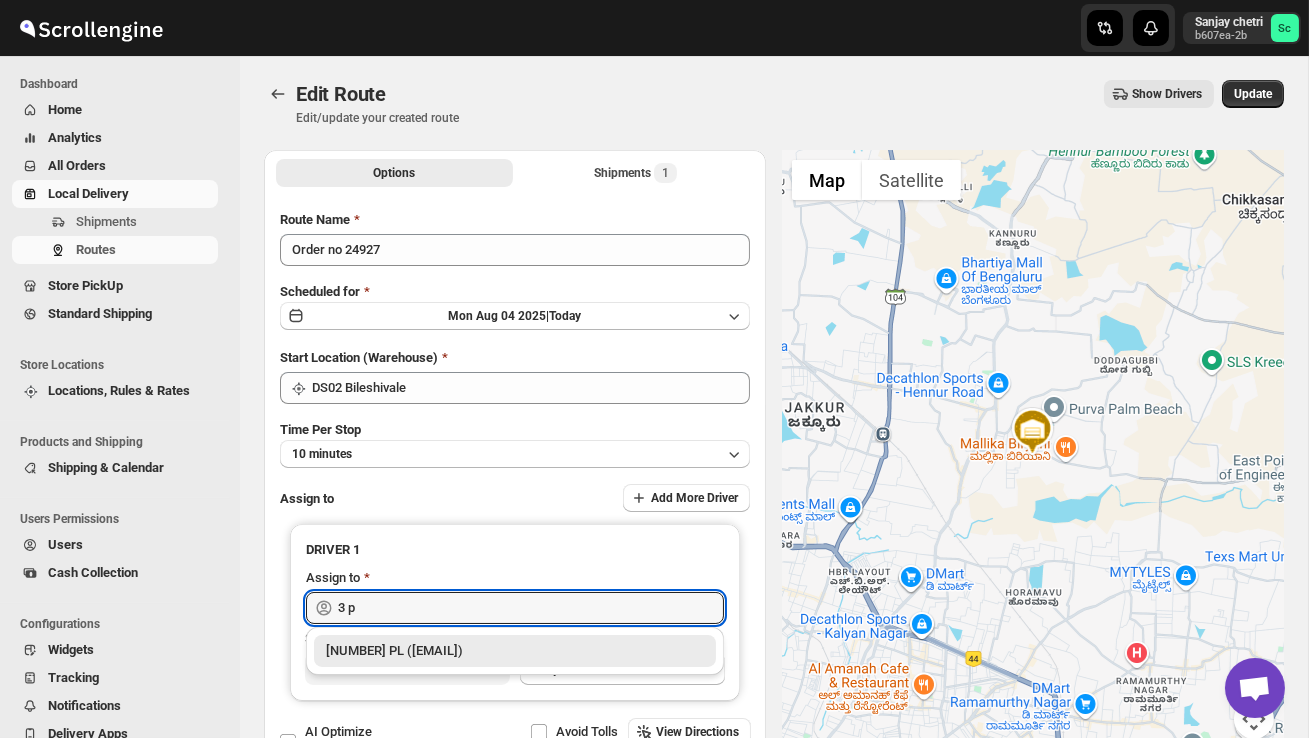 click on "[NUMBER] PL ([EMAIL])" at bounding box center (515, 651) 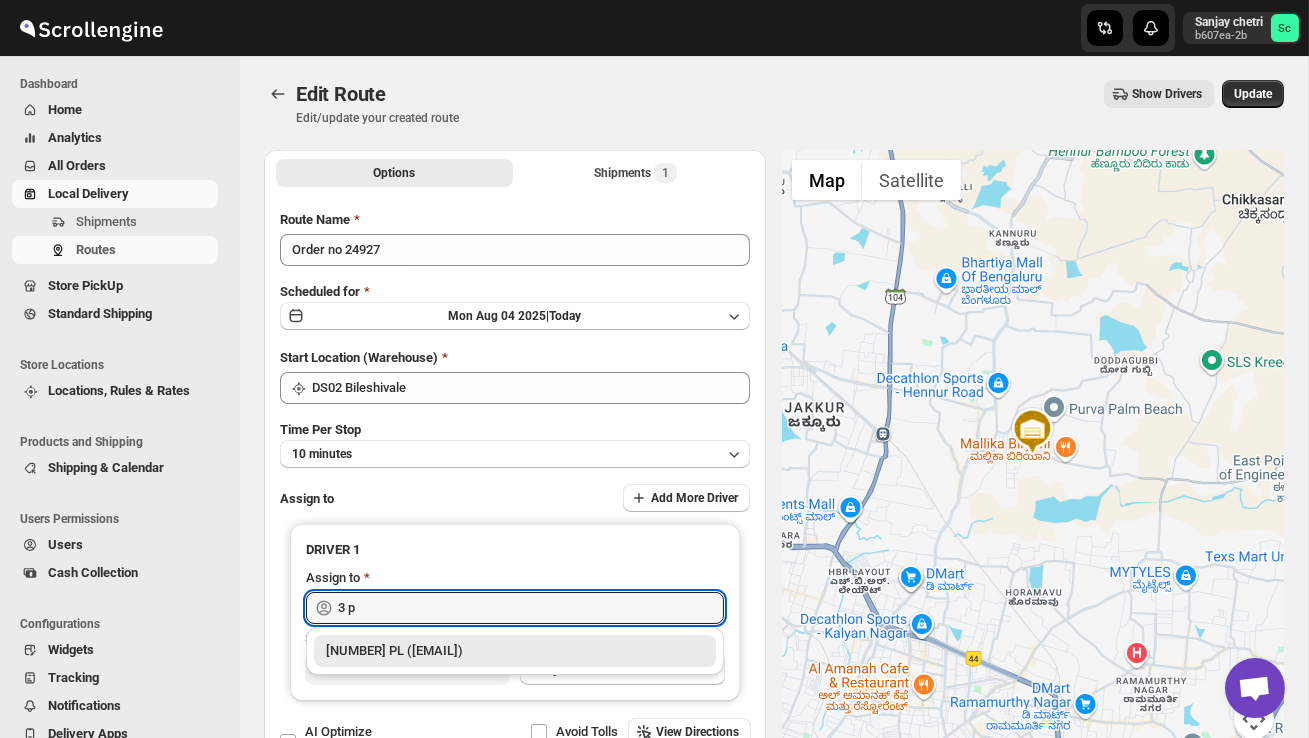 type on "[NUMBER] PL ([EMAIL])" 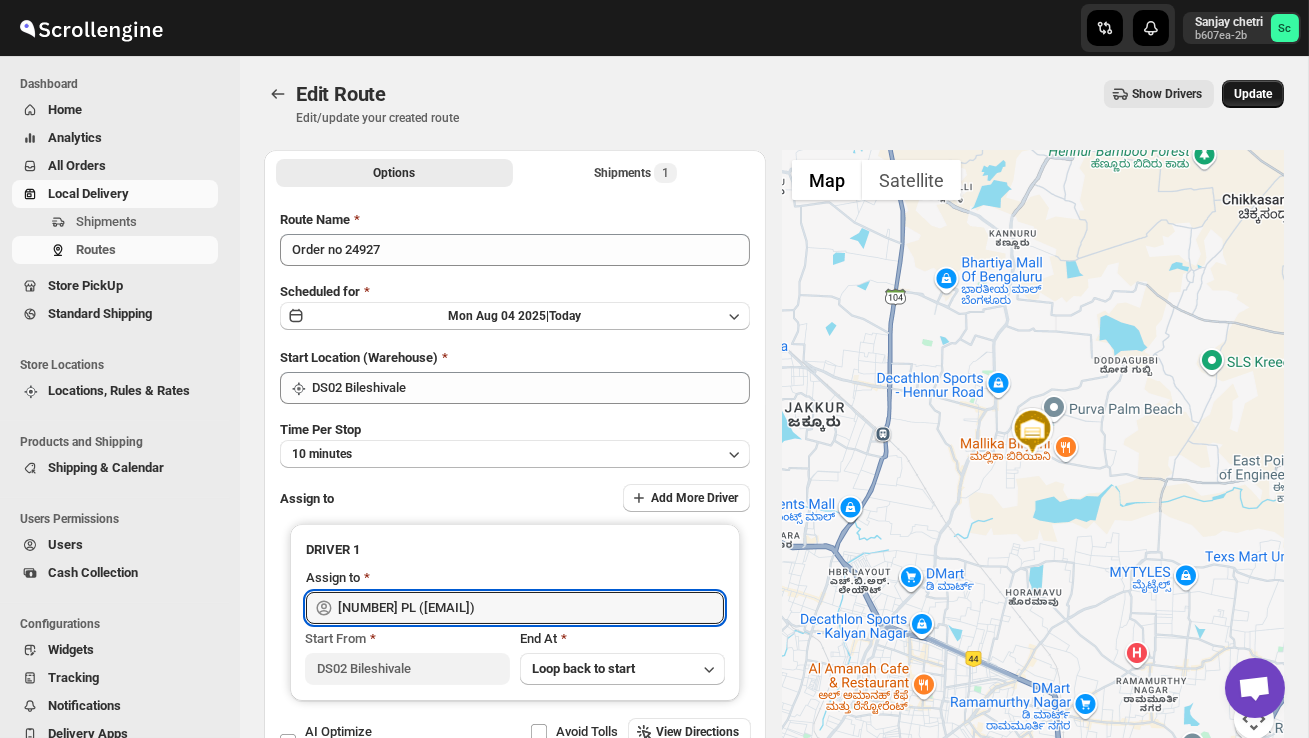 click on "Update" at bounding box center (1253, 94) 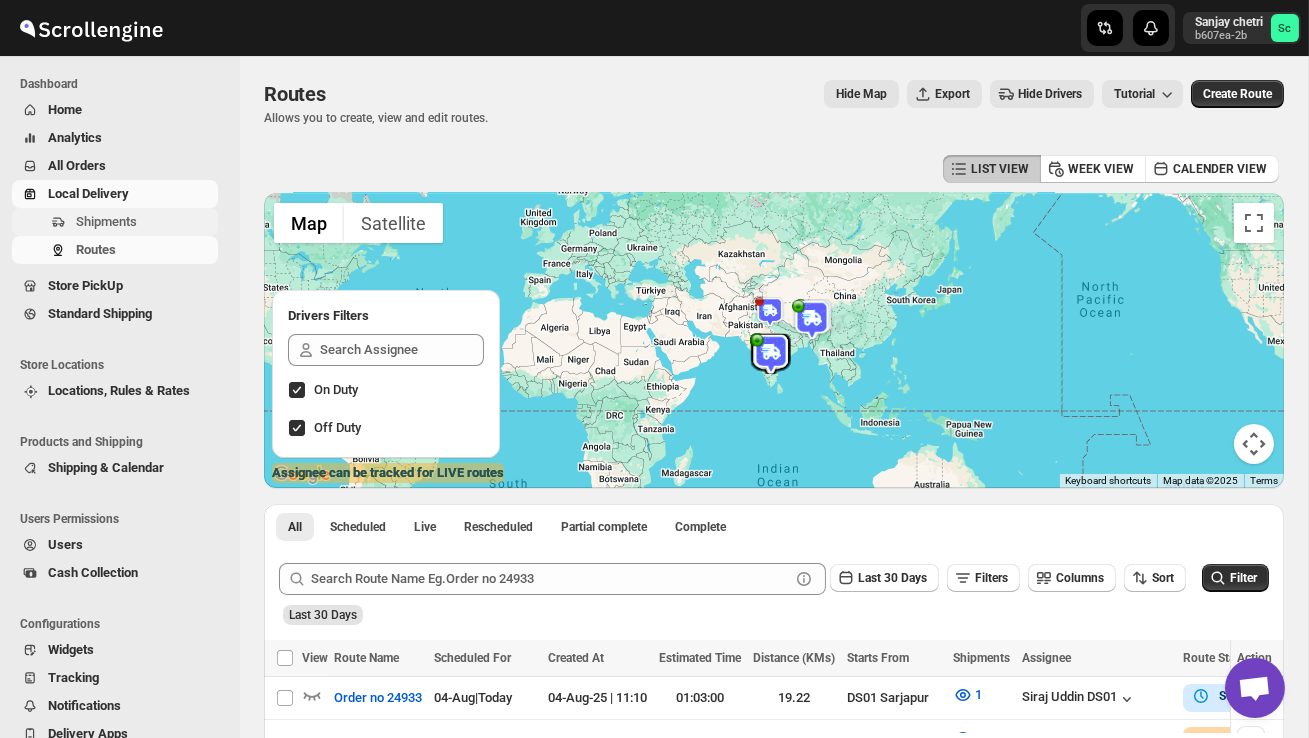click on "Shipments" at bounding box center (106, 221) 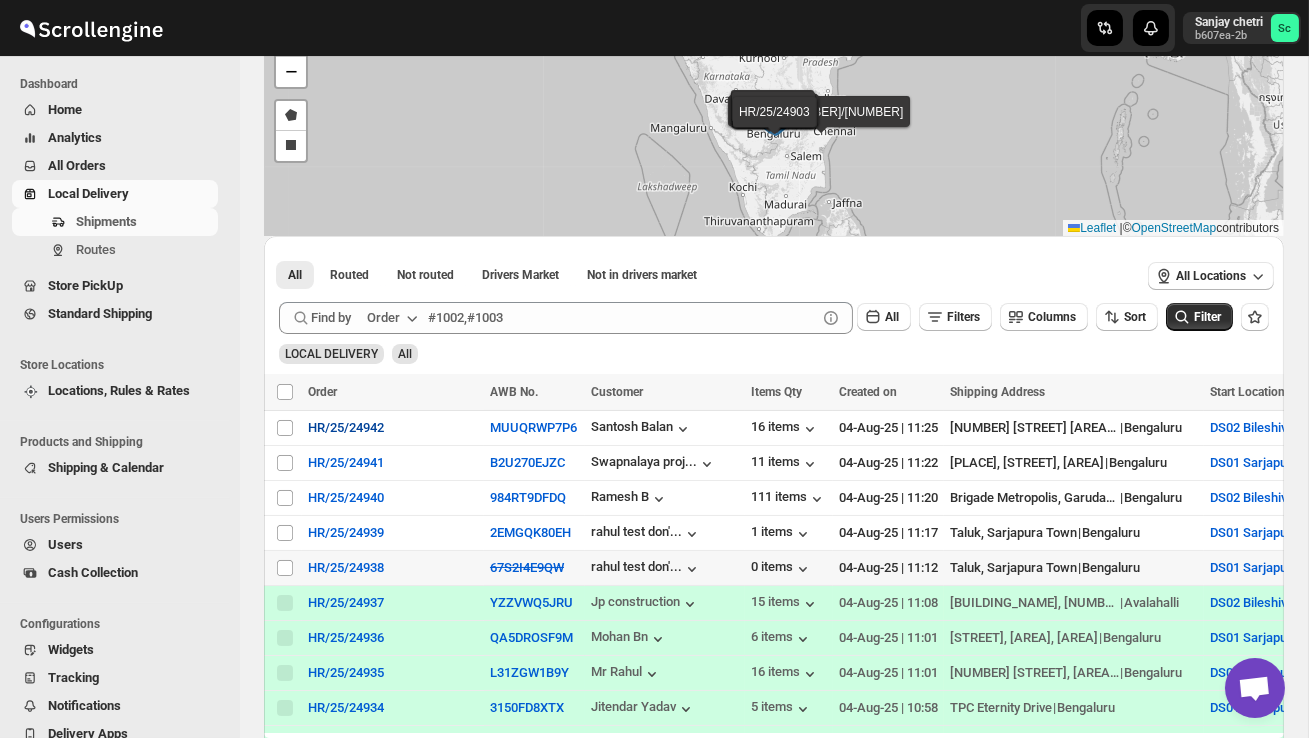 scroll, scrollTop: 138, scrollLeft: 0, axis: vertical 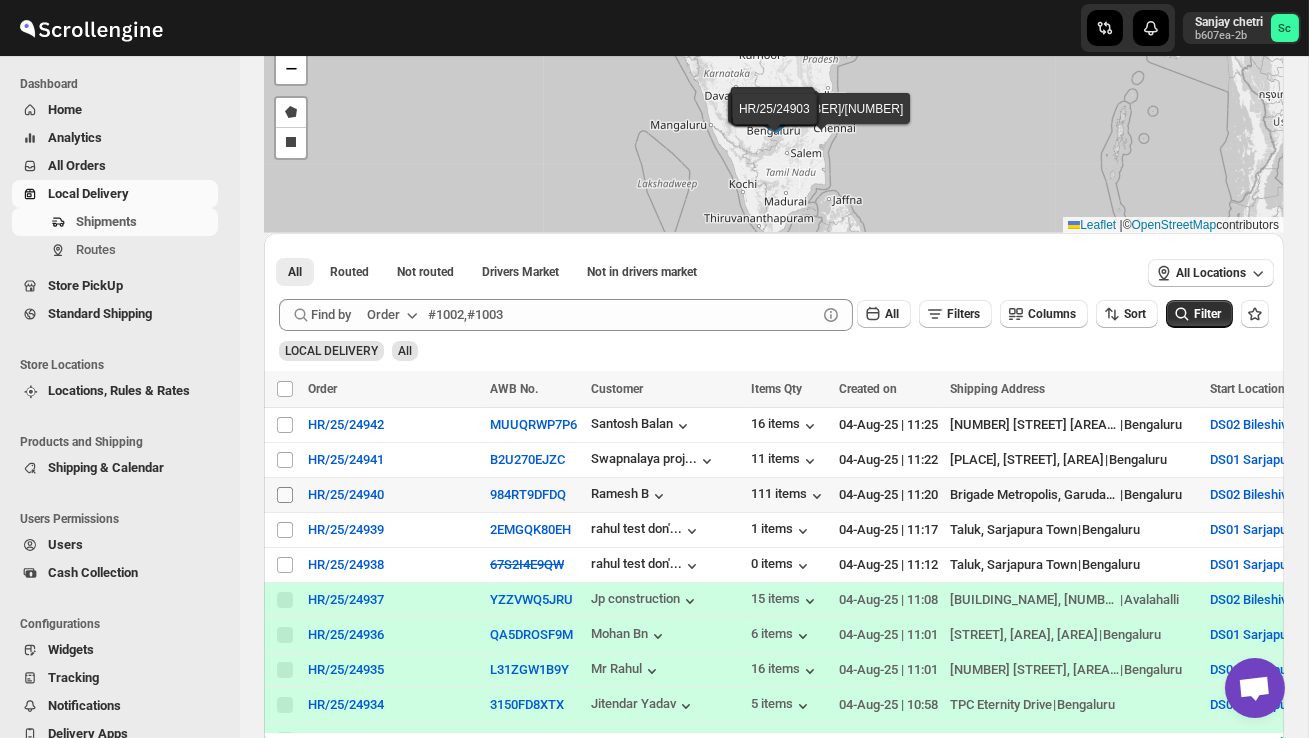 click on "Select shipment" at bounding box center [285, 495] 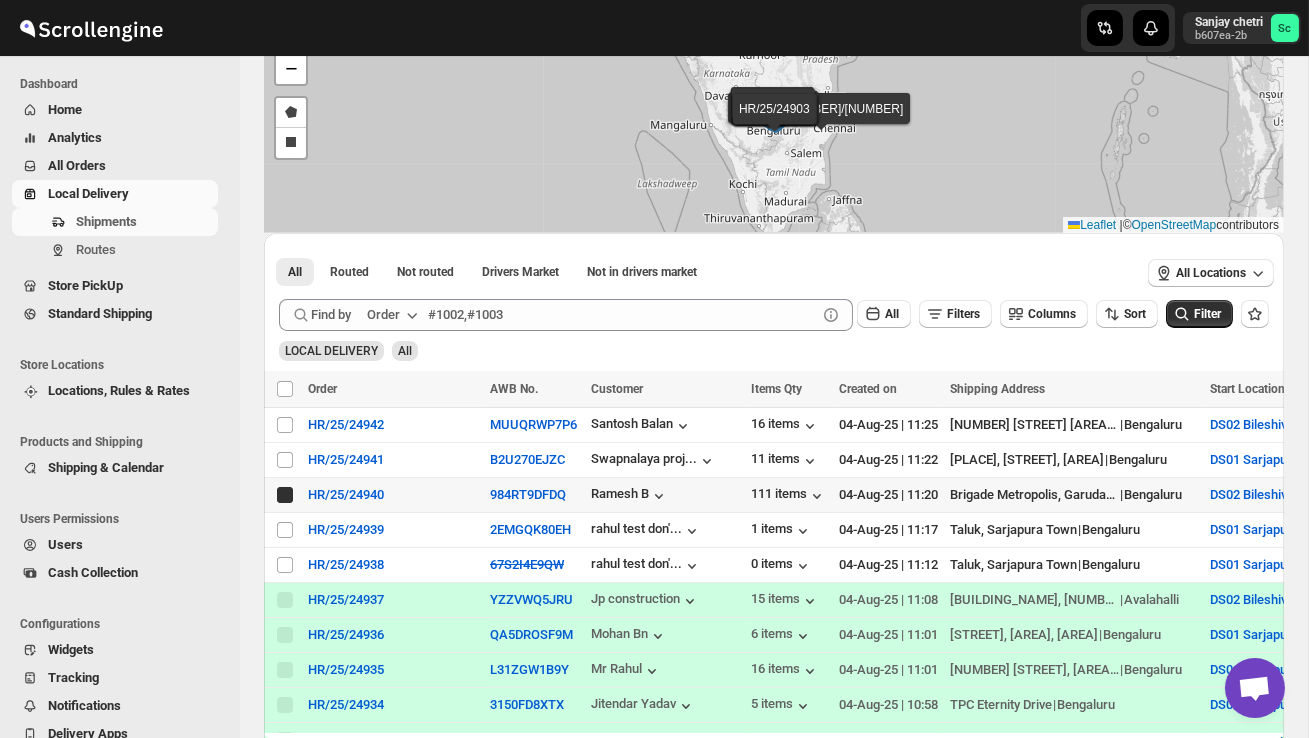 checkbox on "true" 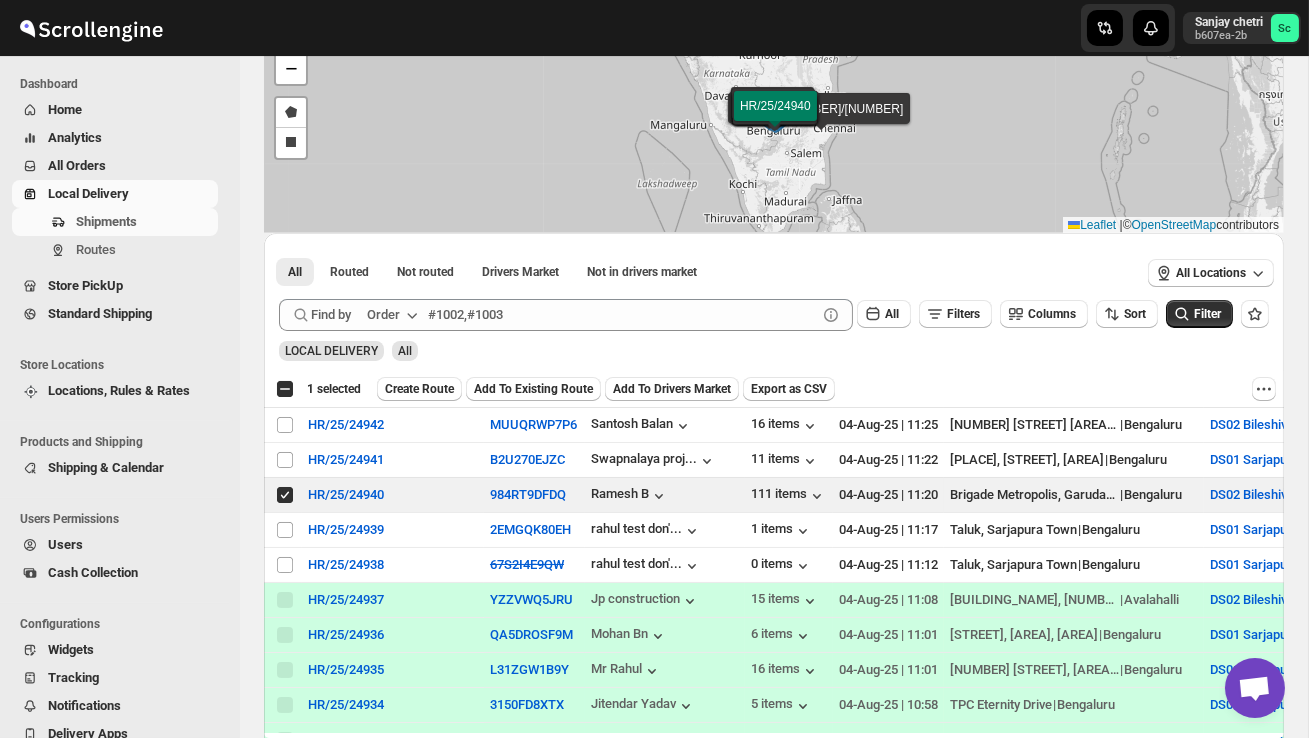 click on "Create Route" at bounding box center (419, 389) 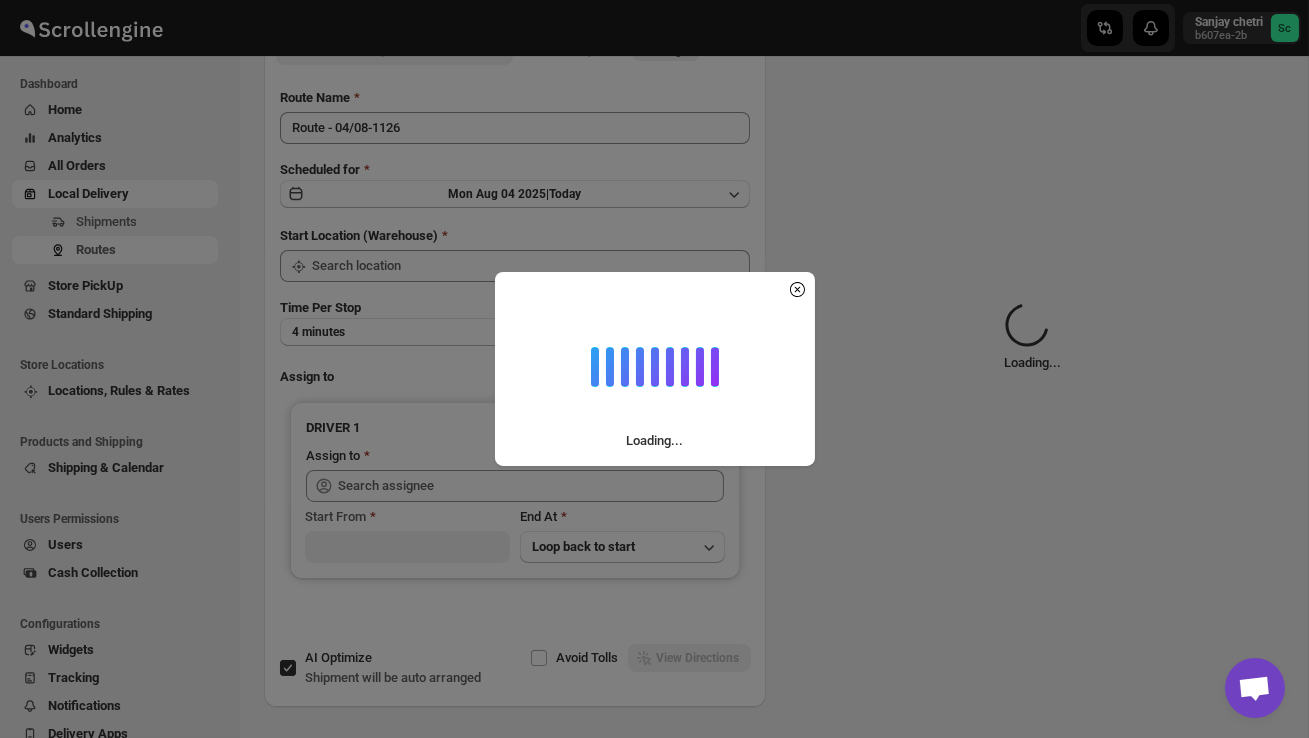 scroll, scrollTop: 0, scrollLeft: 0, axis: both 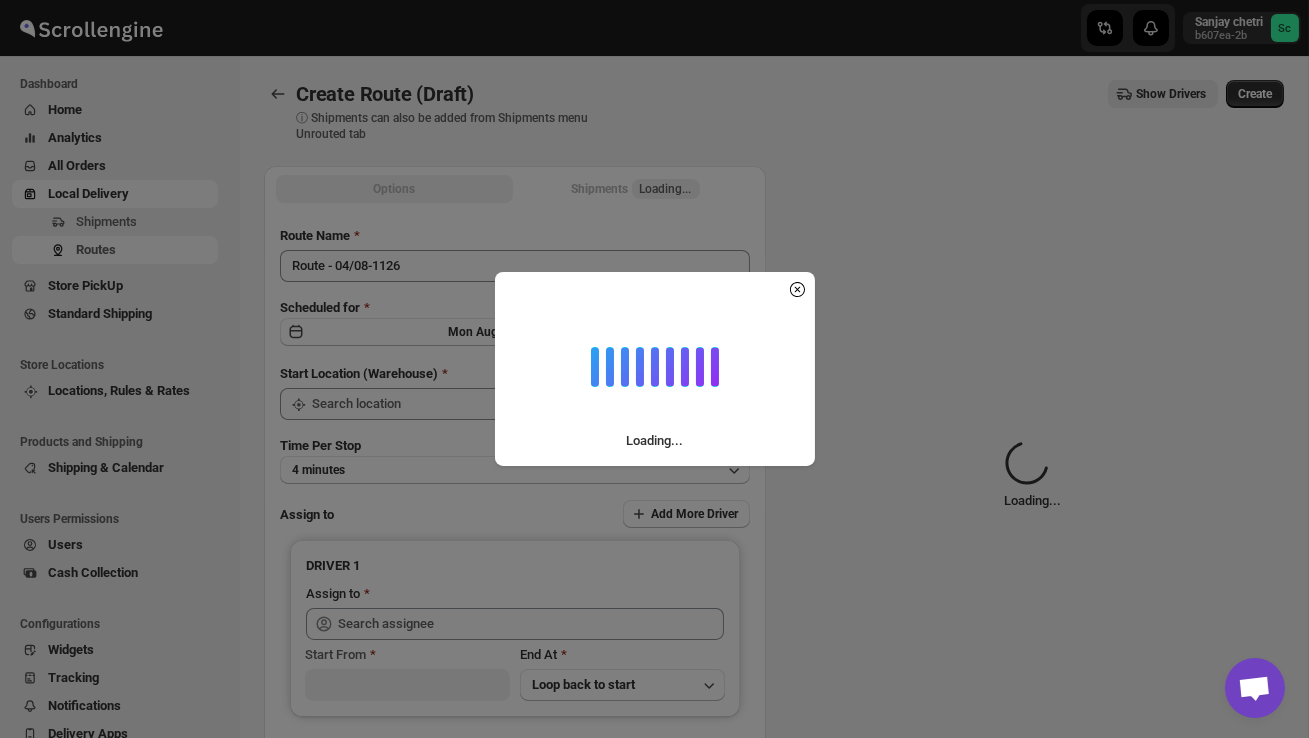 type on "DS02 Bileshivale" 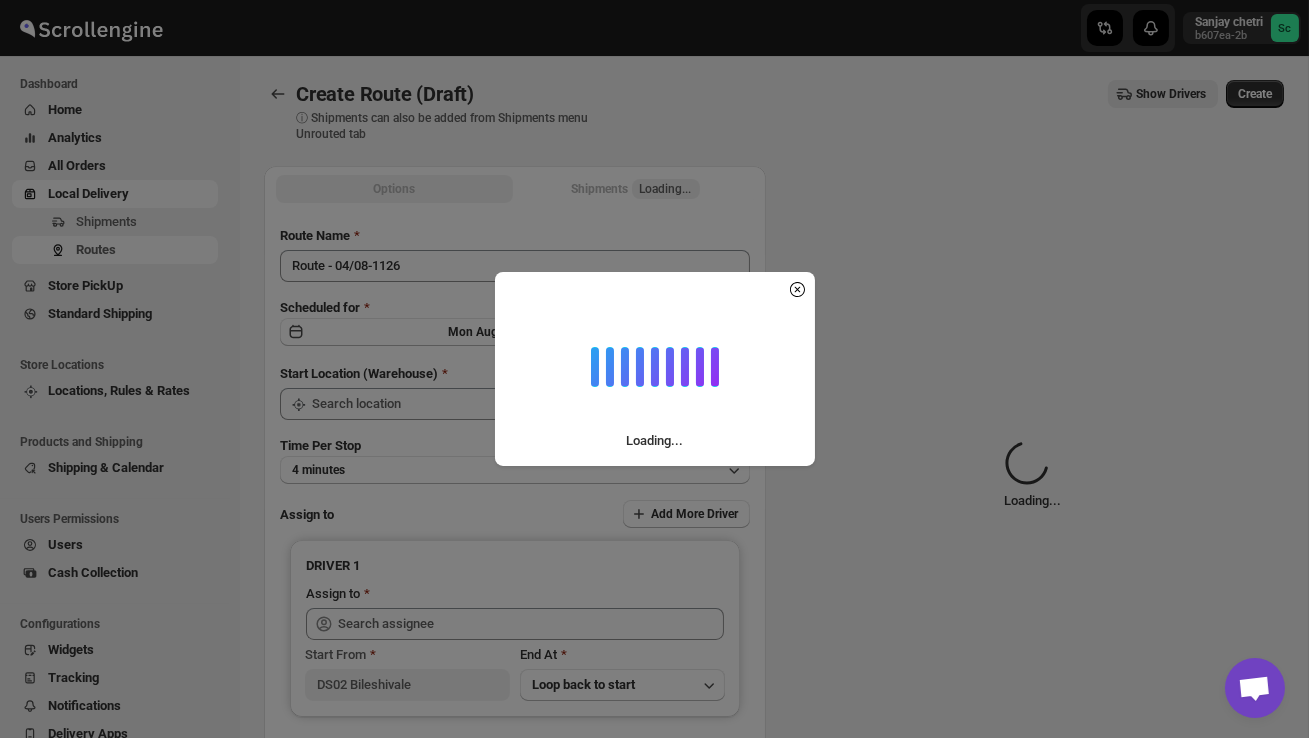 type on "DS02 Bileshivale" 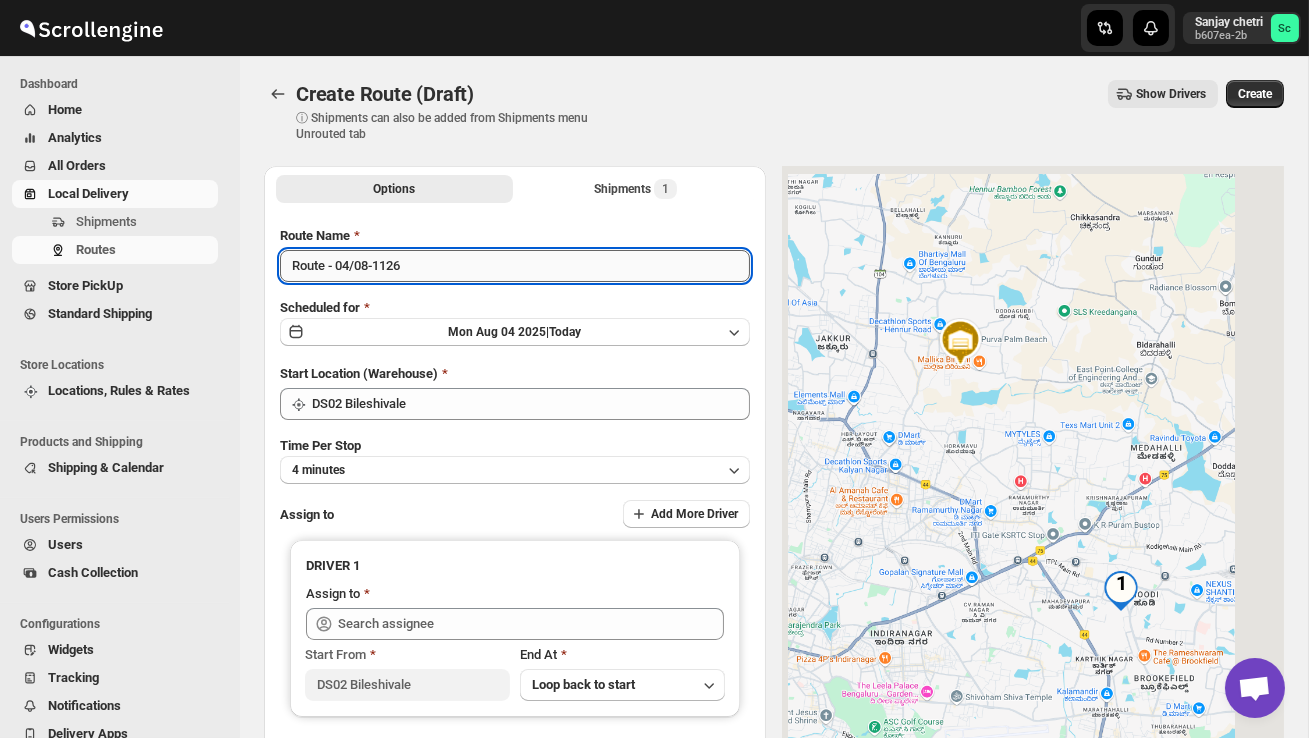 click on "Route - 04/08-1126" at bounding box center [515, 266] 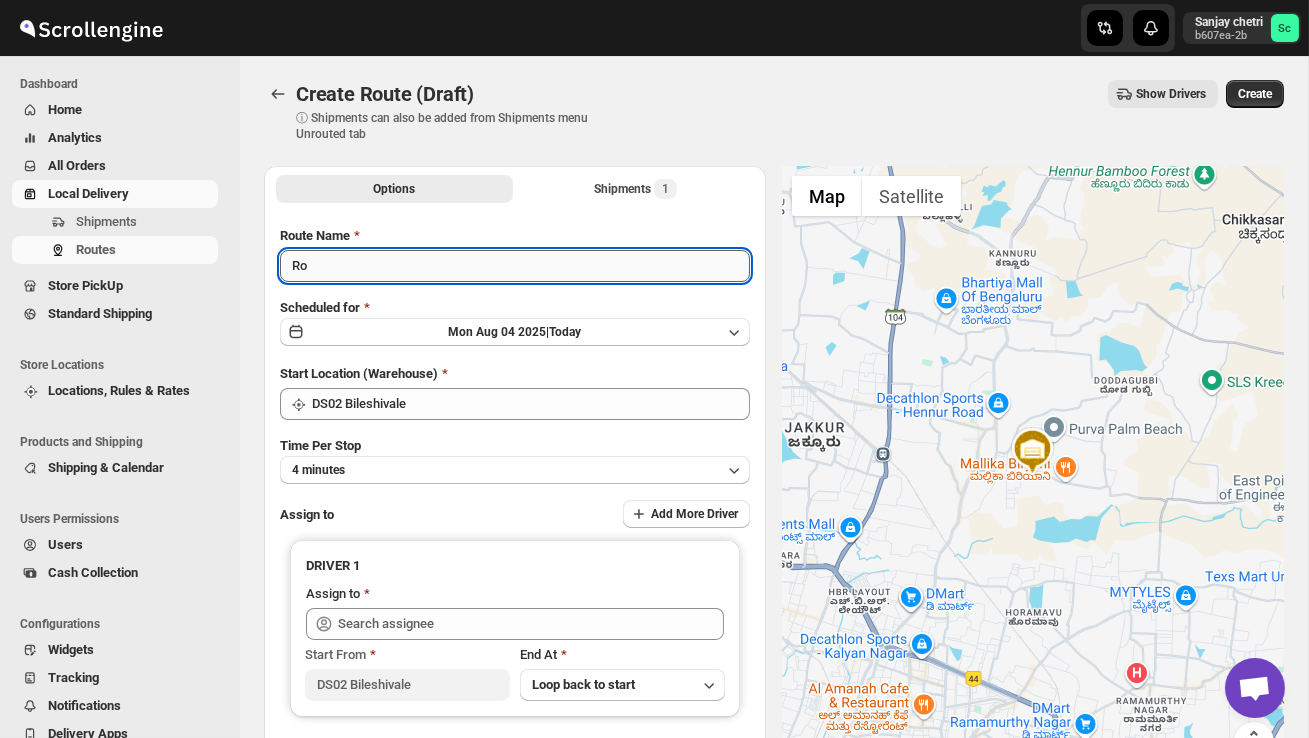 type on "R" 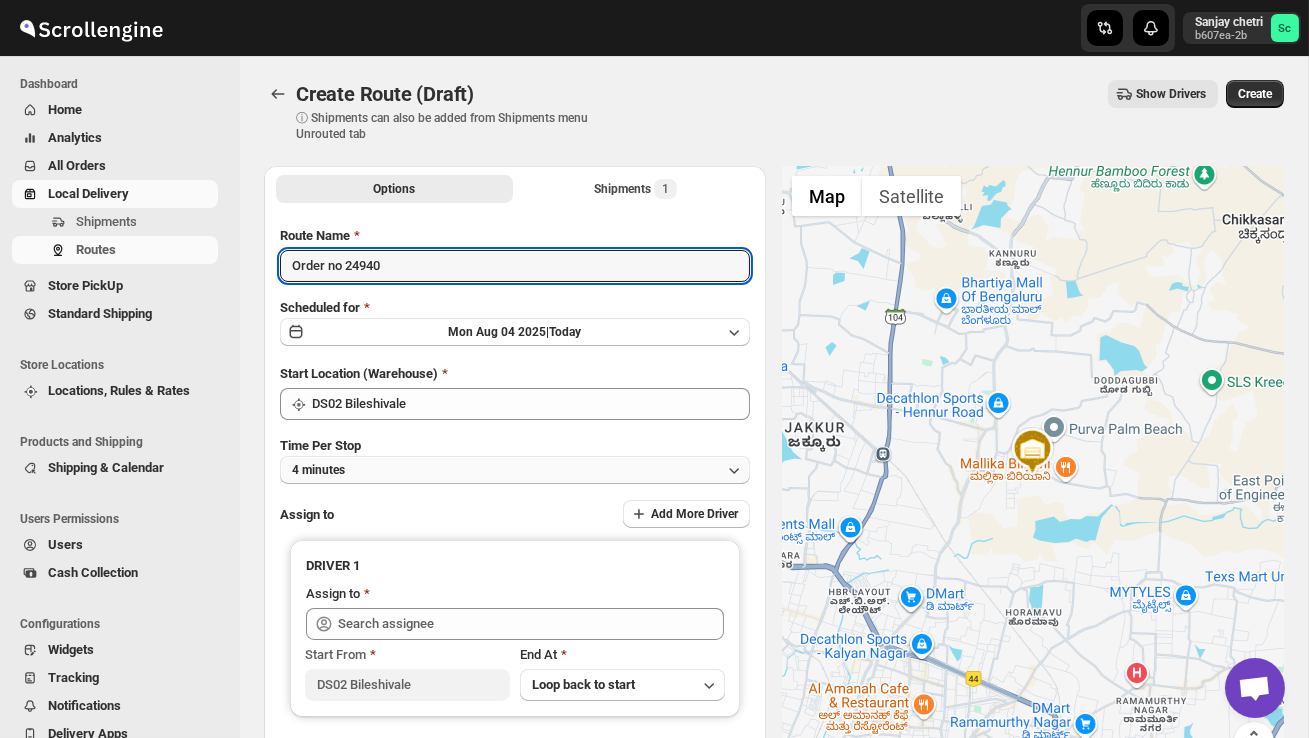 type on "Order no 24940" 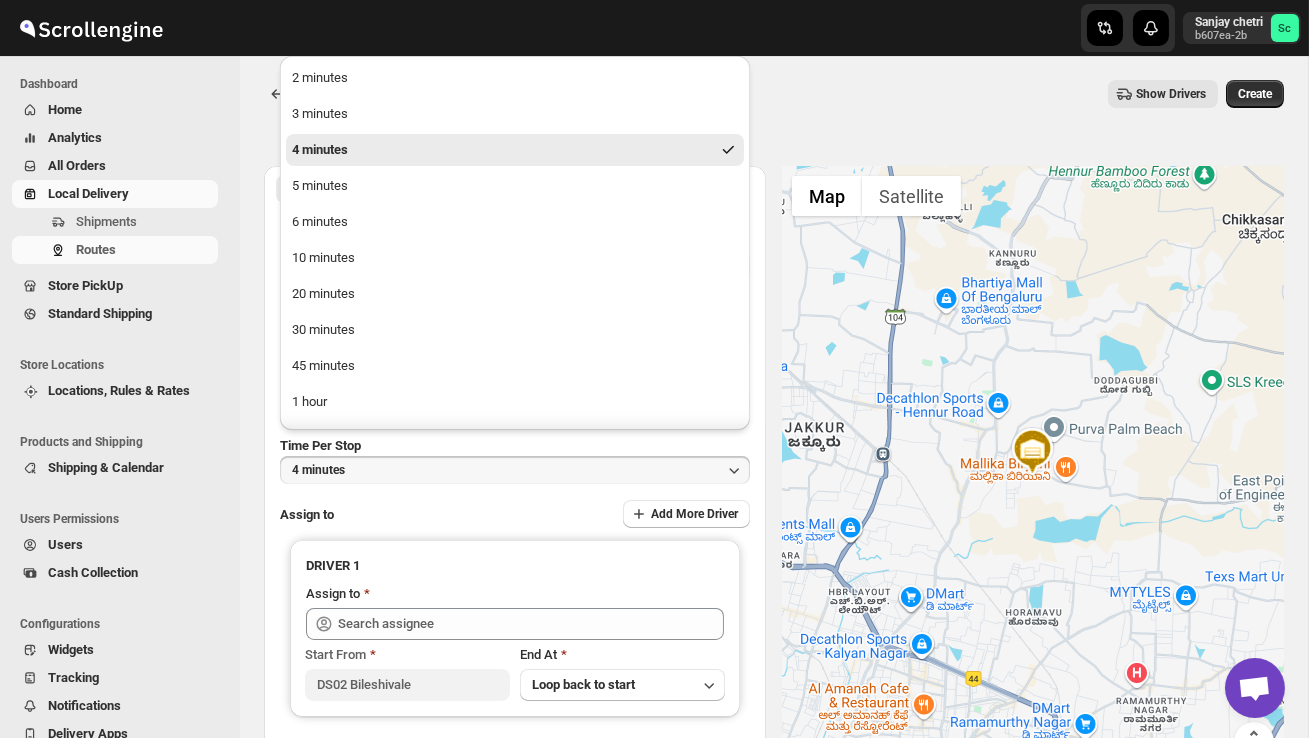 click on "2 minutes 3 minutes 4 minutes 5 minutes 6 minutes 10 minutes 20 minutes 30 minutes 45 minutes 1 hour 90 minutes 2 hours" at bounding box center (515, 276) 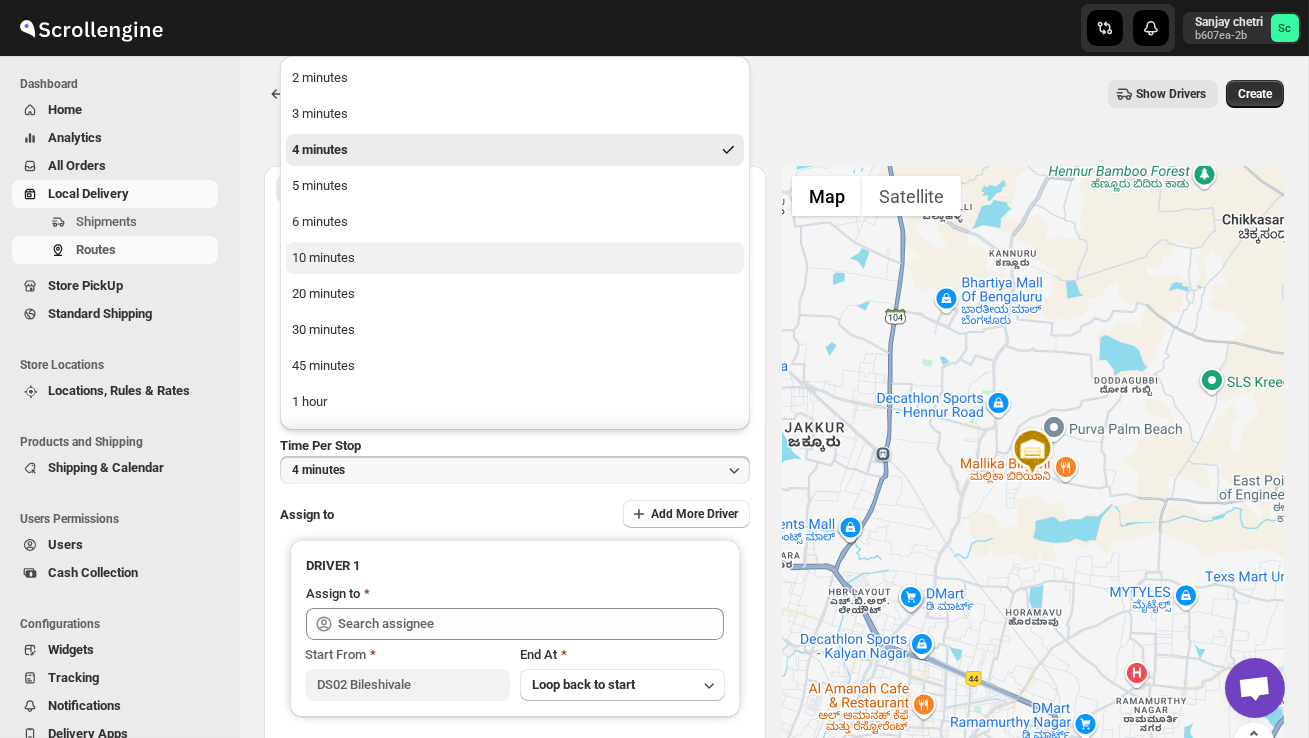 click on "10 minutes" at bounding box center [515, 258] 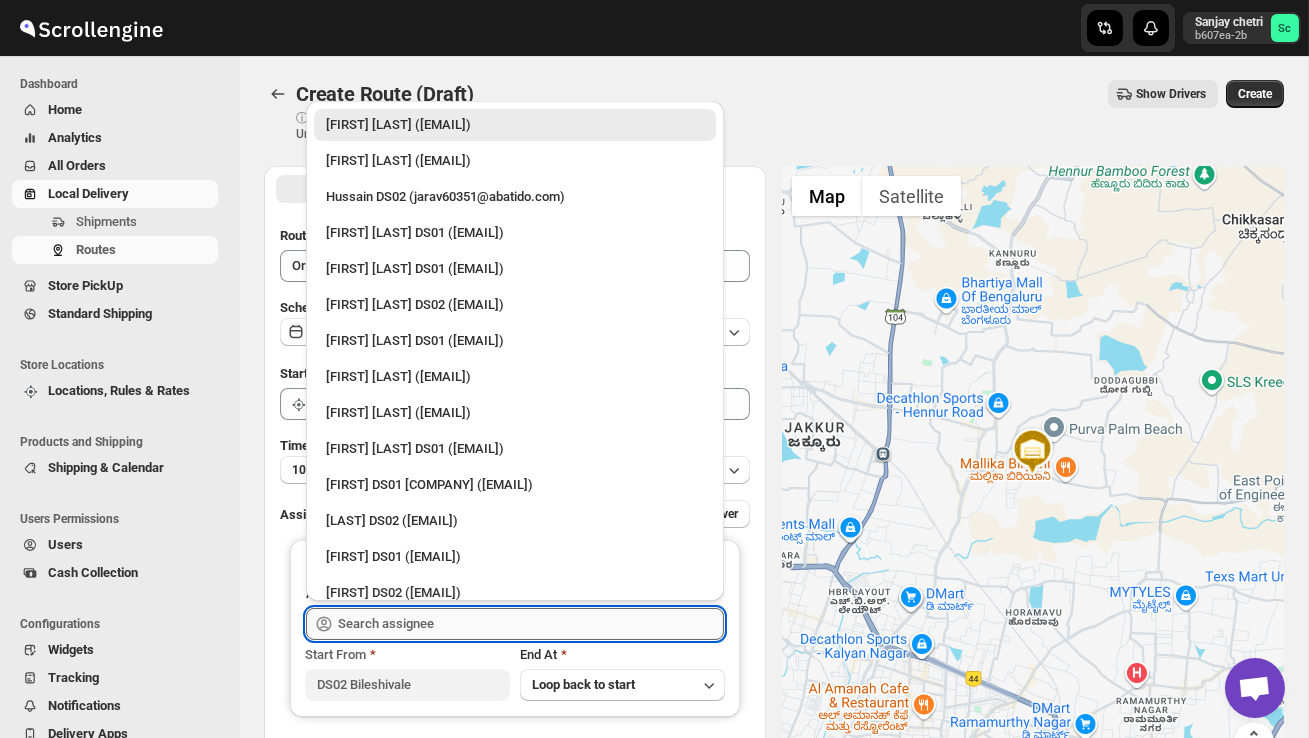 click at bounding box center (531, 624) 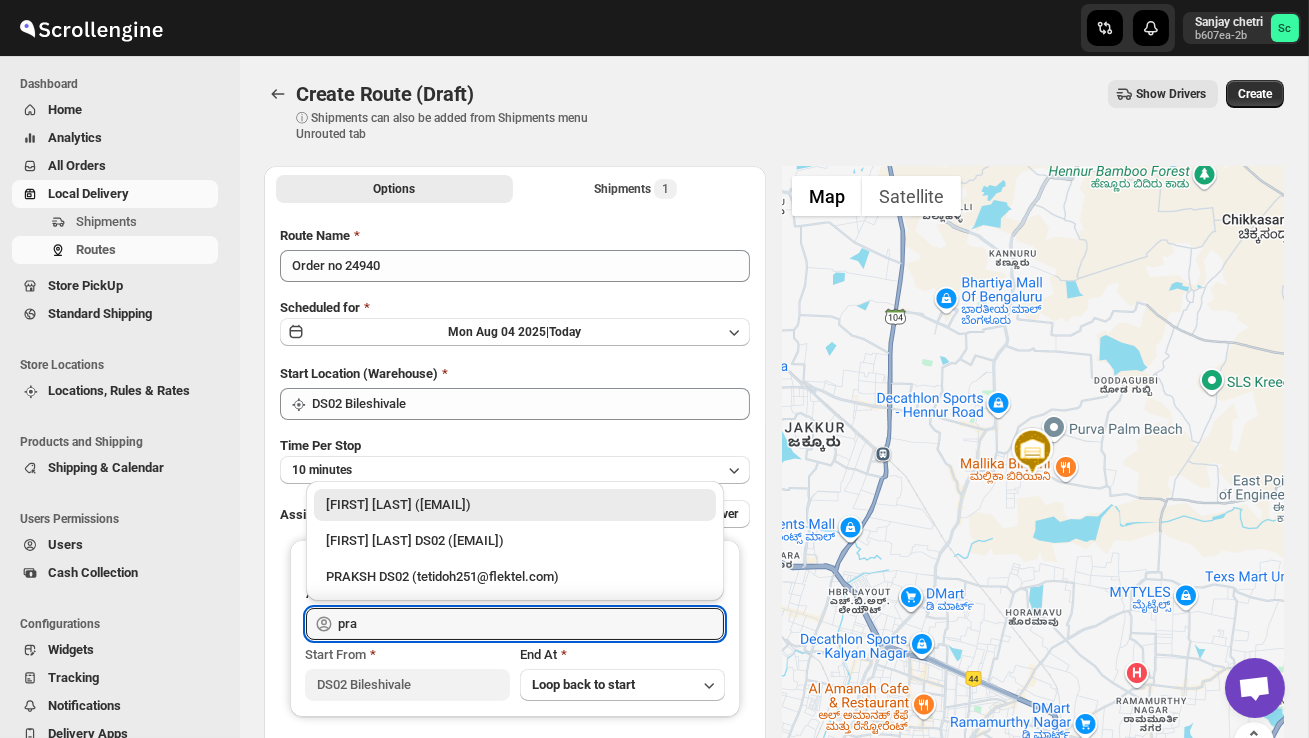 click on "PRAKSH DS02 (tetidoh251@flektel.com)" at bounding box center [515, 577] 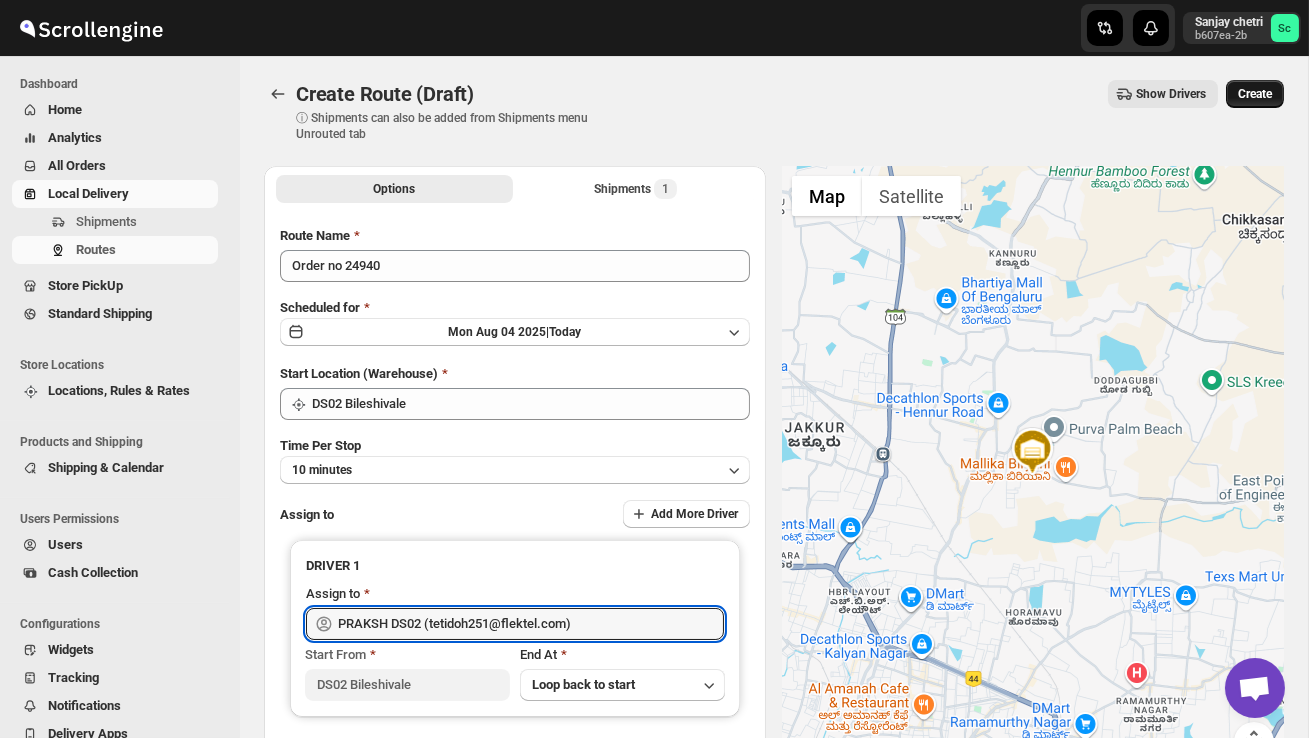 type on "PRAKSH DS02 (tetidoh251@flektel.com)" 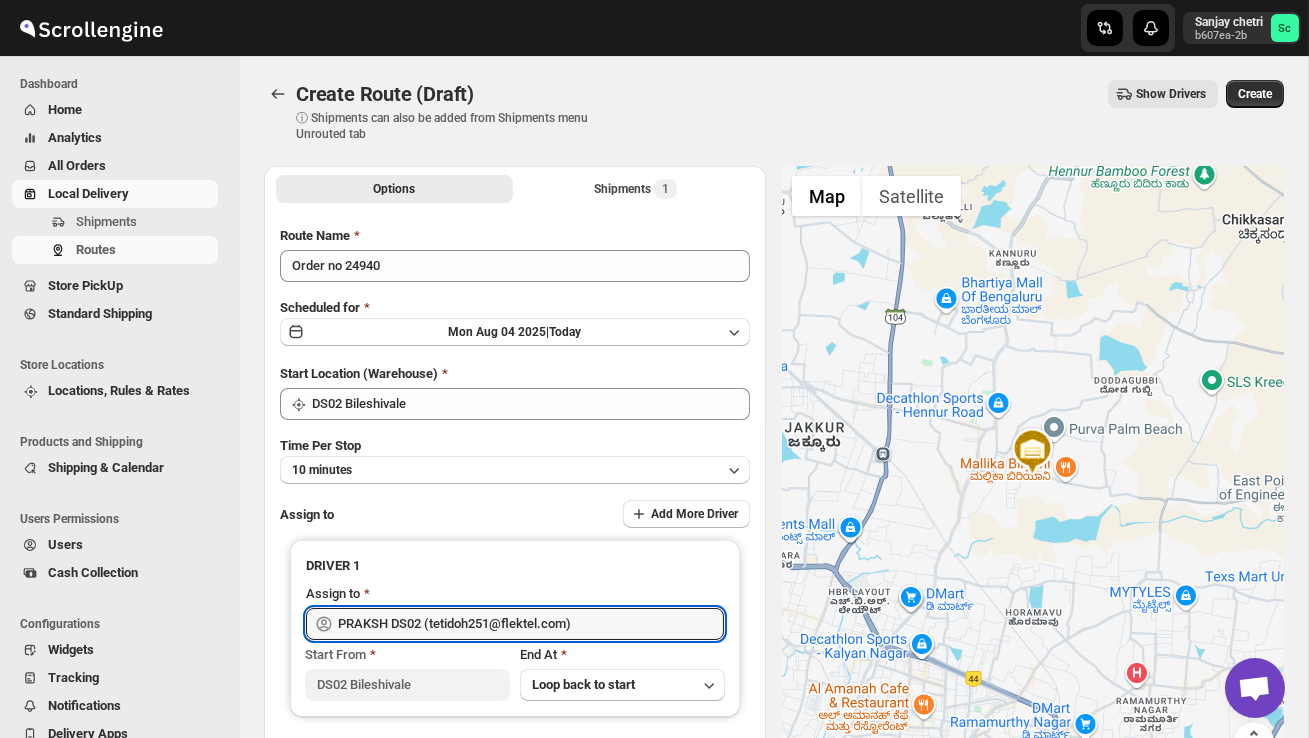 click on "Create" at bounding box center (1255, 94) 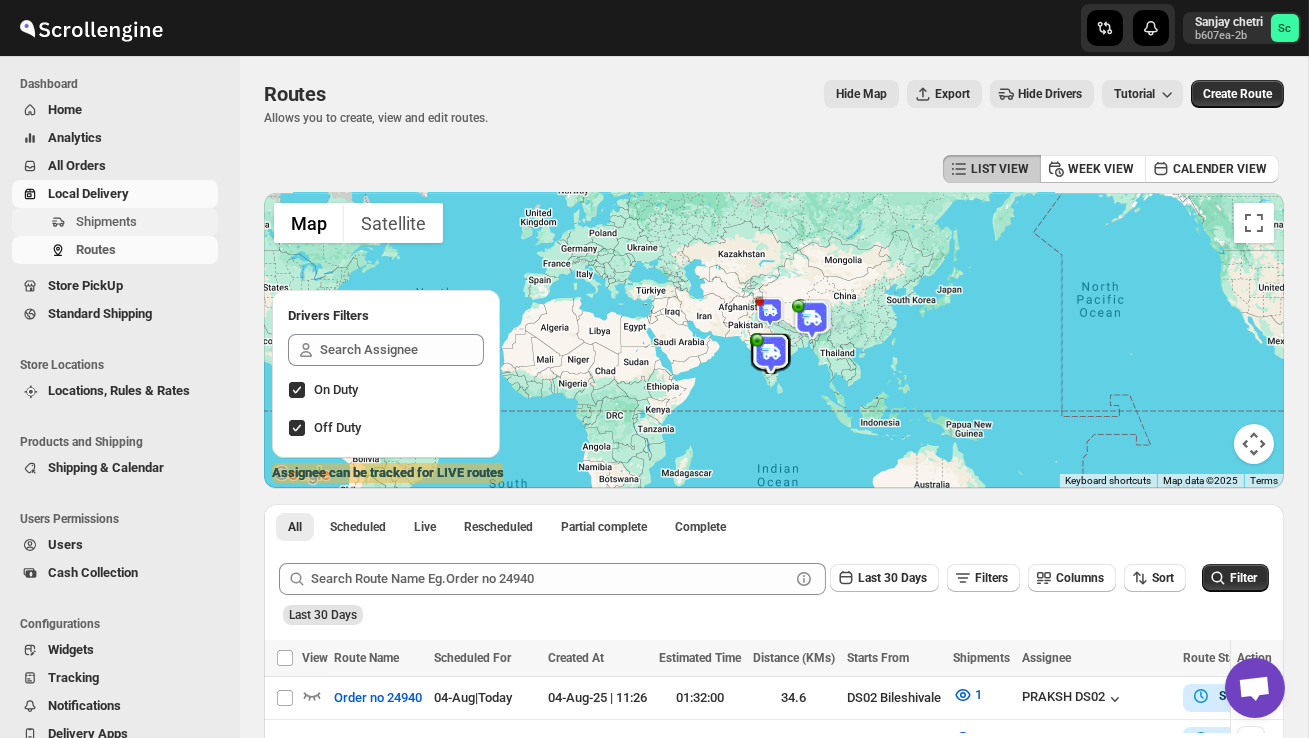 click on "Shipments" at bounding box center [106, 221] 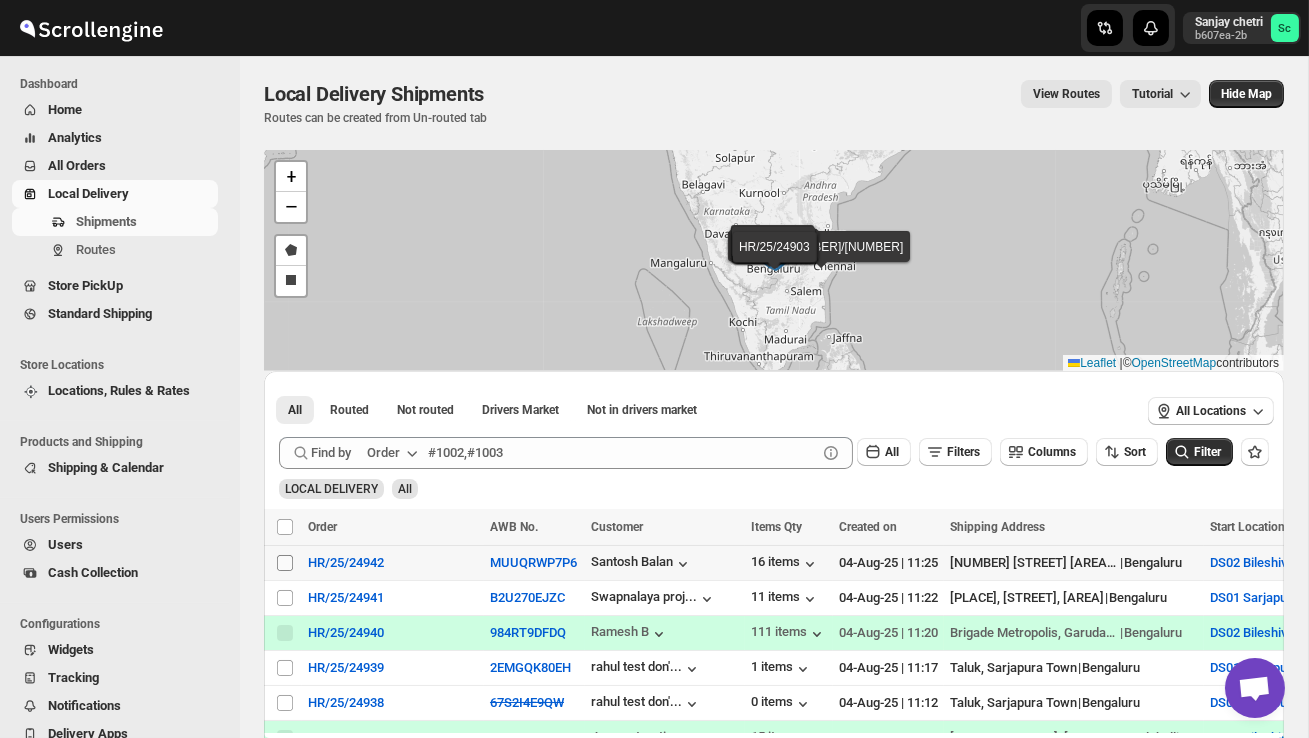 click on "Select shipment" at bounding box center [285, 563] 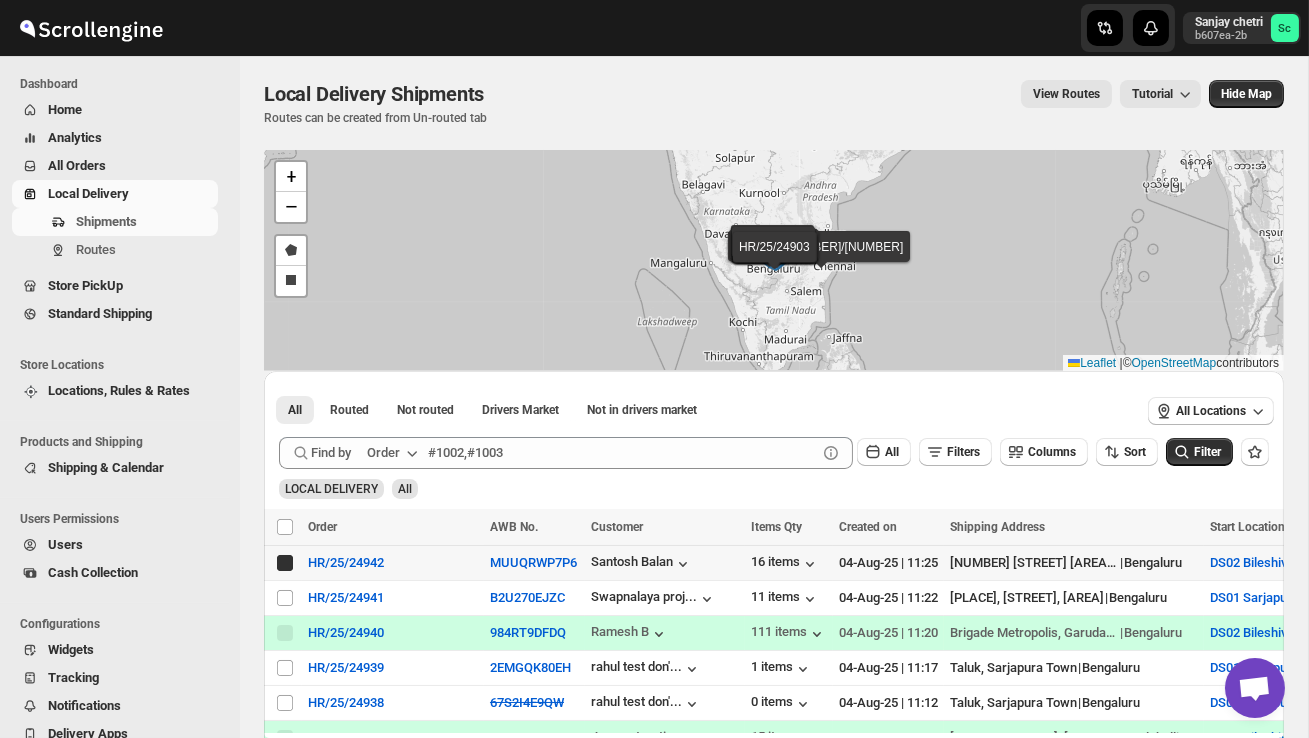 checkbox on "true" 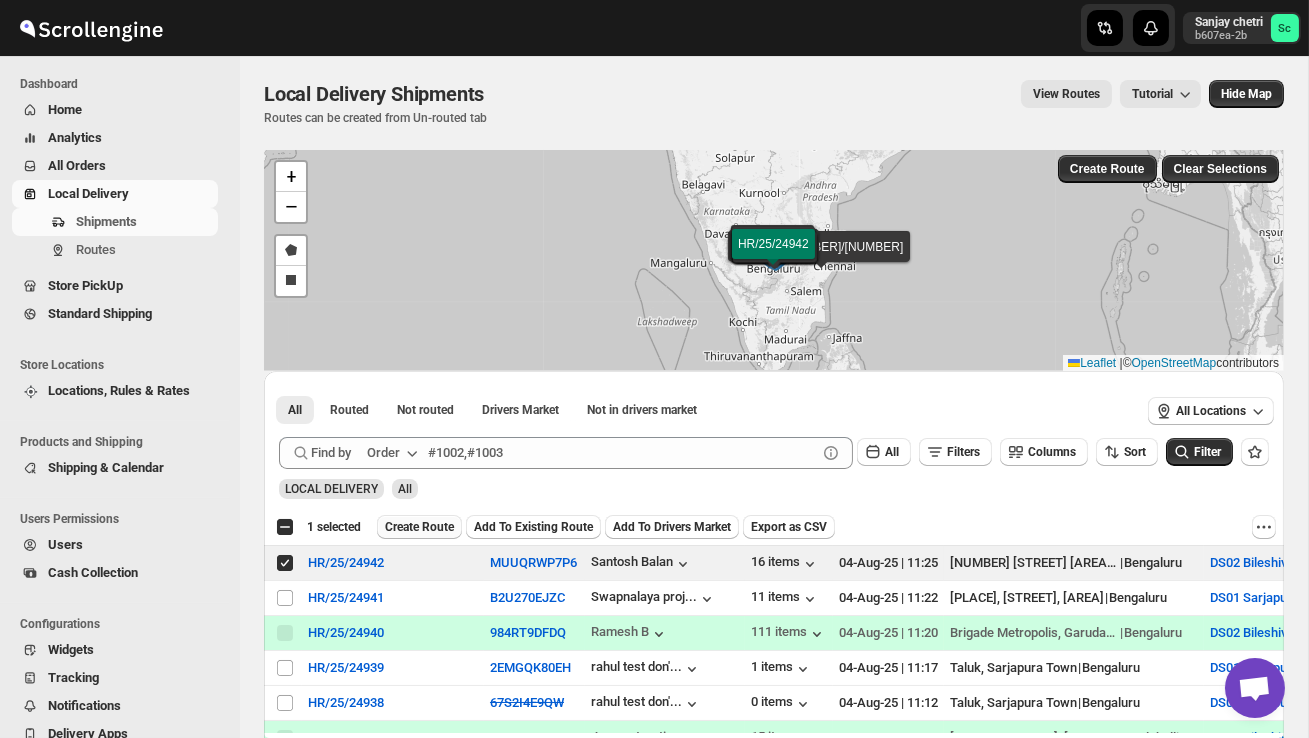 click on "Create Route" at bounding box center (419, 527) 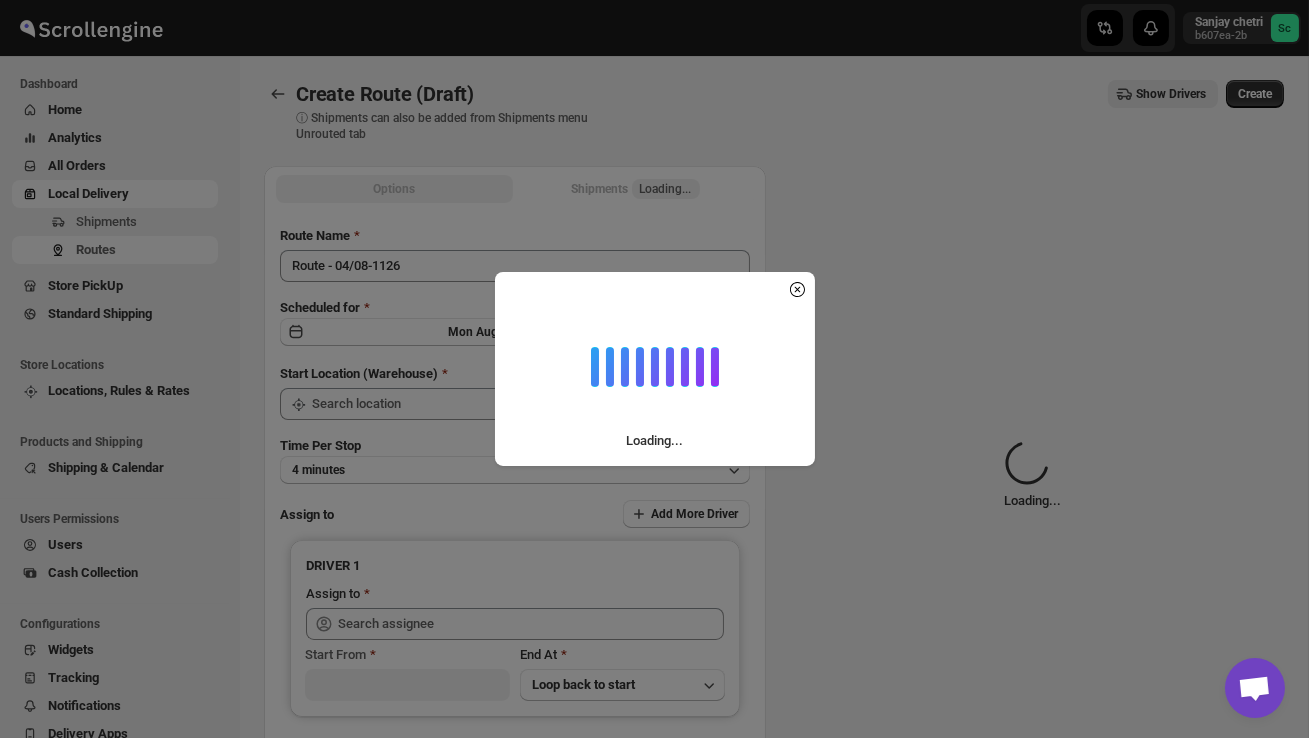 type on "DS02 Bileshivale" 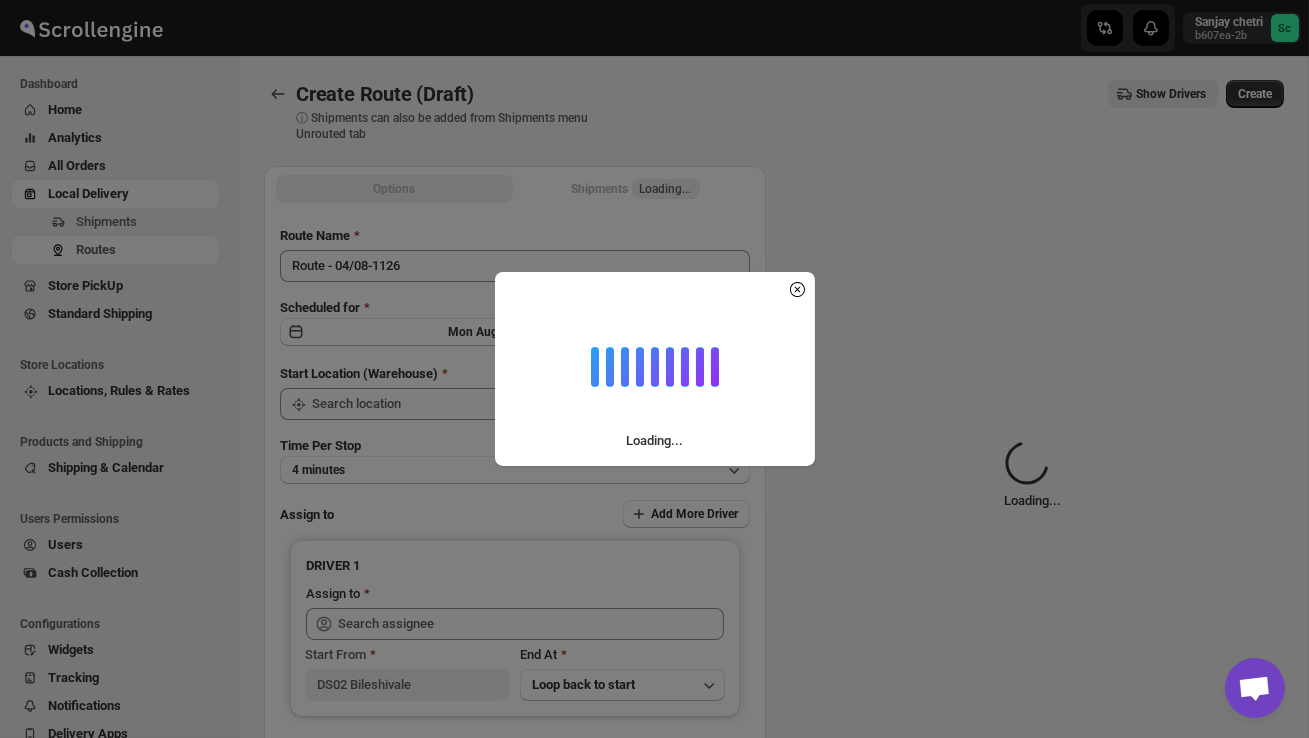 type on "DS02 Bileshivale" 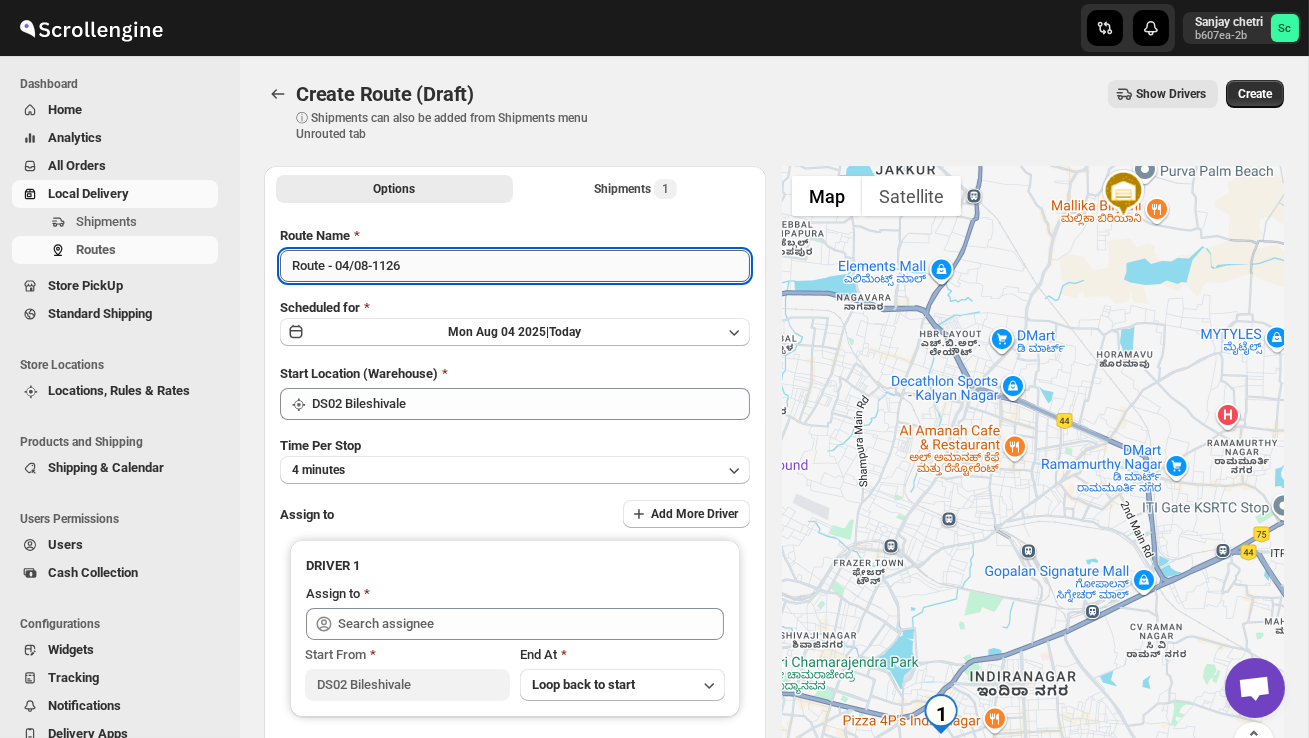 click on "Route - 04/08-1126" at bounding box center (515, 266) 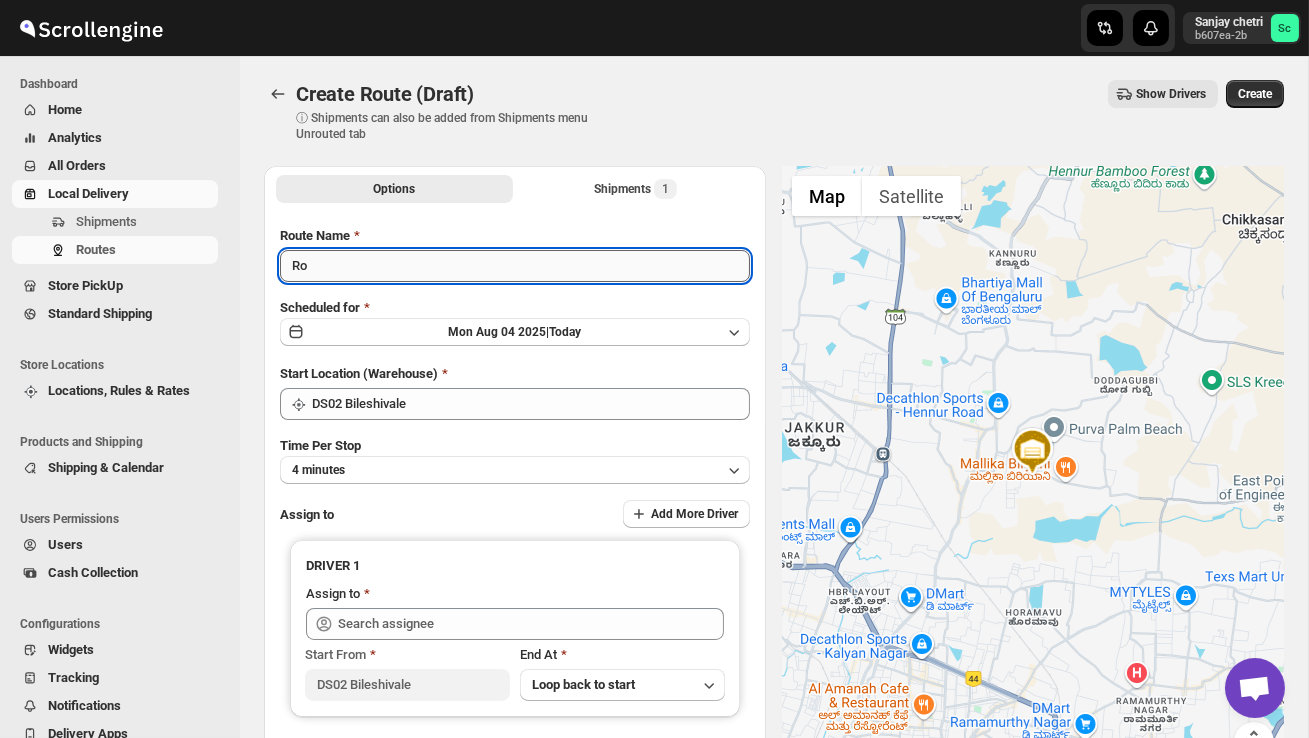 type on "R" 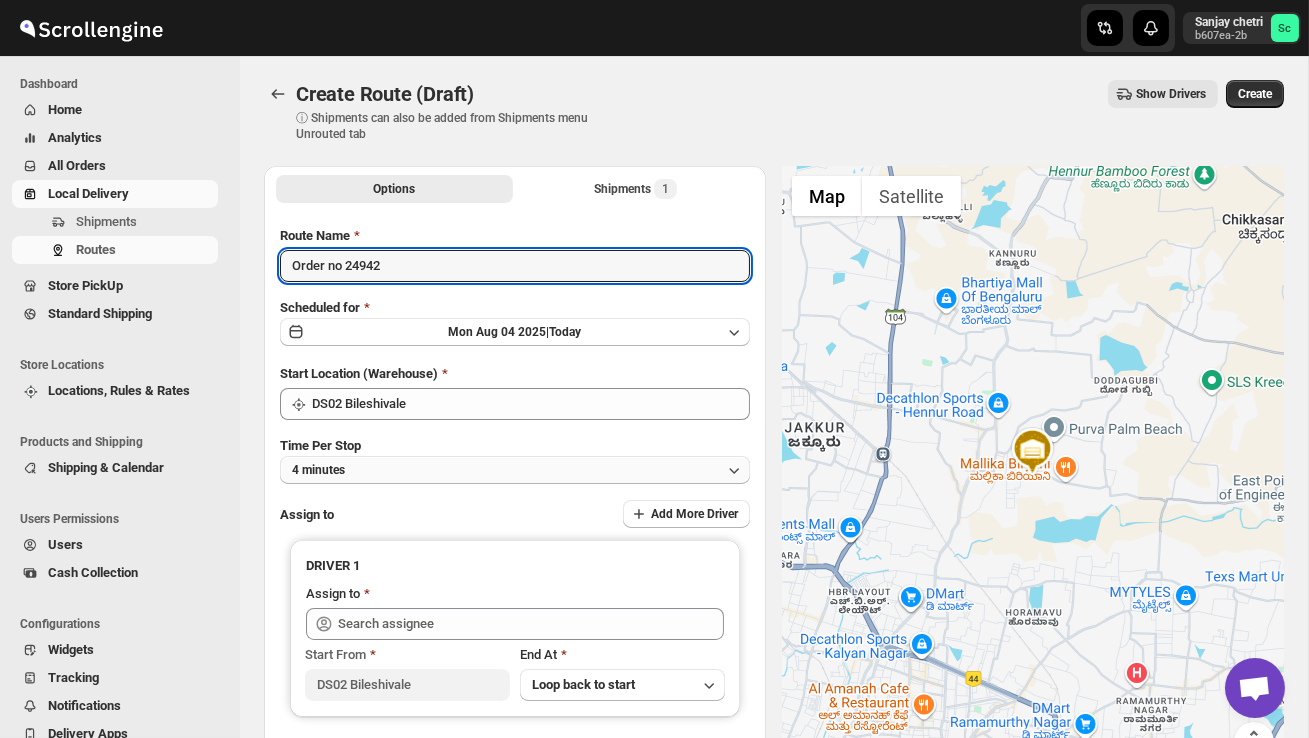 type on "Order no 24942" 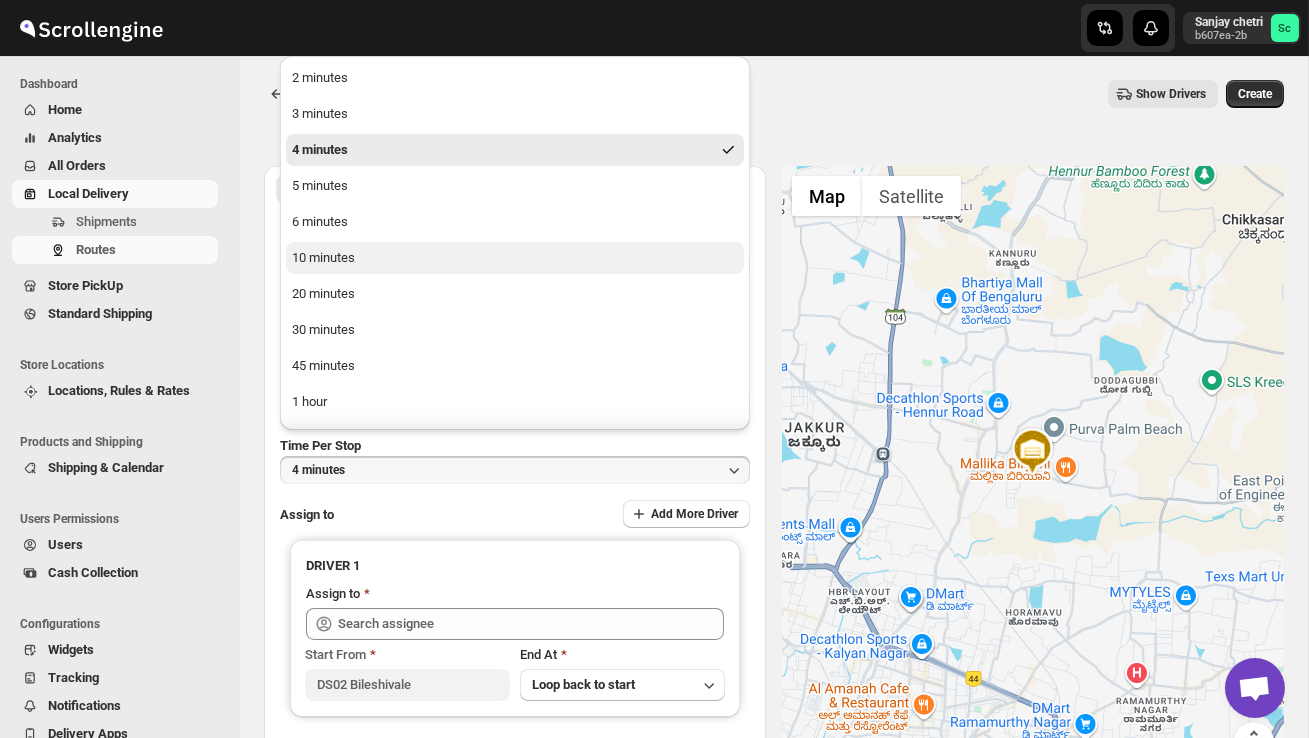 click on "10 minutes" at bounding box center [515, 258] 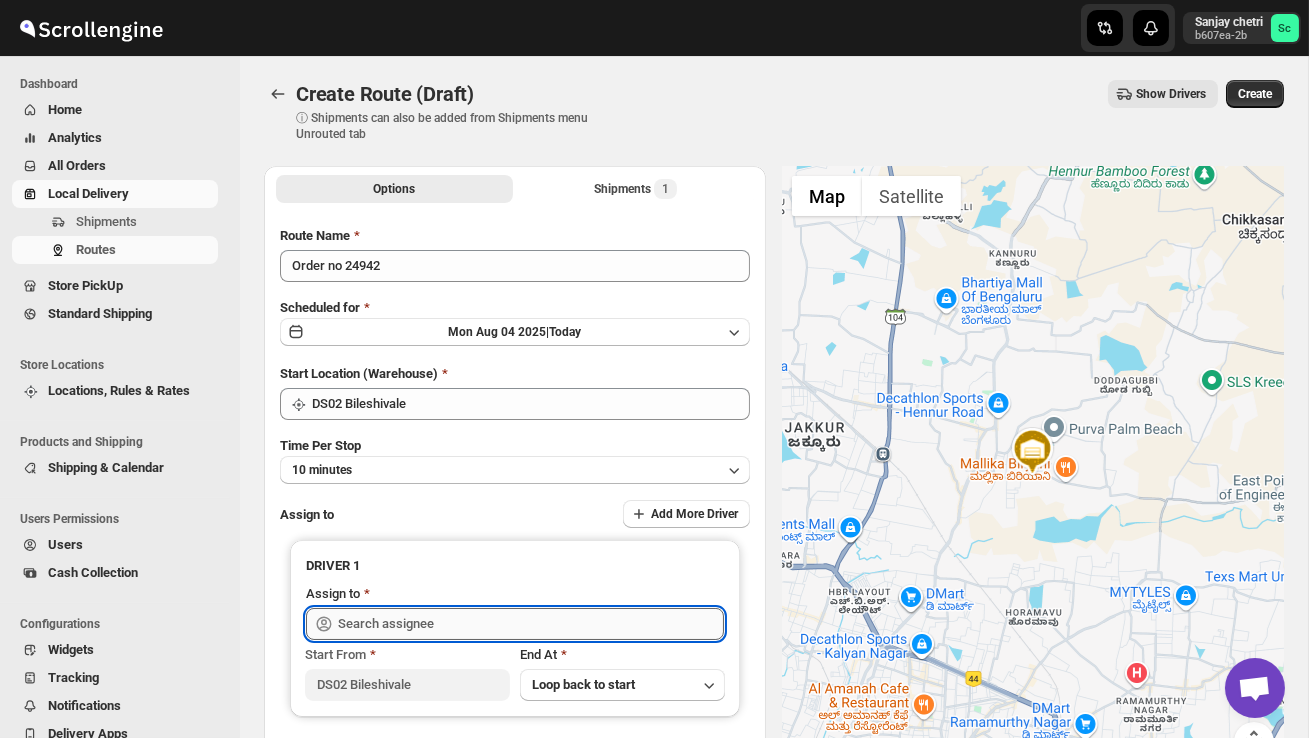 click at bounding box center [531, 624] 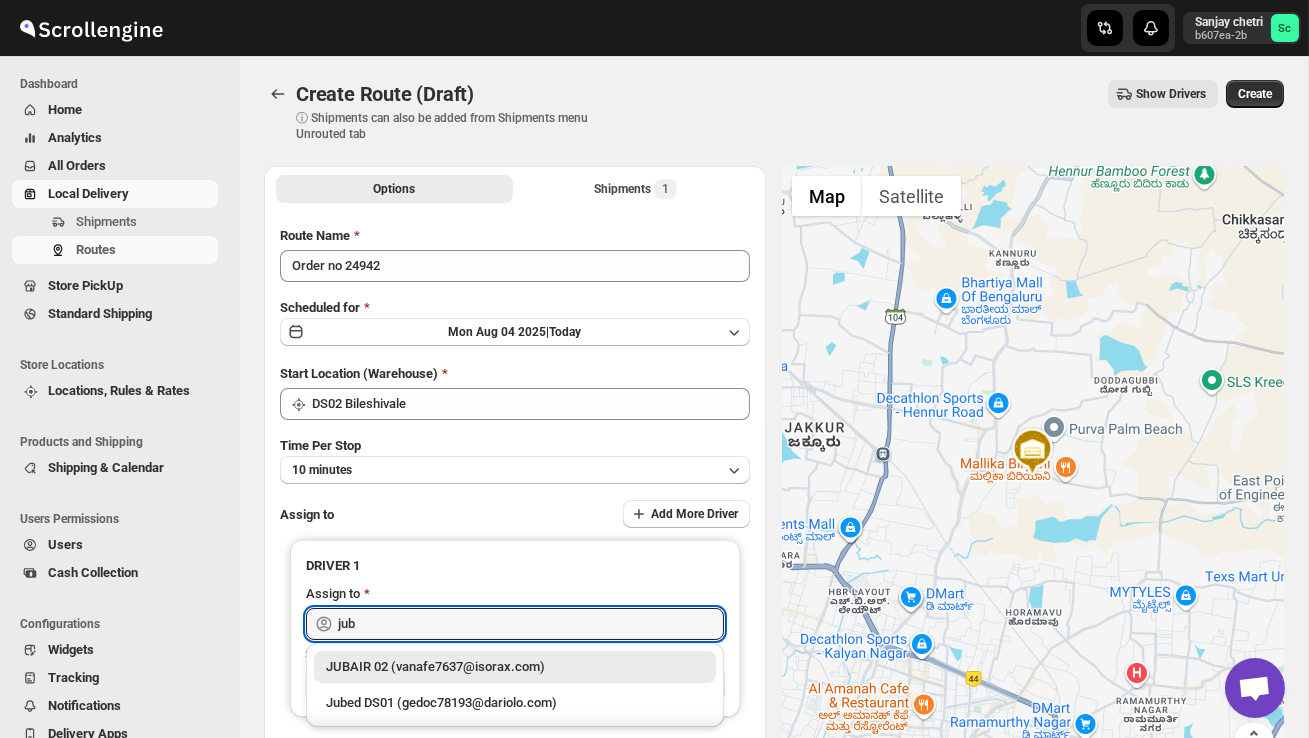 click on "JUBAIR  02 (vanafe7637@isorax.com)" at bounding box center (515, 667) 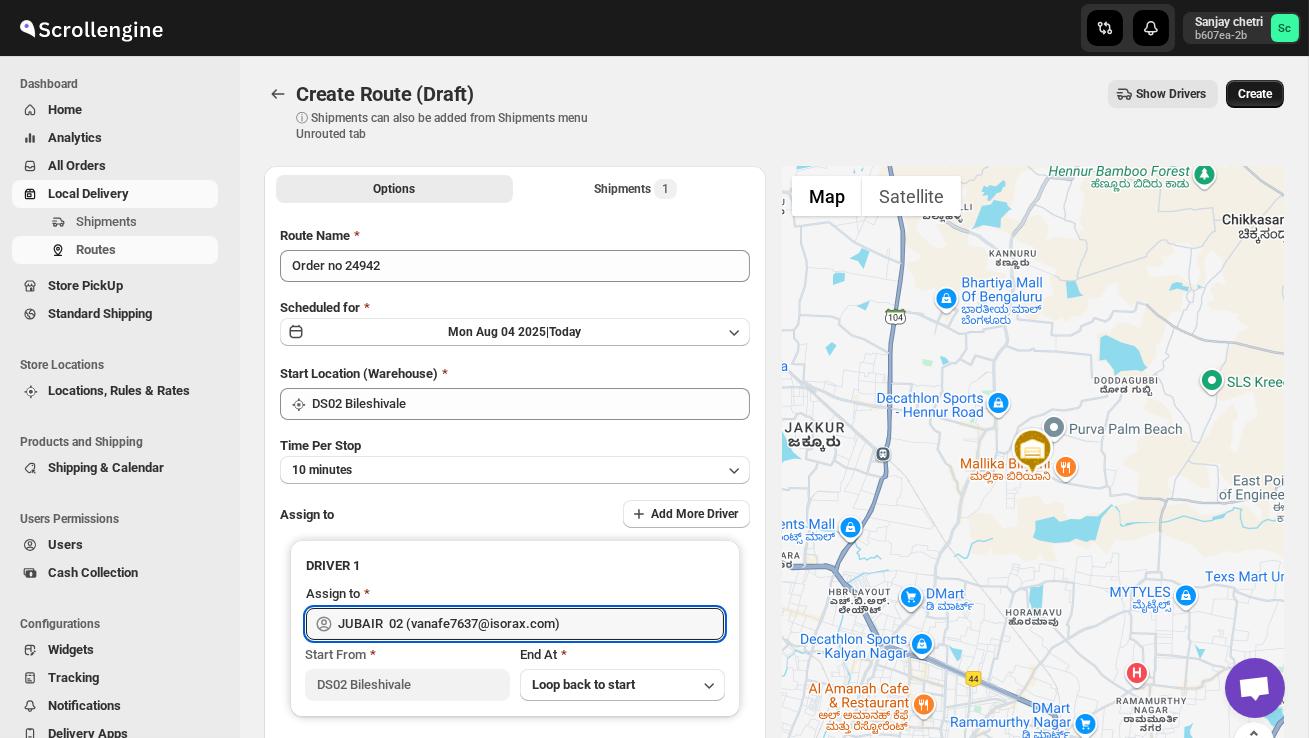 type on "JUBAIR  02 (vanafe7637@isorax.com)" 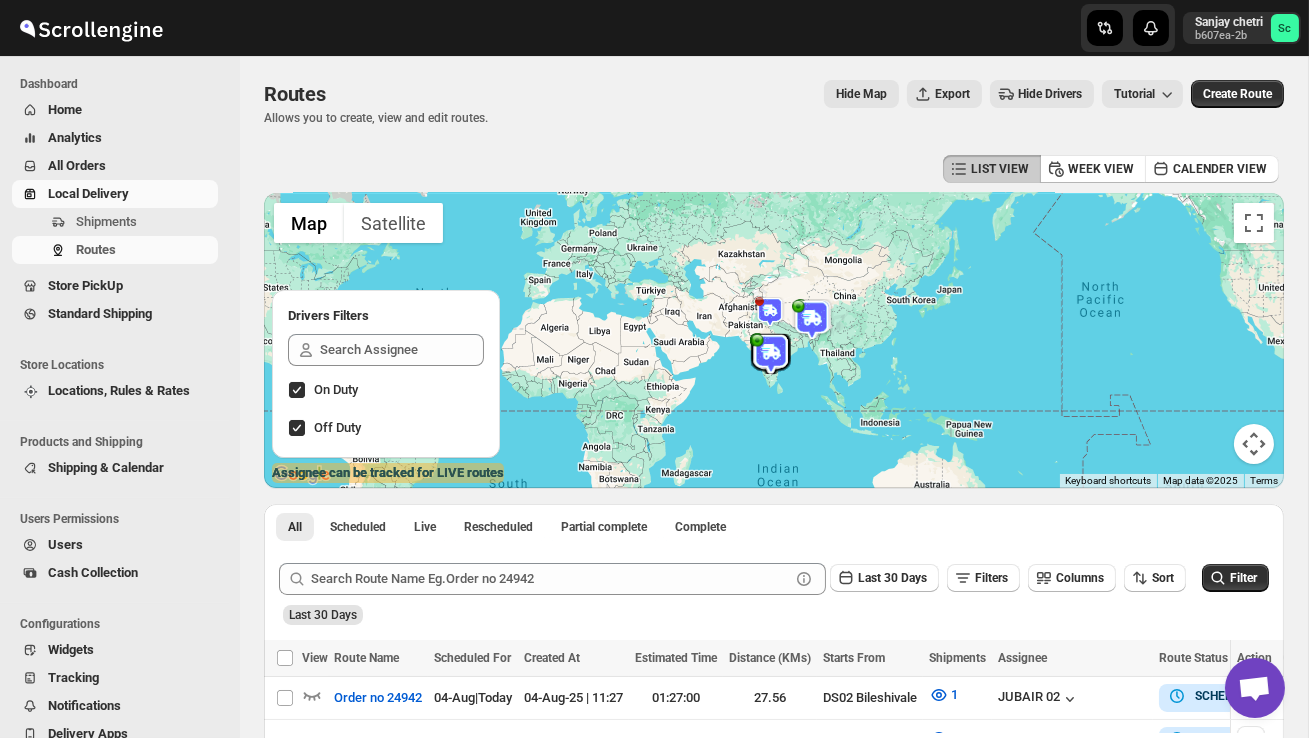 click on "Users" at bounding box center (65, 544) 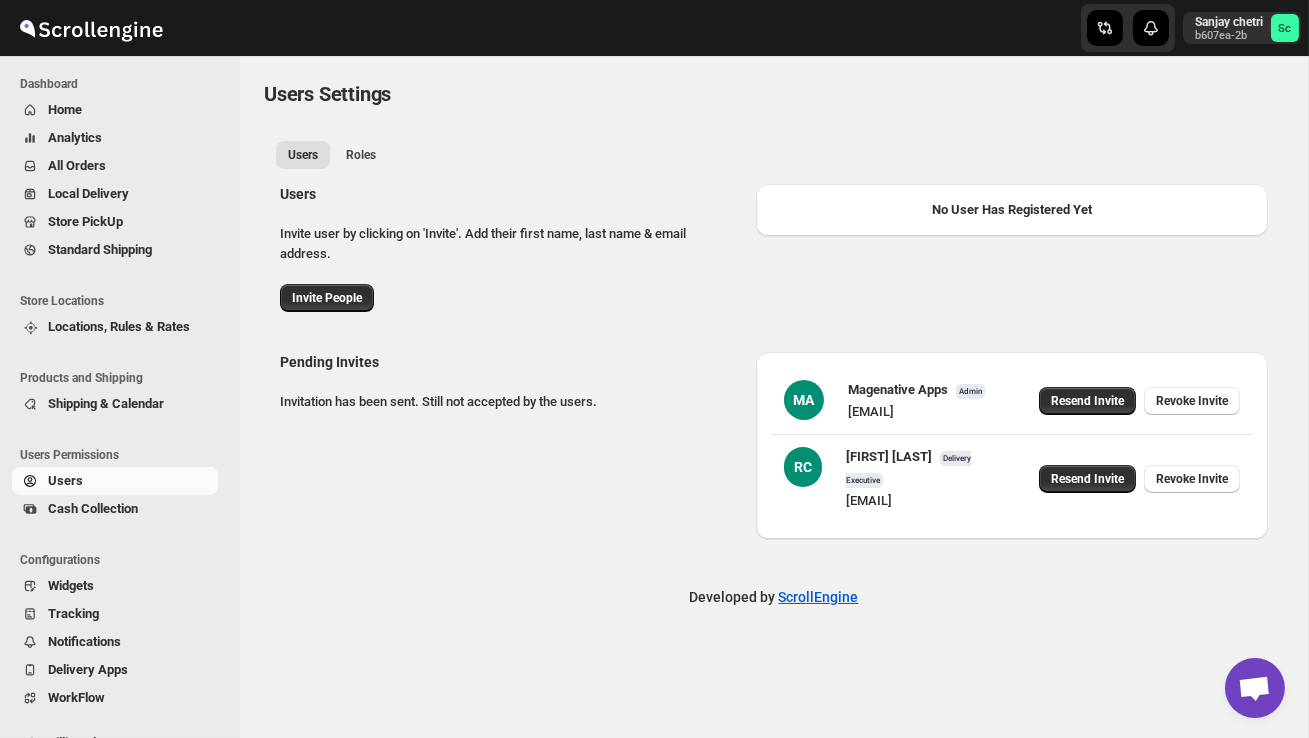 select on "637b767fbaab0276b10c91d8" 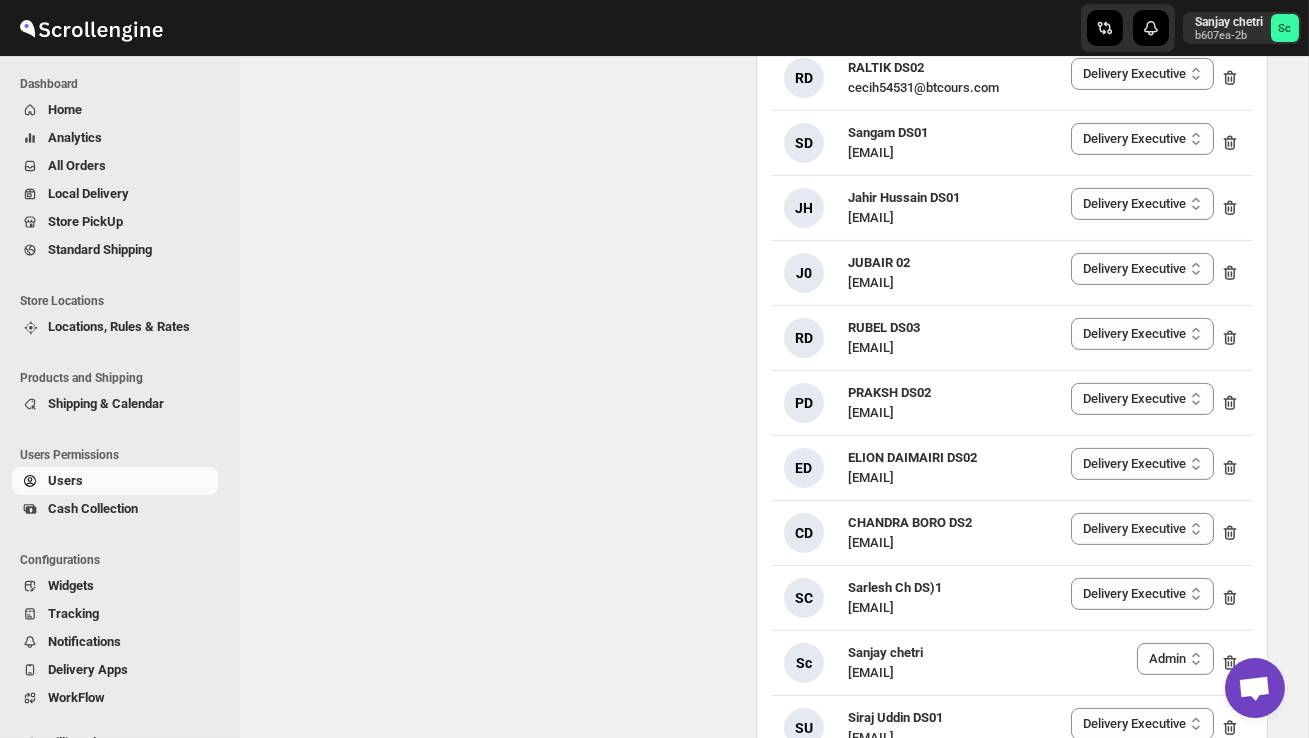 scroll, scrollTop: 1229, scrollLeft: 0, axis: vertical 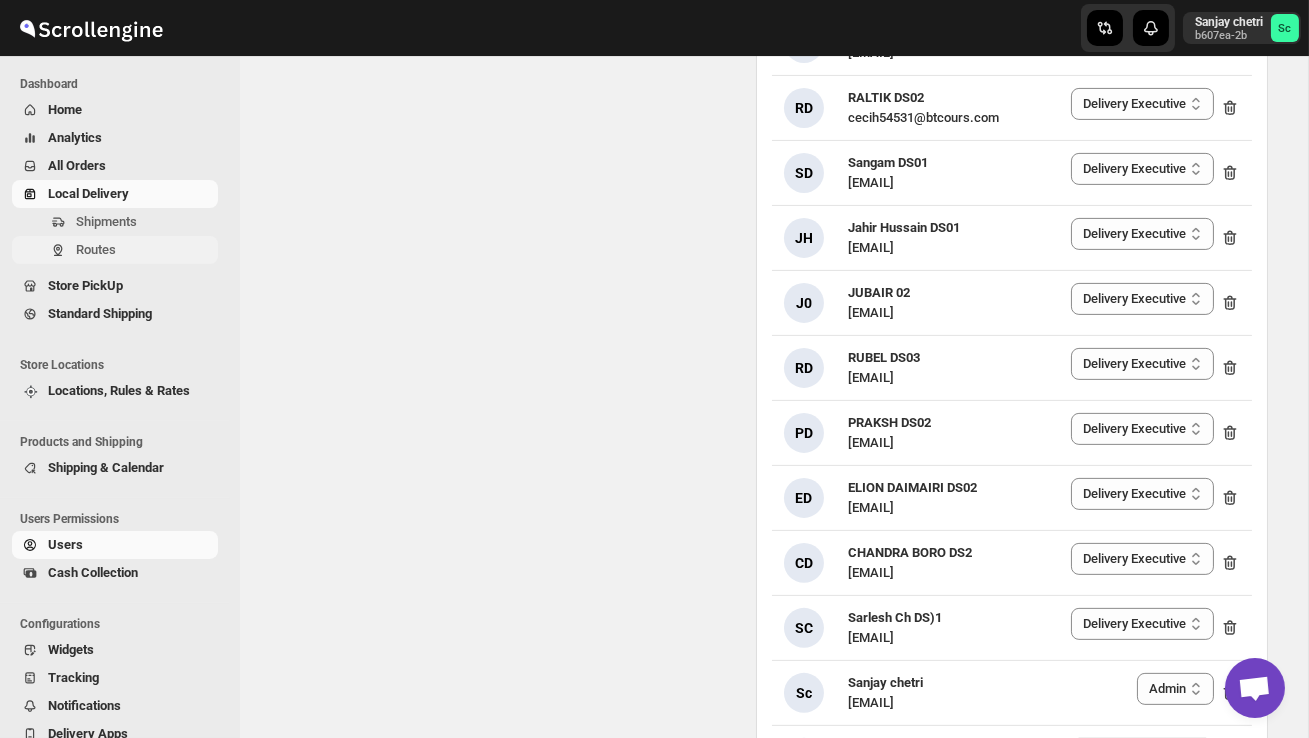 click on "Routes" at bounding box center (96, 249) 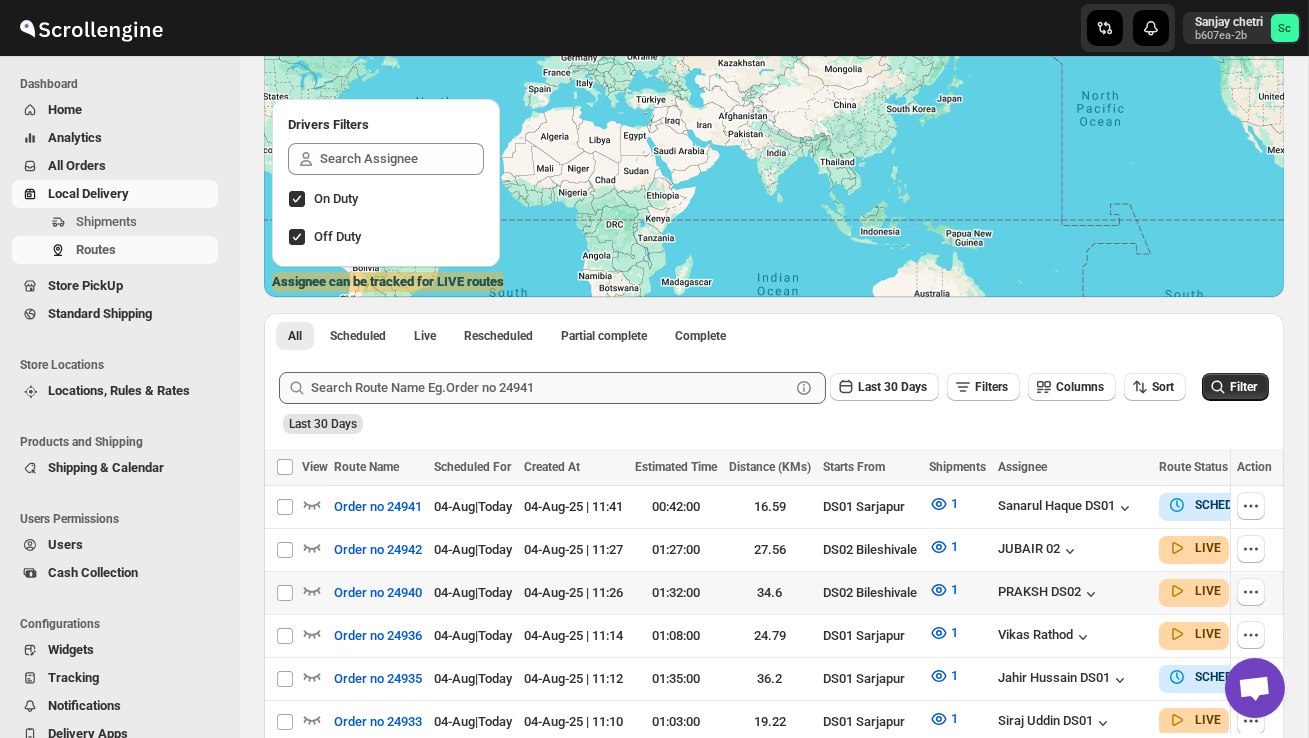 scroll, scrollTop: 194, scrollLeft: 0, axis: vertical 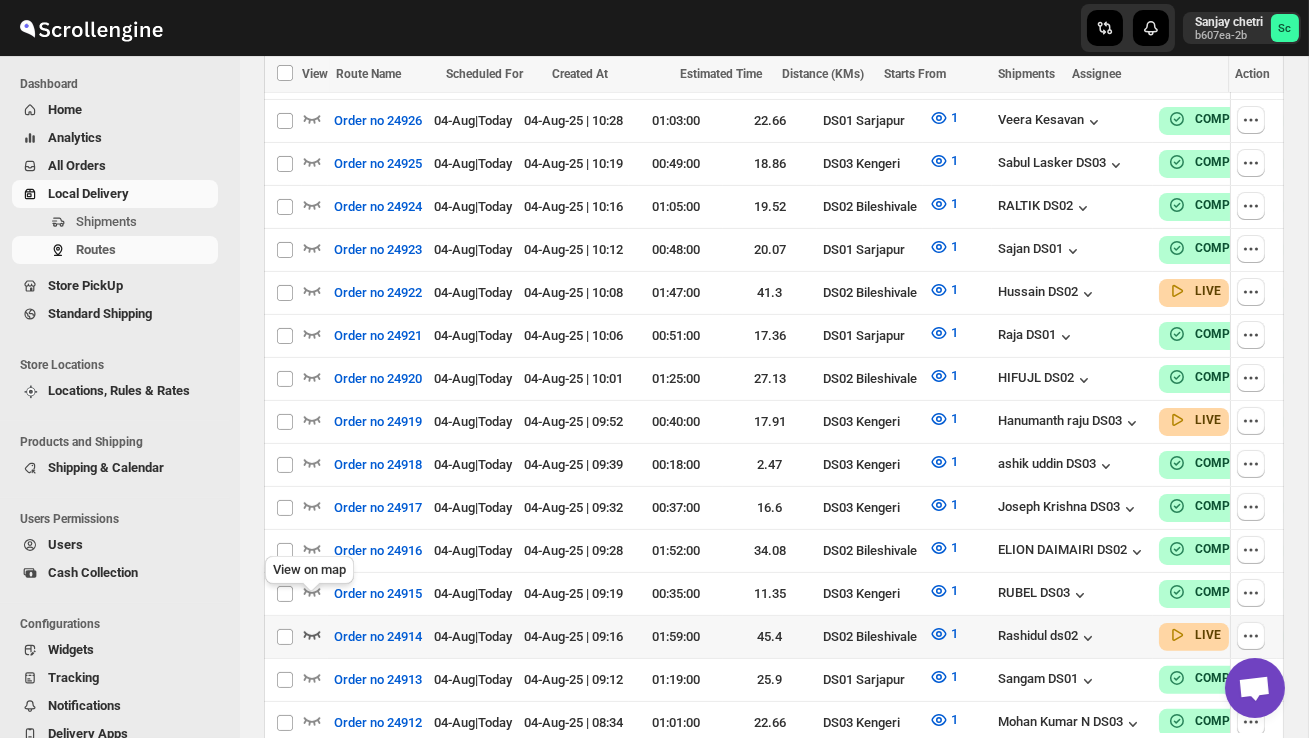 click 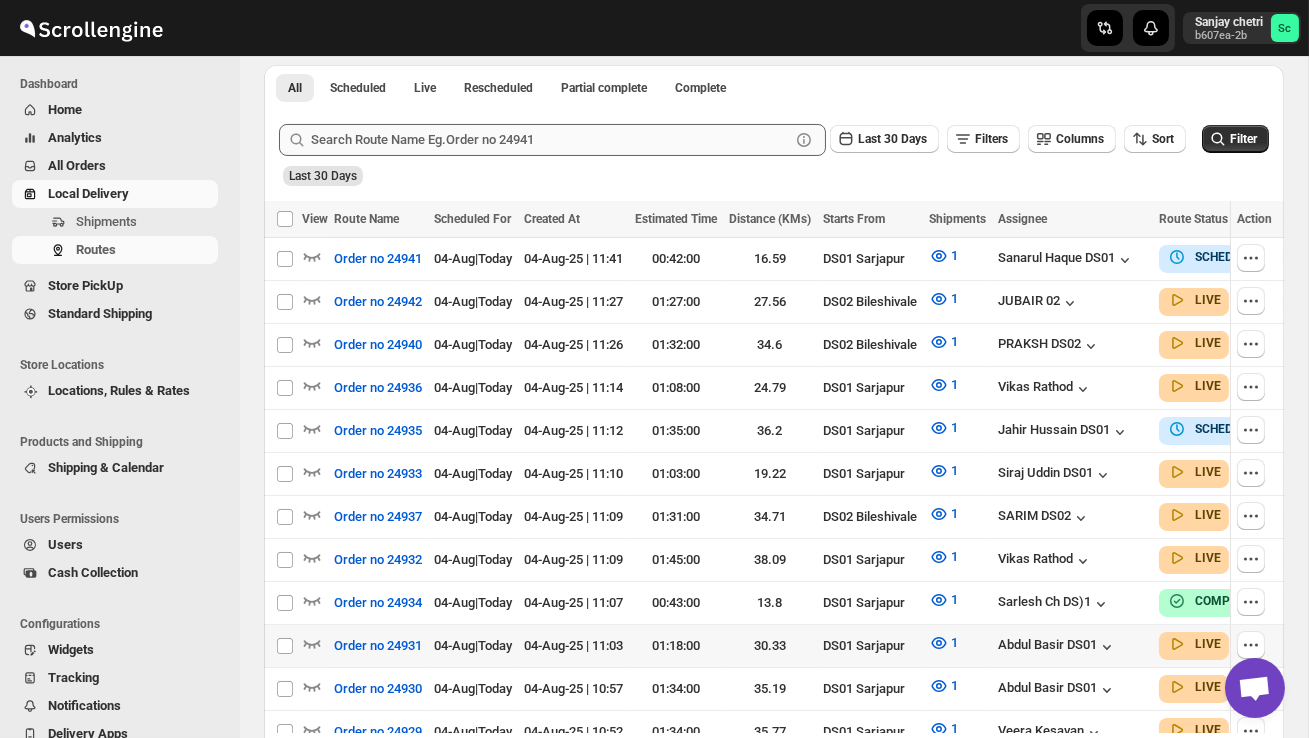 scroll, scrollTop: 472, scrollLeft: 0, axis: vertical 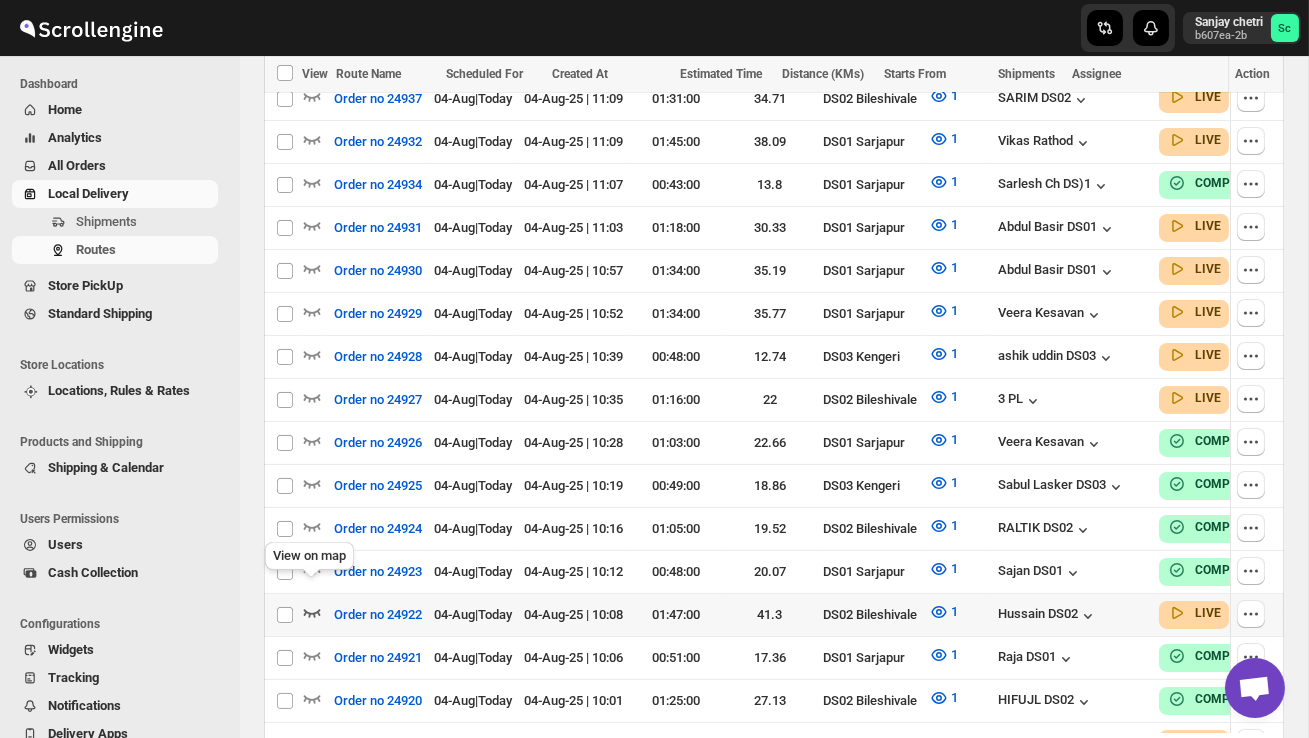 click 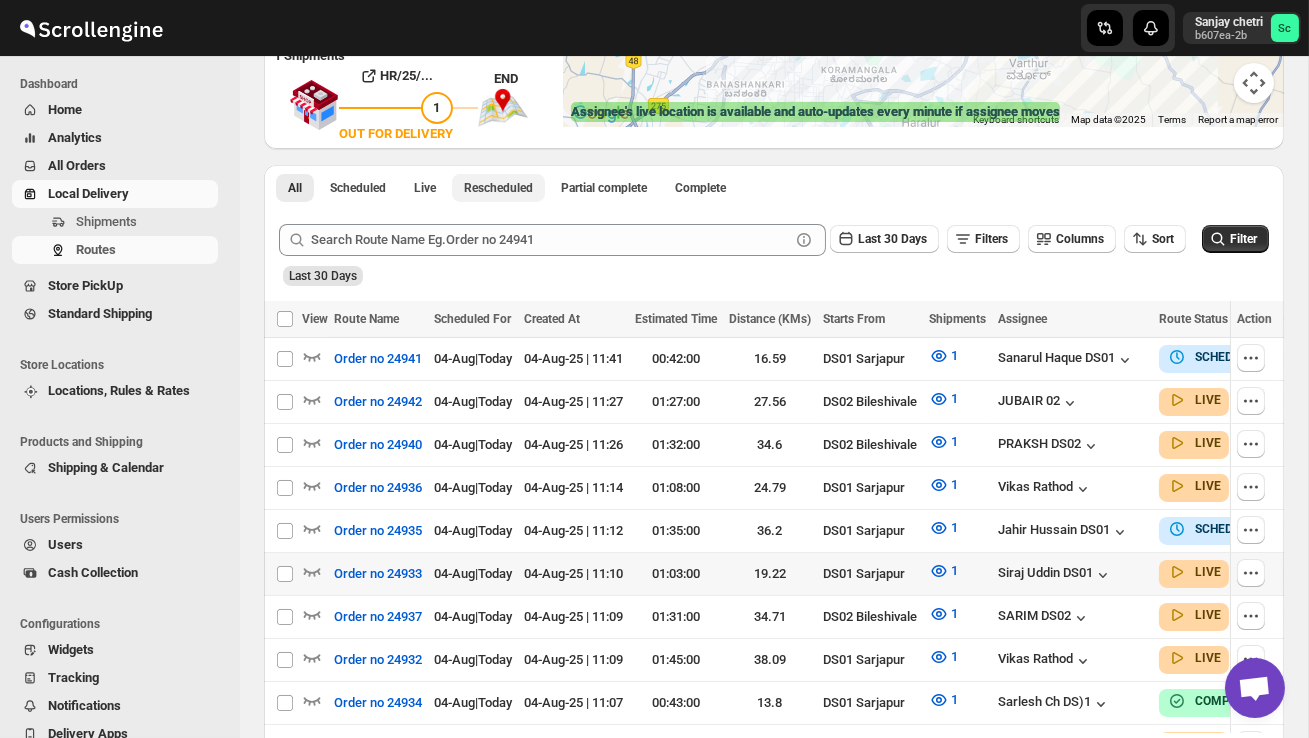 scroll, scrollTop: 367, scrollLeft: 0, axis: vertical 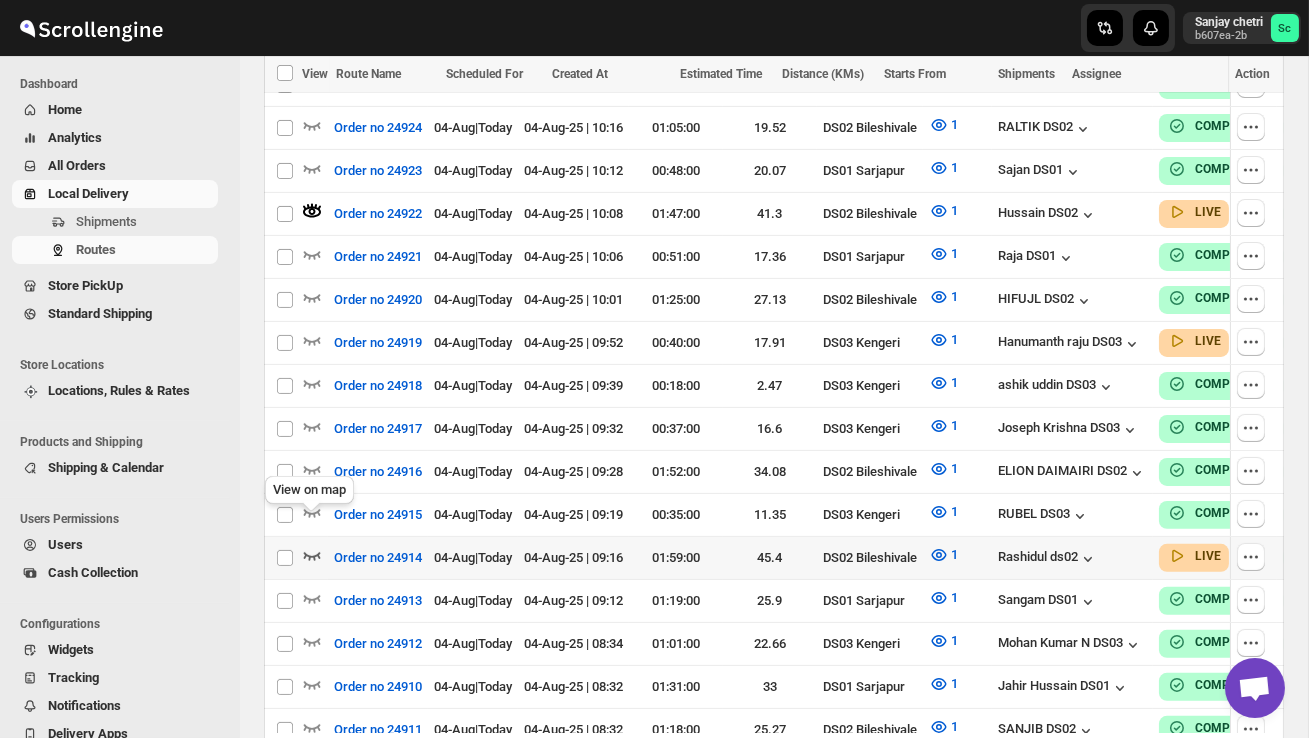 click 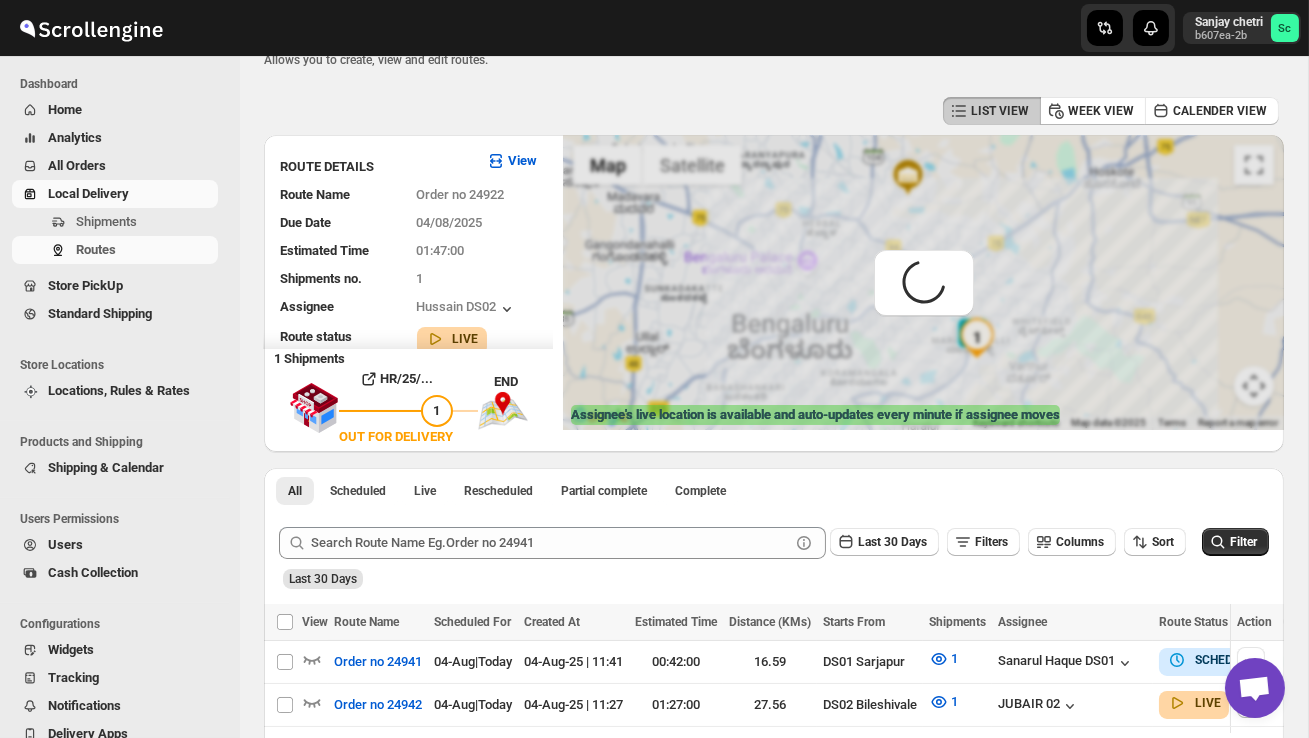 scroll, scrollTop: 0, scrollLeft: 0, axis: both 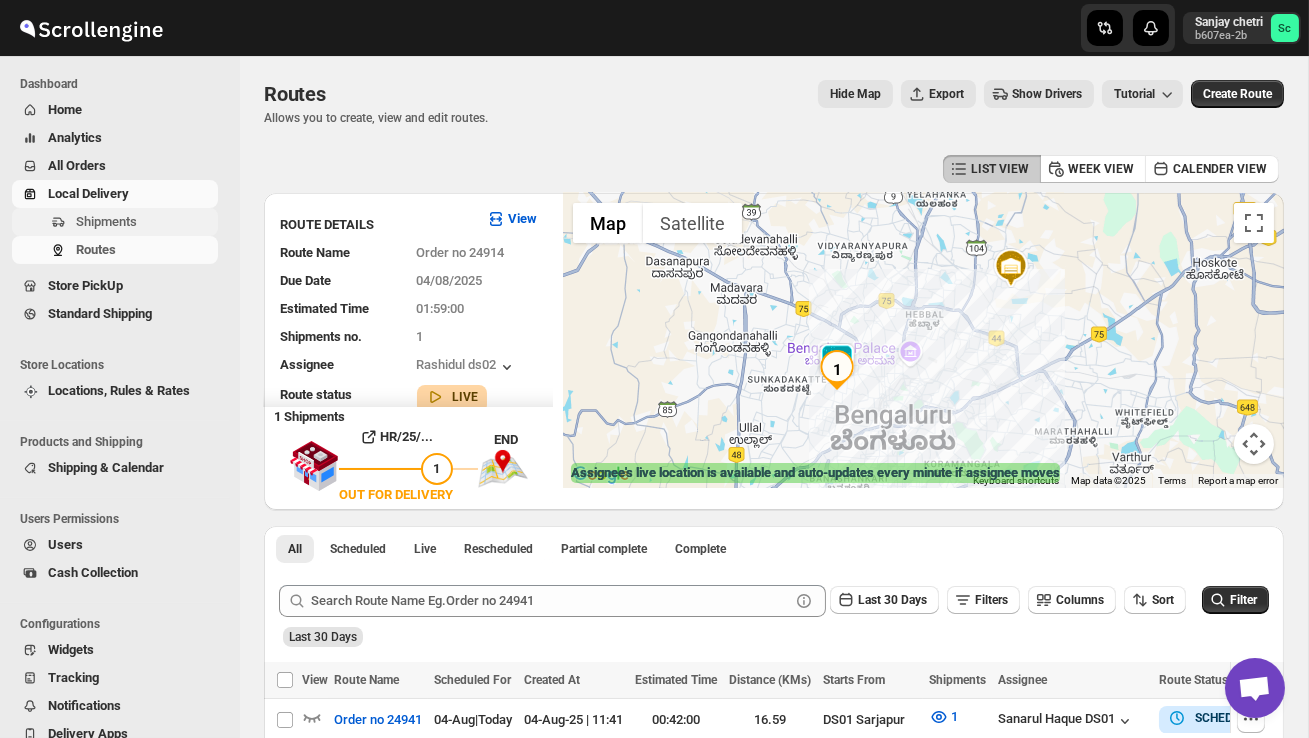 click on "Shipments" at bounding box center (106, 221) 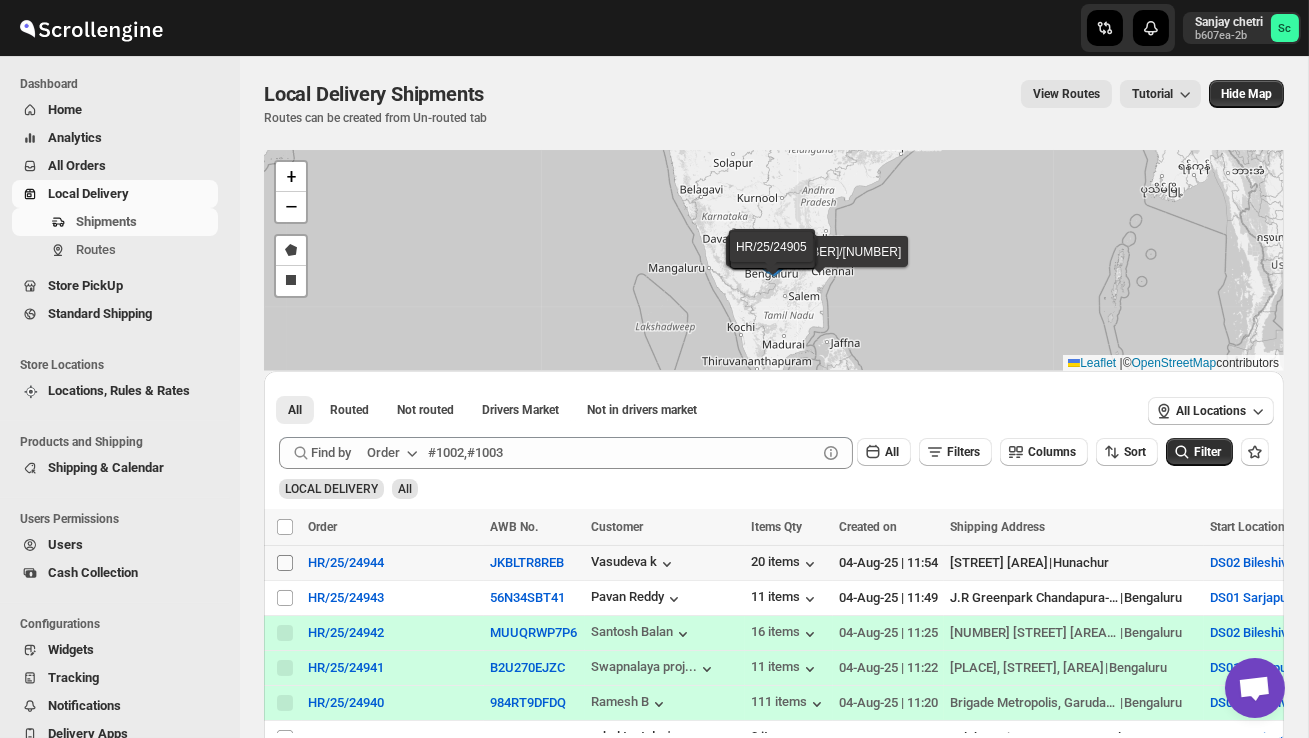 click on "Select shipment" at bounding box center [285, 563] 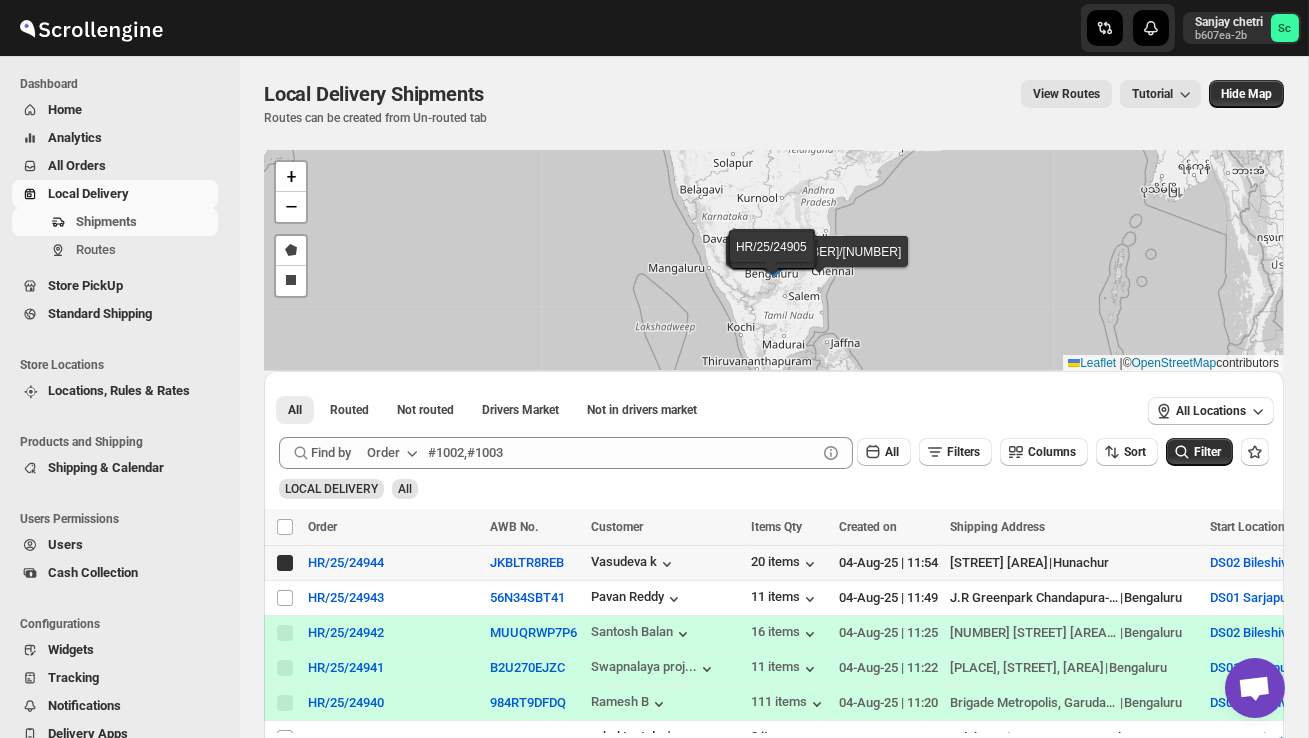 checkbox on "true" 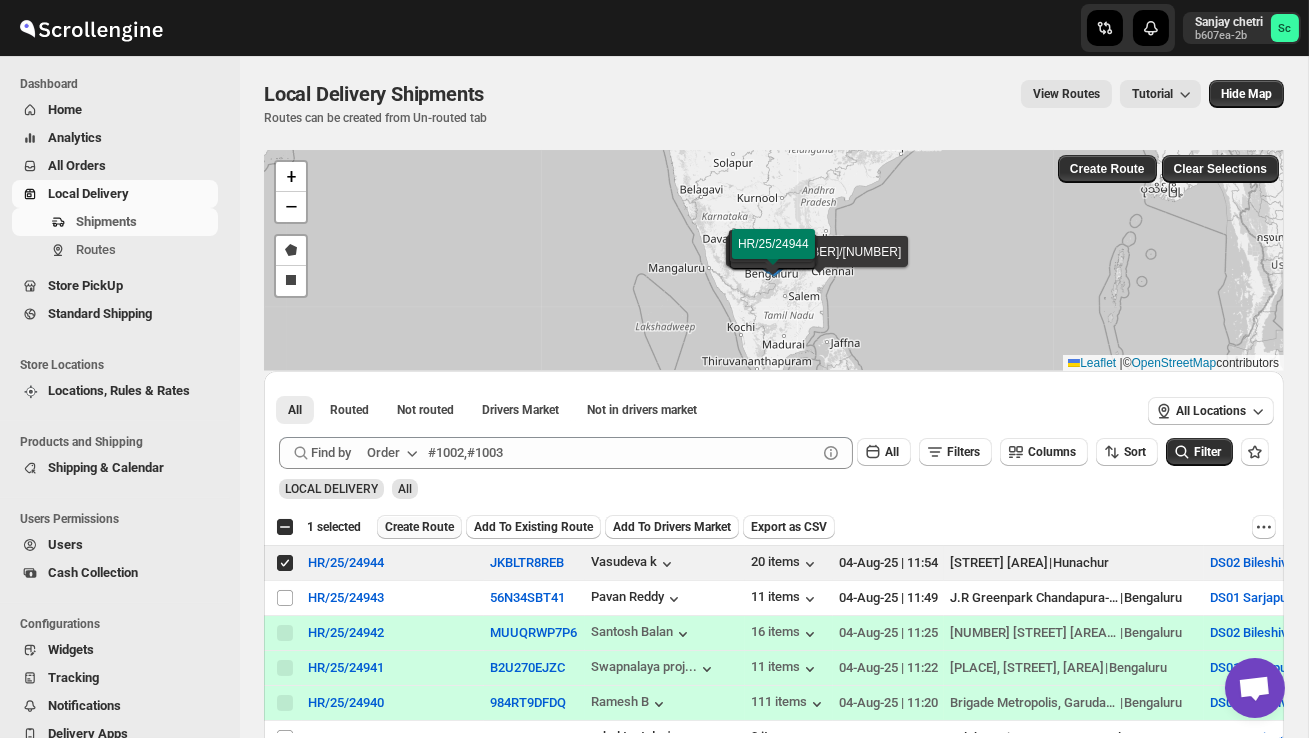 click on "Create Route" at bounding box center [419, 527] 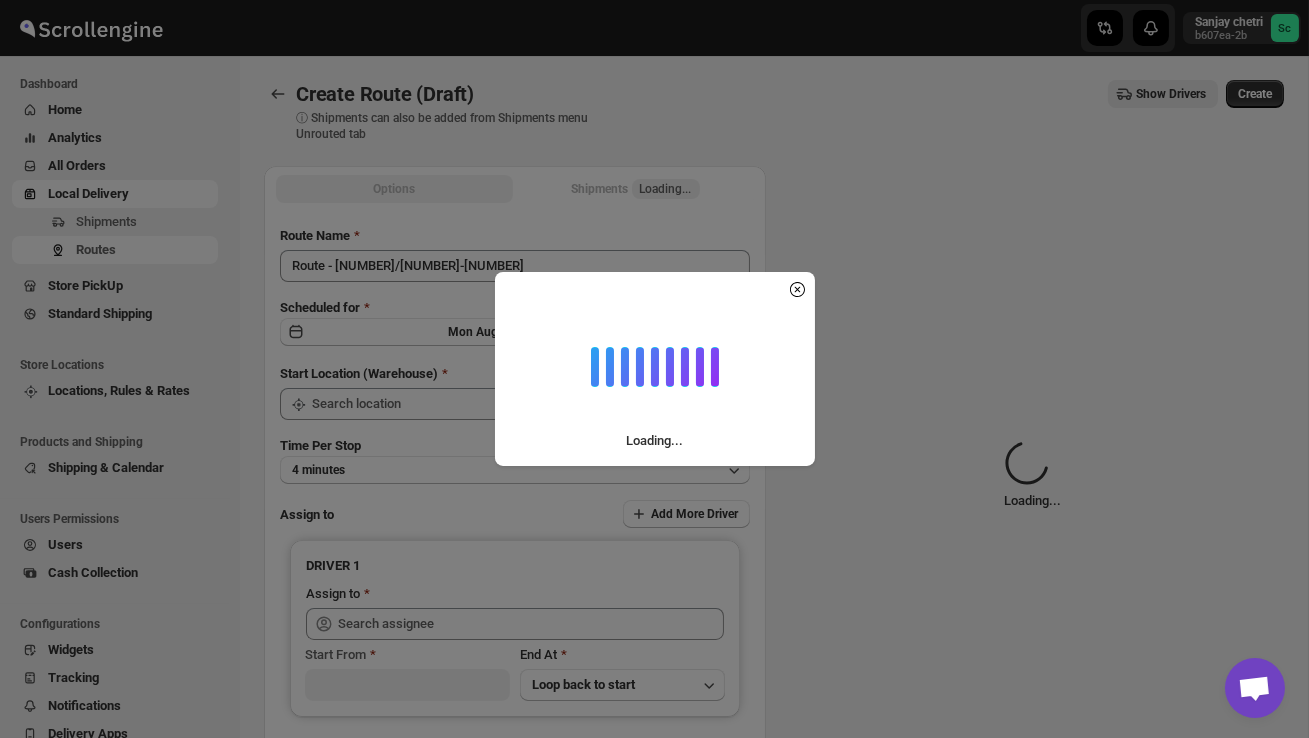 type on "DS02 Bileshivale" 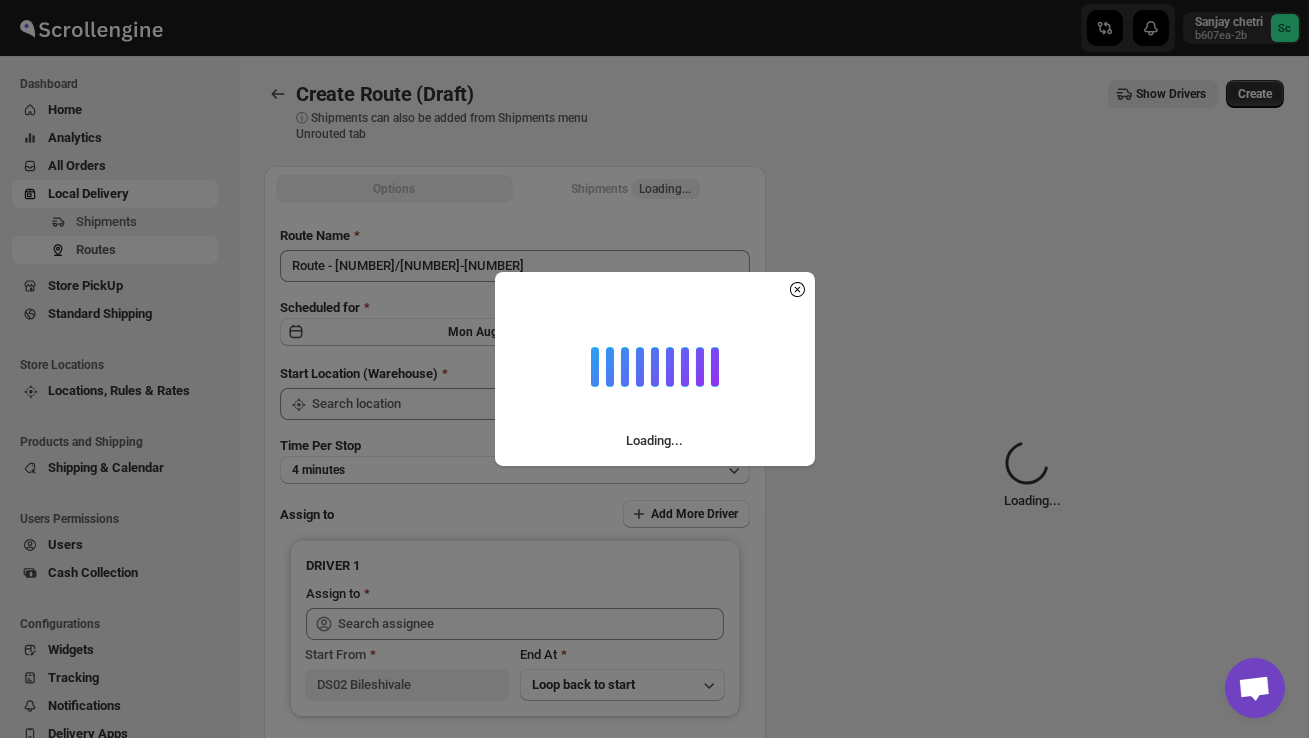 type on "DS02 Bileshivale" 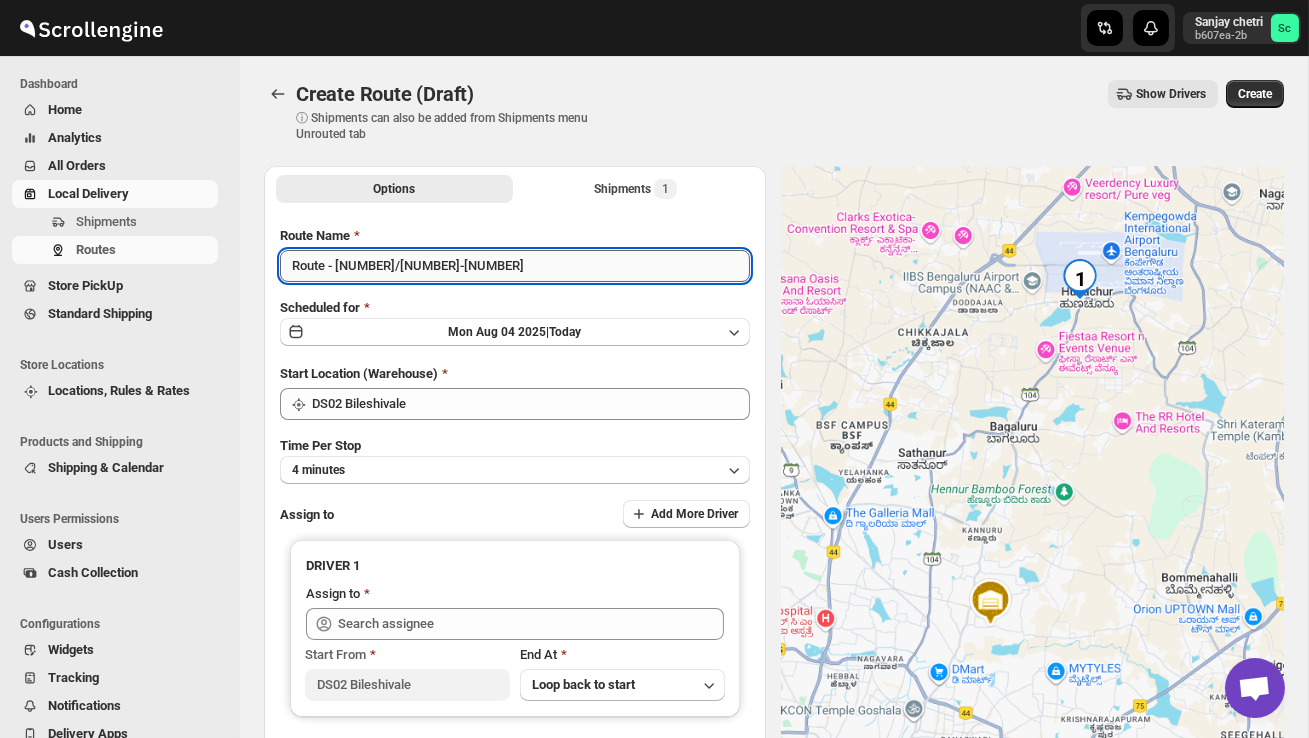 click on "Route - [NUMBER]/[NUMBER]-[NUMBER]" at bounding box center [515, 266] 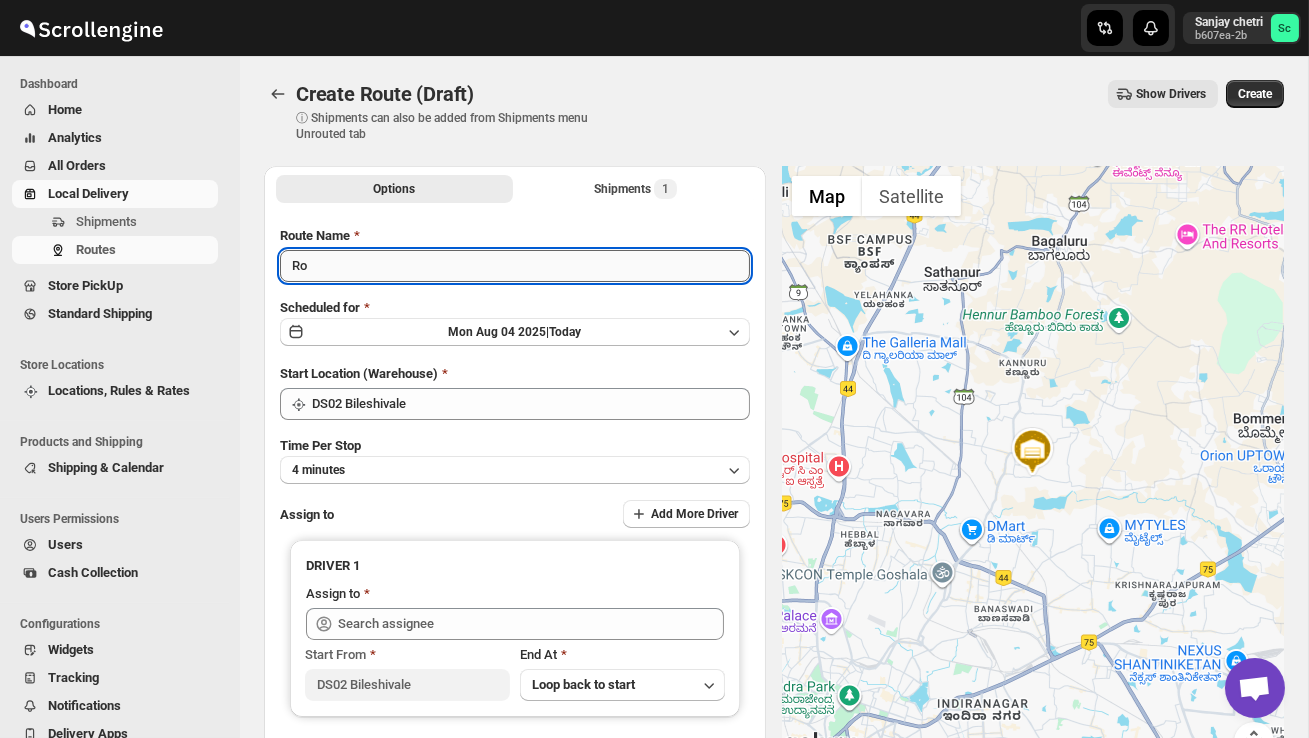 type on "R" 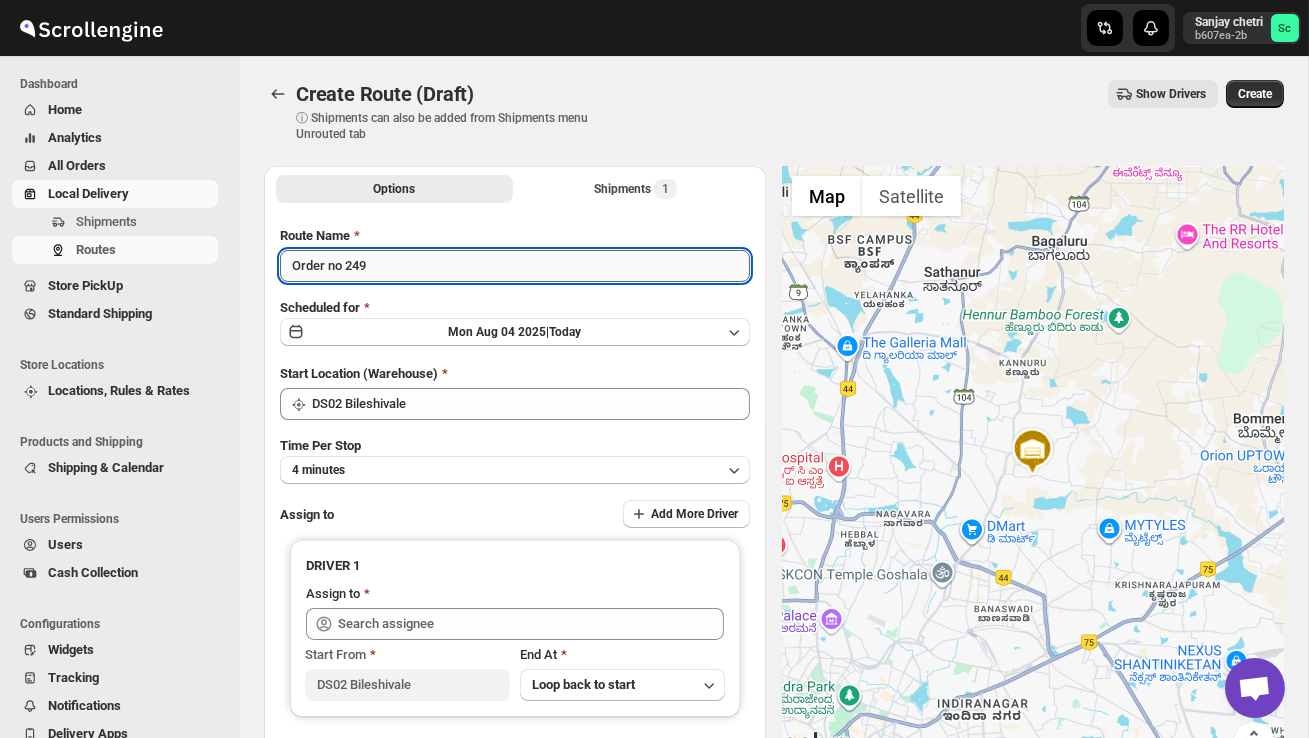 click on "Order no 249" at bounding box center (515, 266) 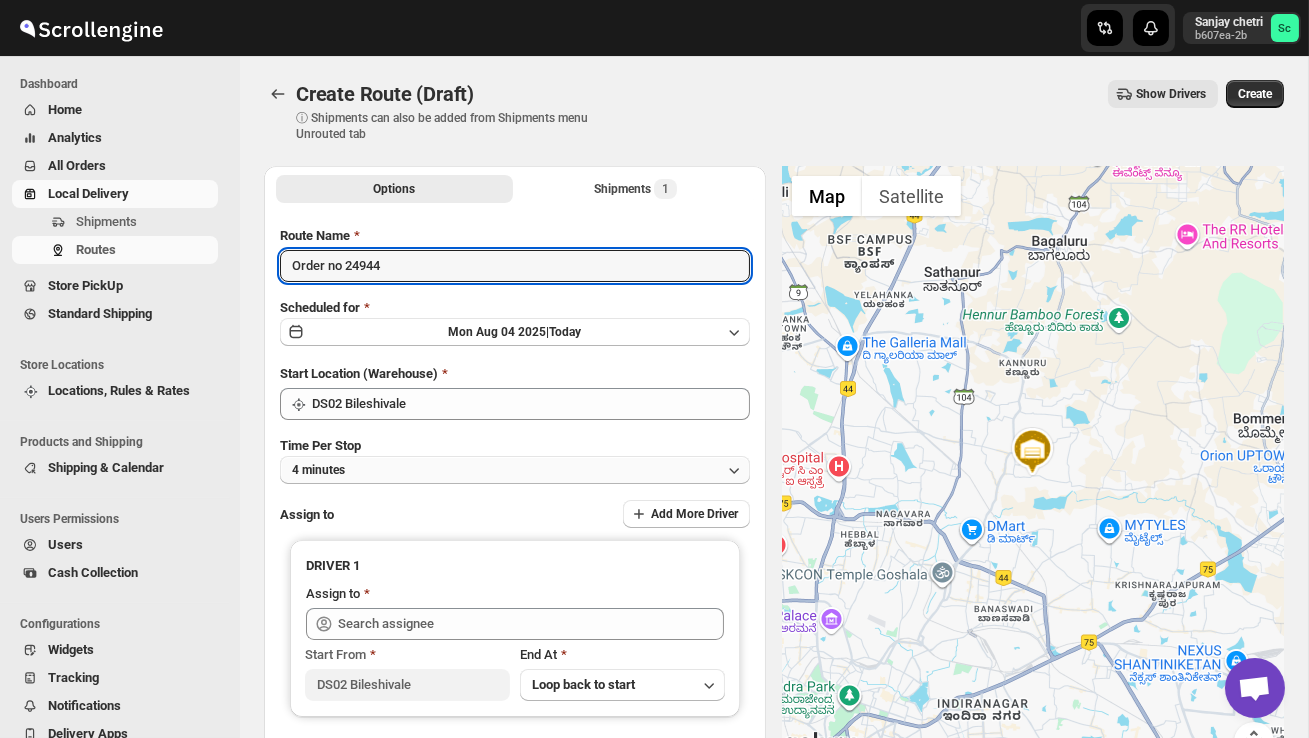 type on "Order no 24944" 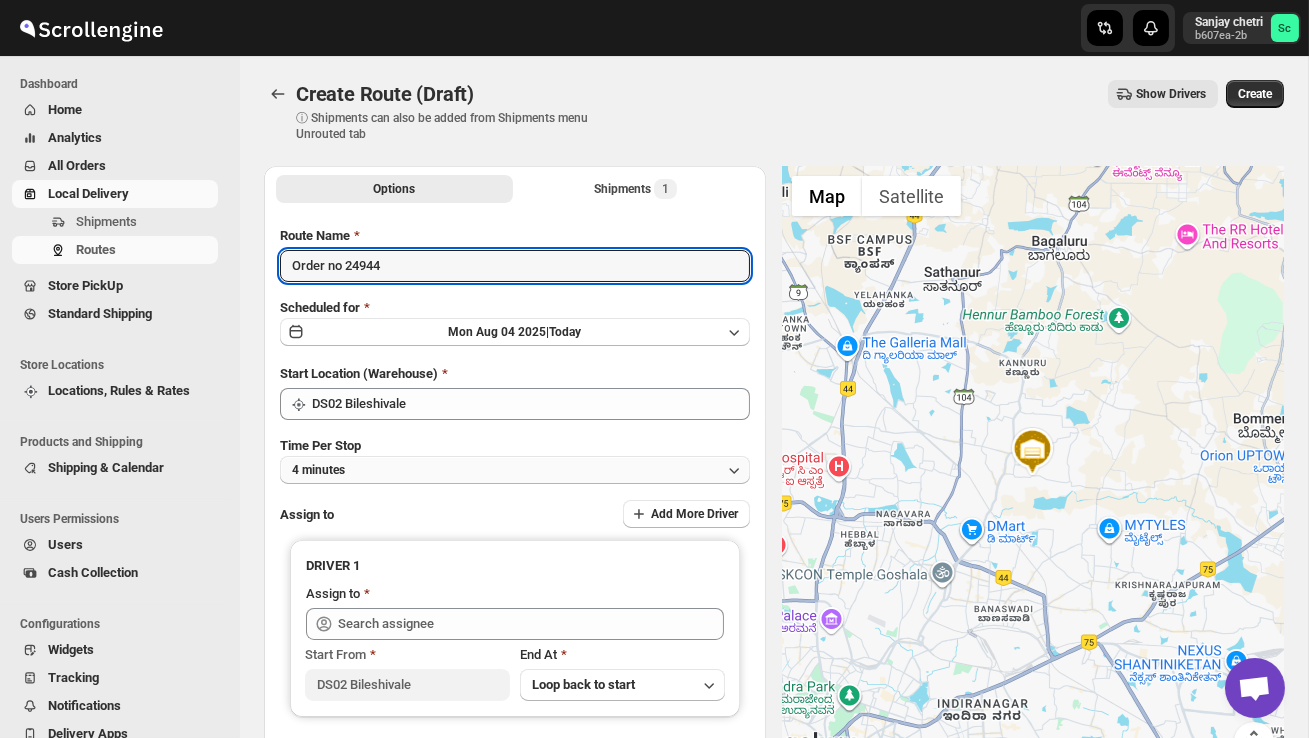 click on "4 minutes" at bounding box center [515, 470] 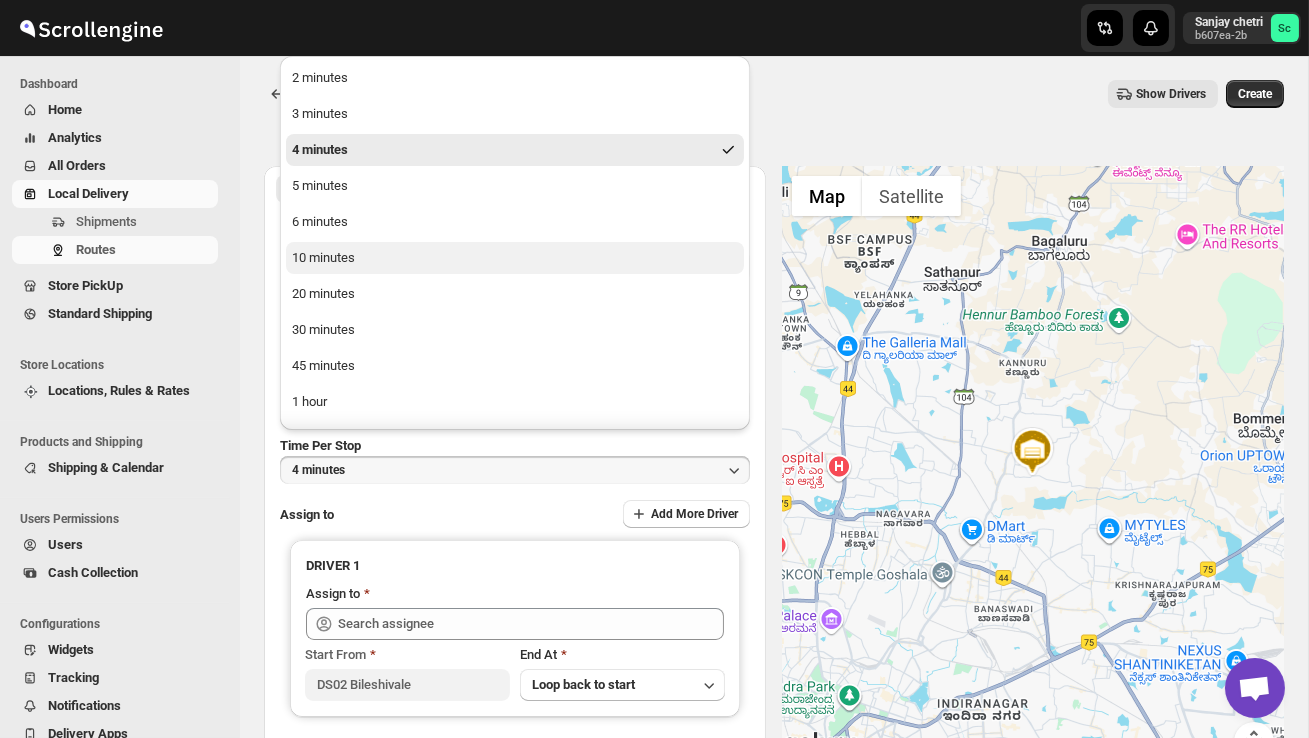 click on "10 minutes" at bounding box center (515, 258) 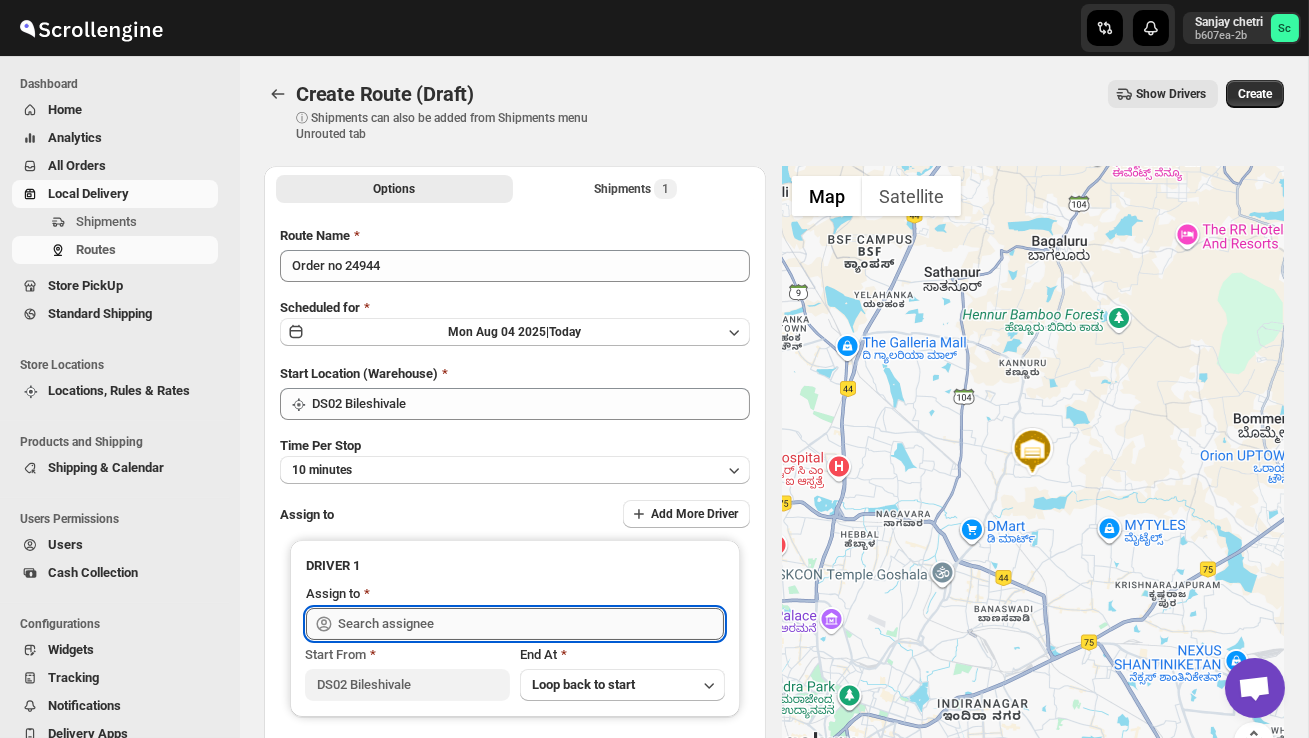 click at bounding box center (531, 624) 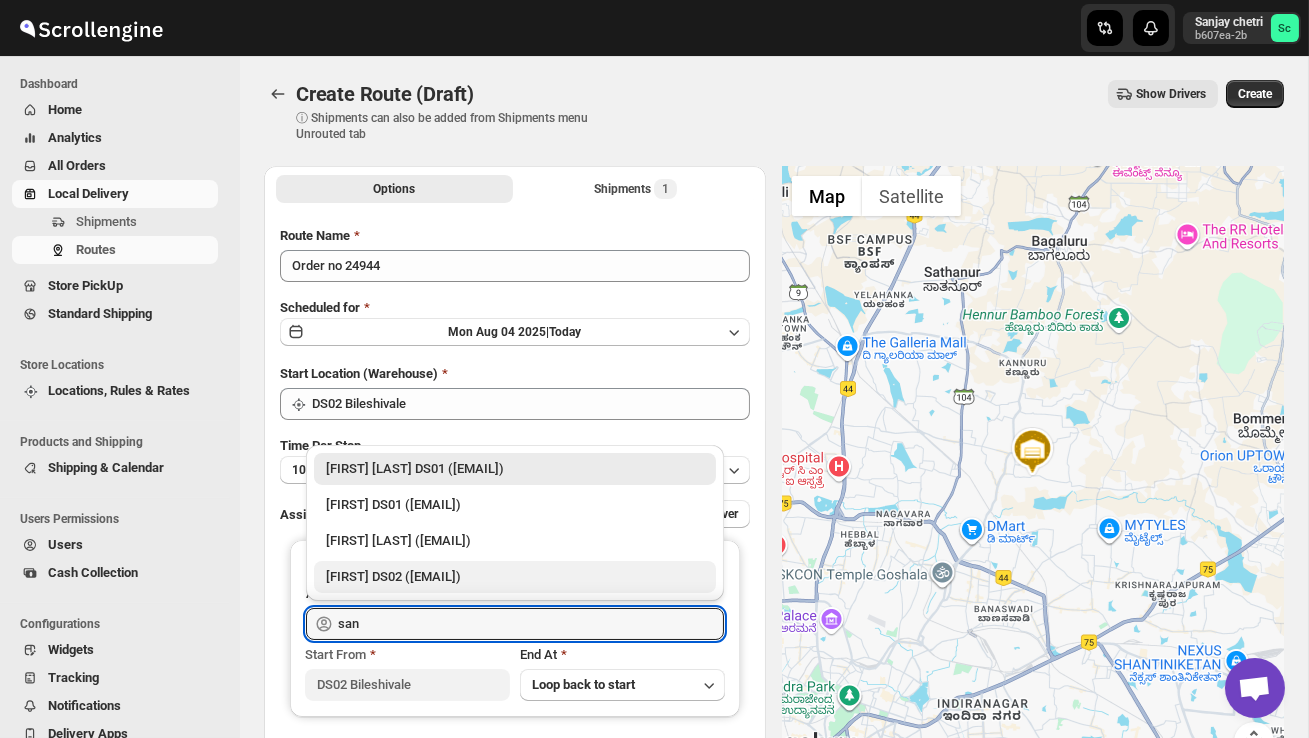 click on "[FIRST] DS02 ([EMAIL])" at bounding box center [515, 577] 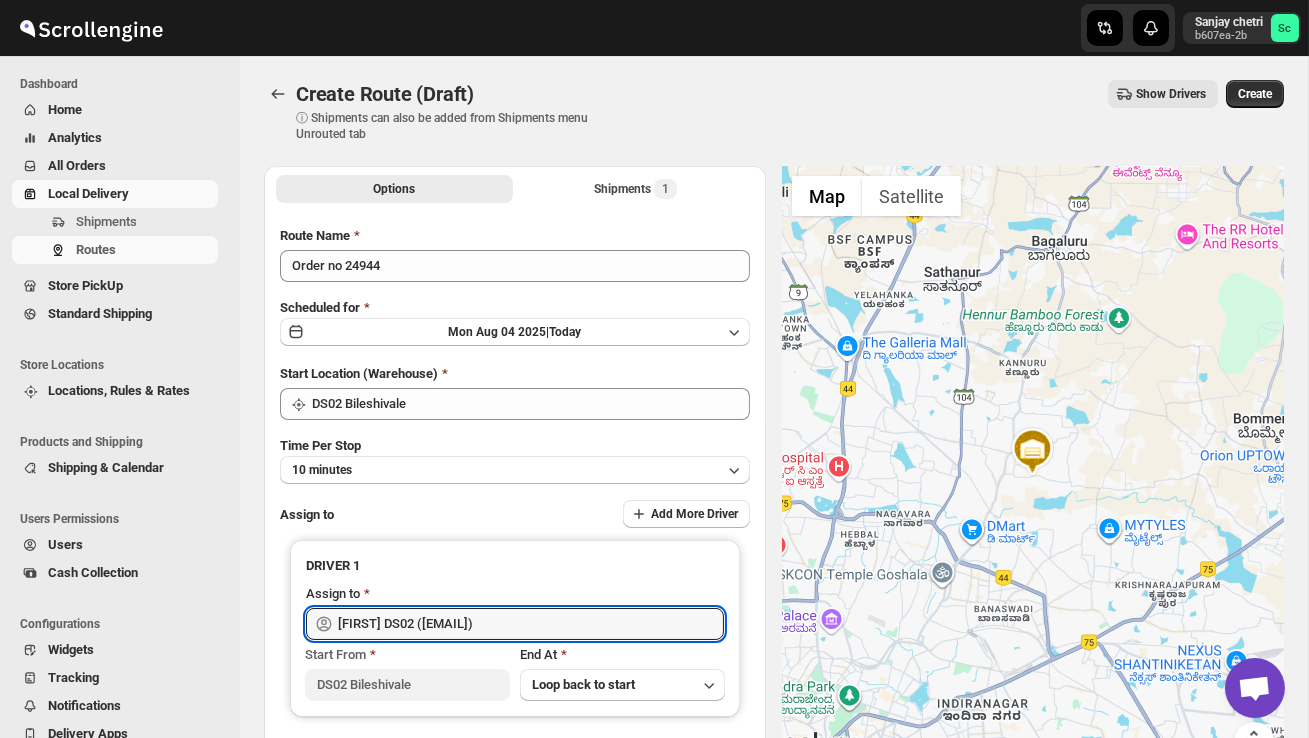 type on "[FIRST] DS02 ([EMAIL])" 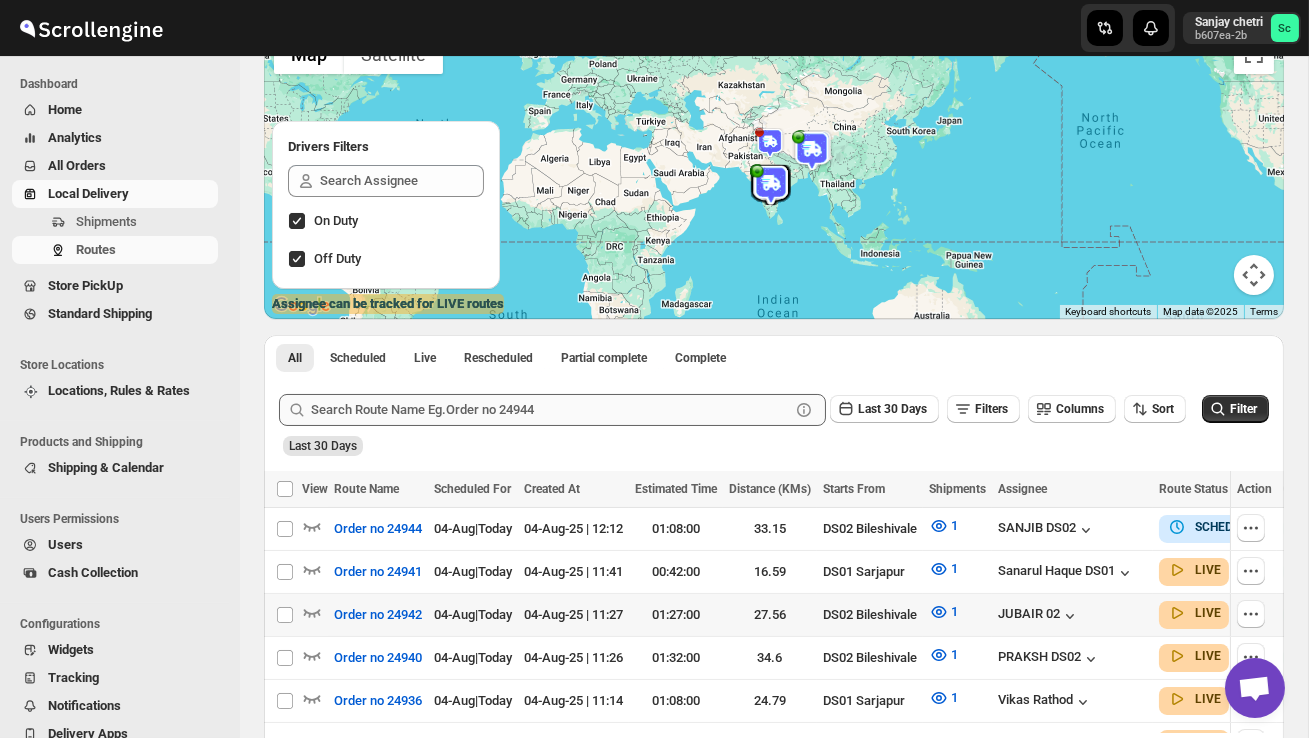 scroll, scrollTop: 179, scrollLeft: 0, axis: vertical 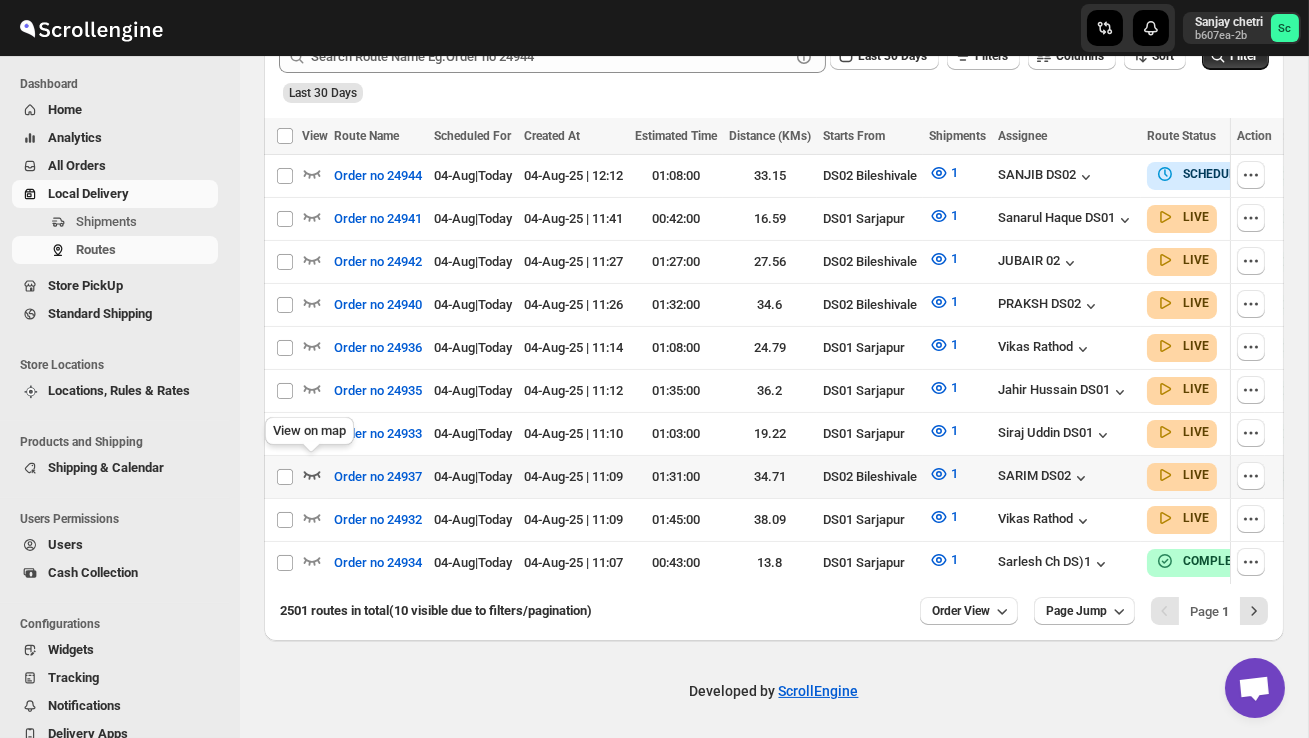 click 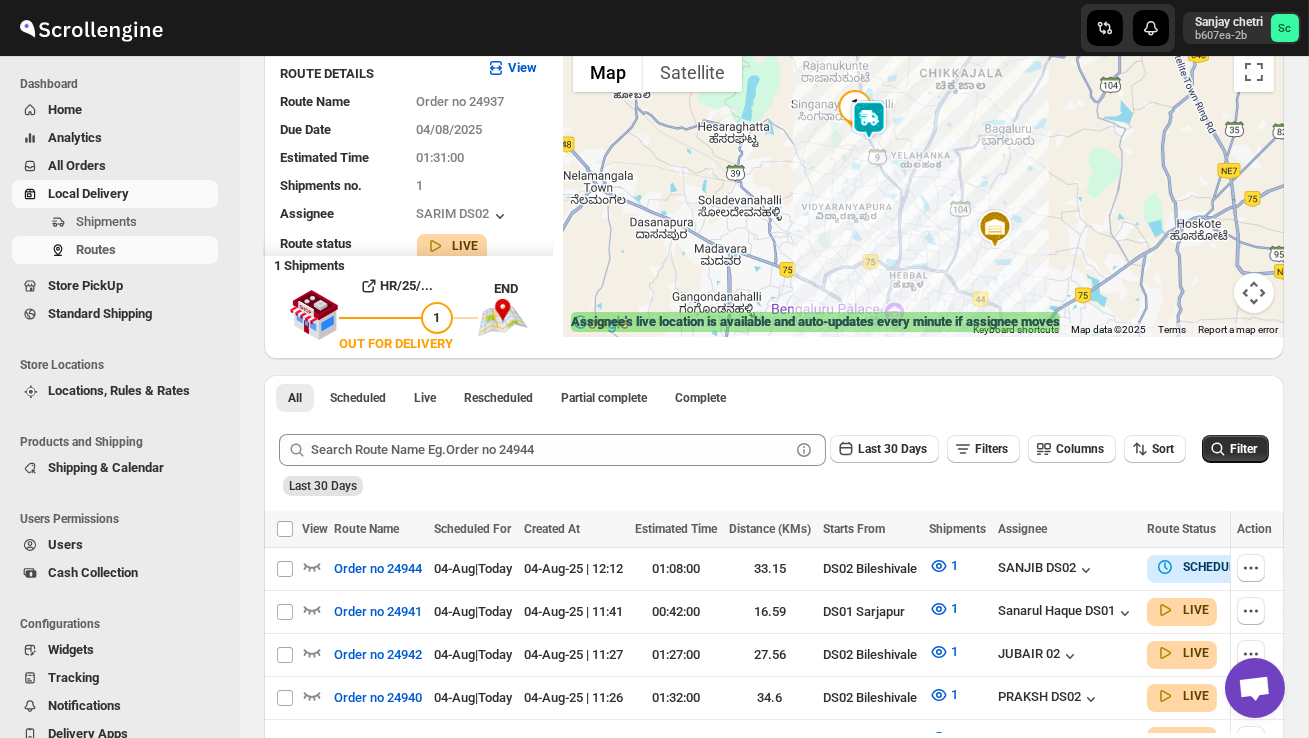 scroll, scrollTop: 543, scrollLeft: 0, axis: vertical 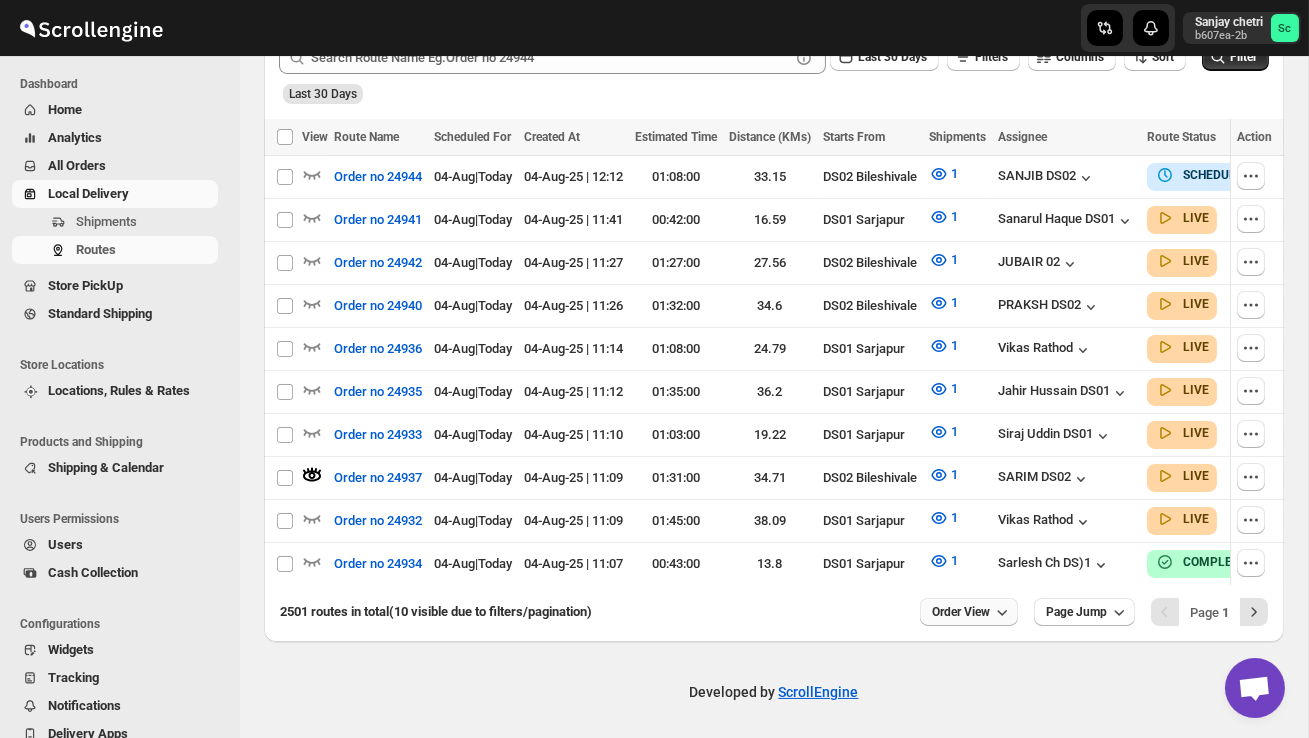 click on "Order View" at bounding box center (969, 612) 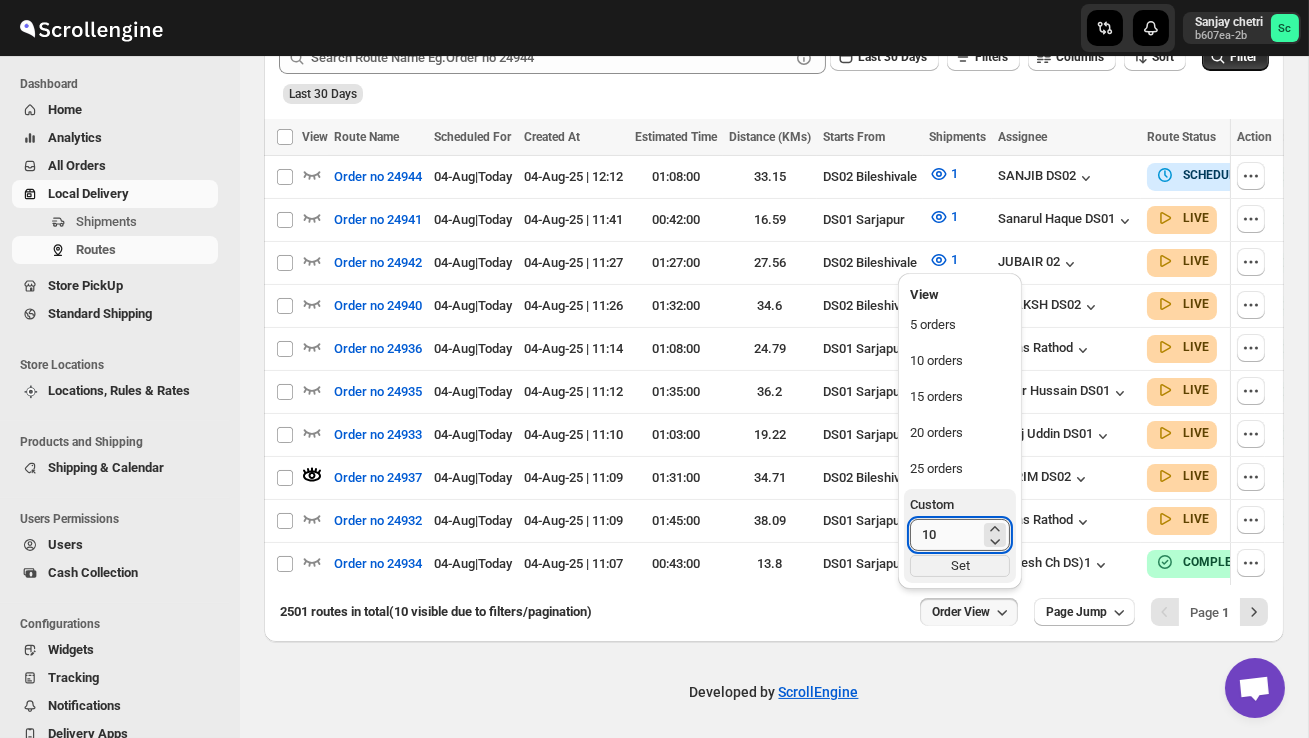 click on "10" at bounding box center (945, 535) 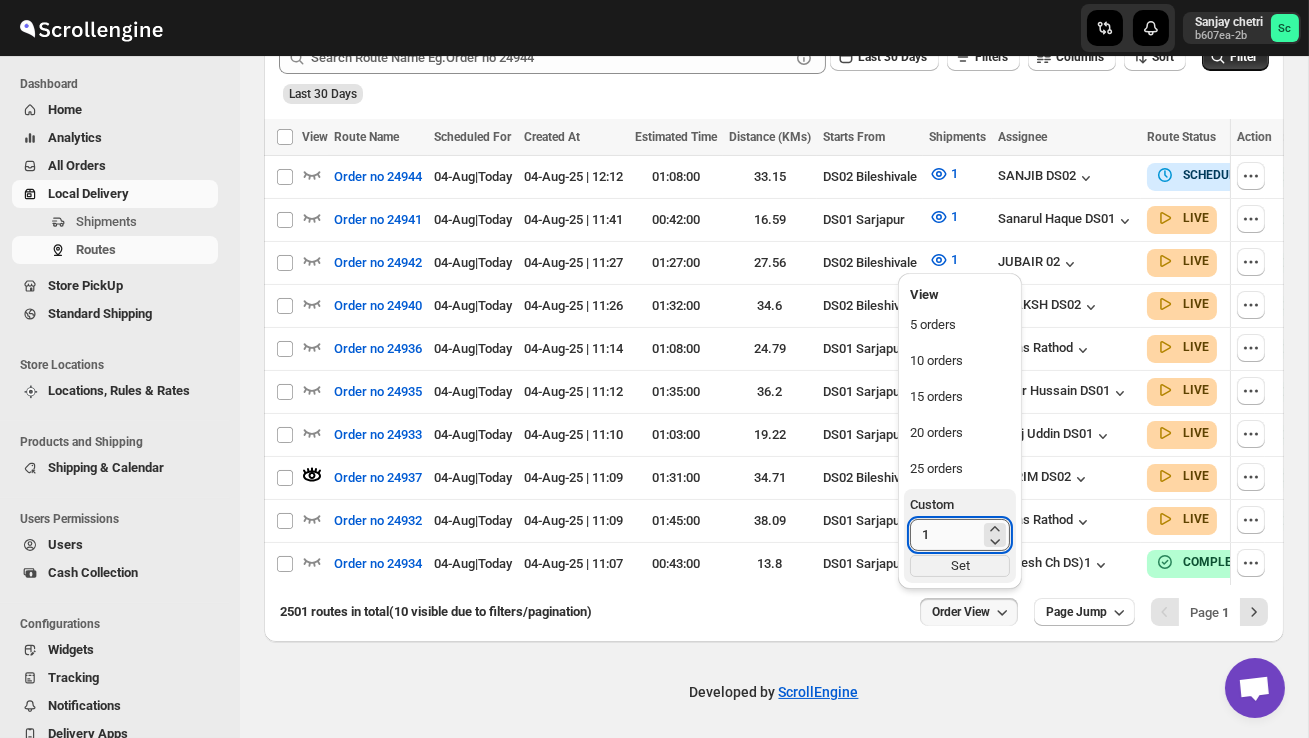 type on "1" 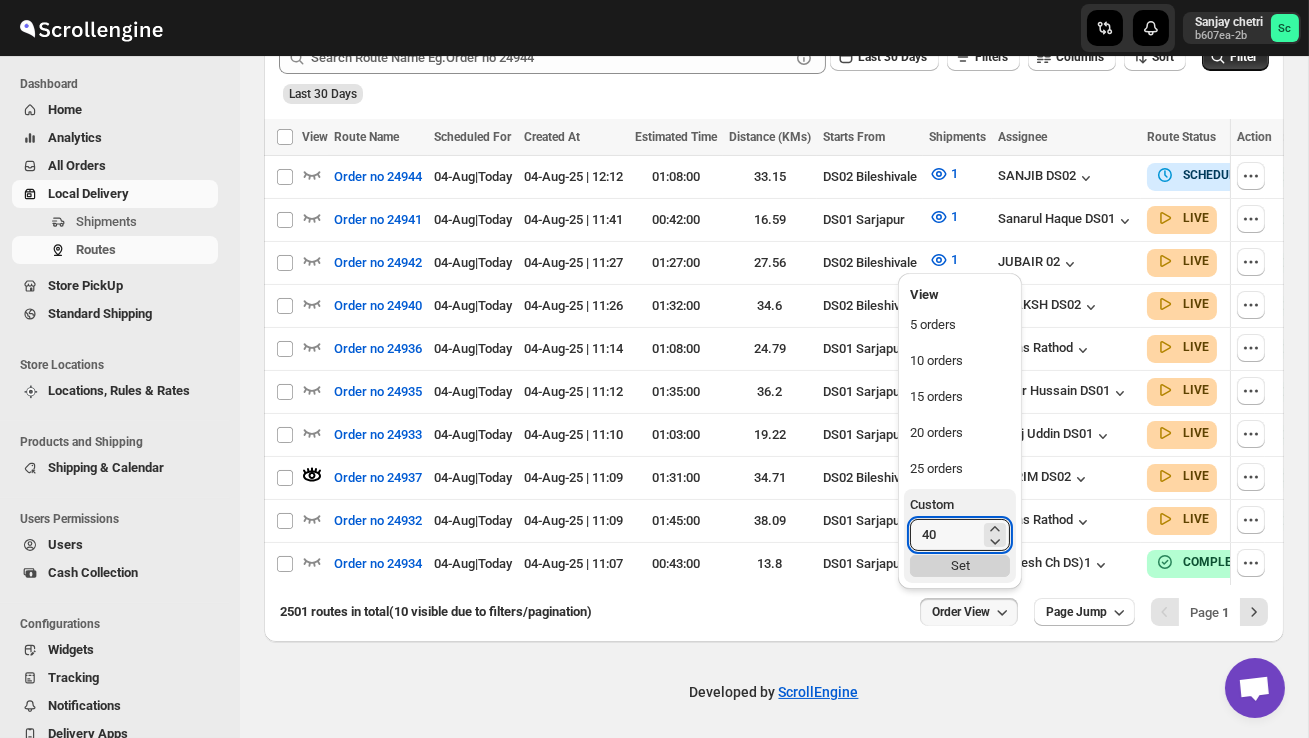 type on "40" 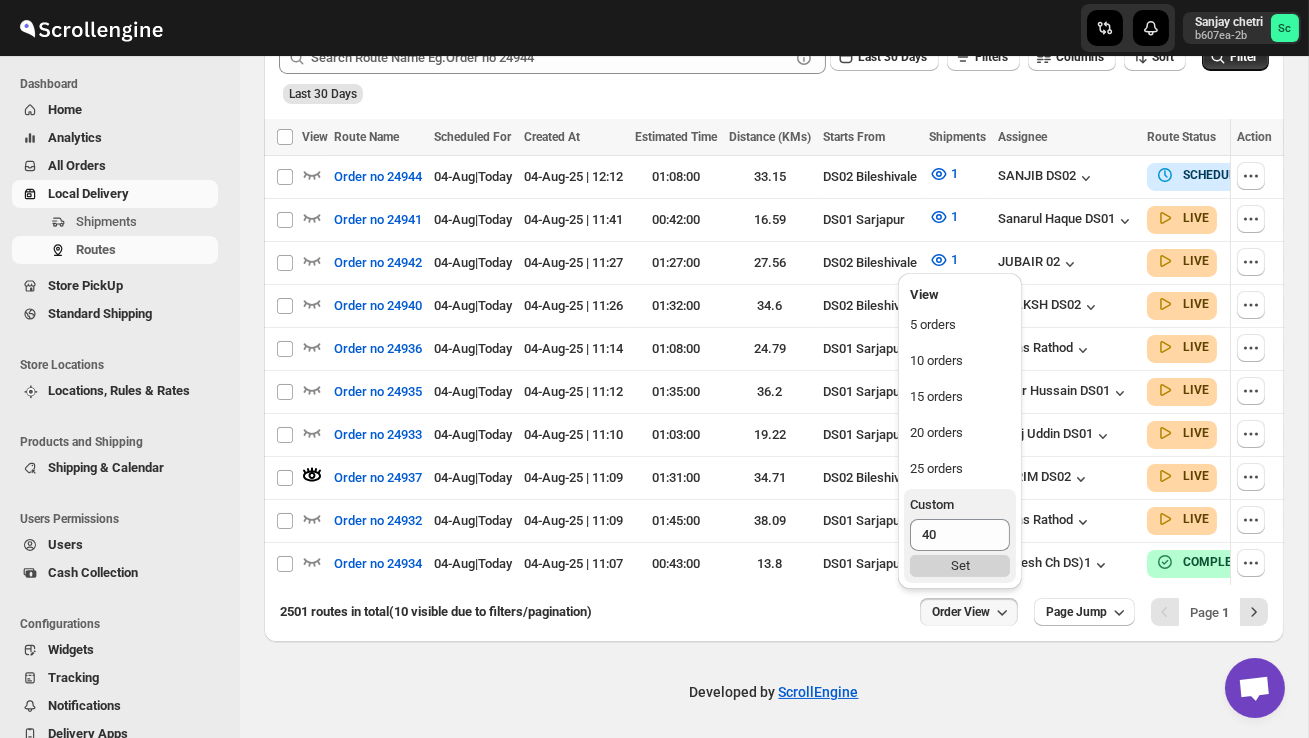 click on "Set" at bounding box center [960, 566] 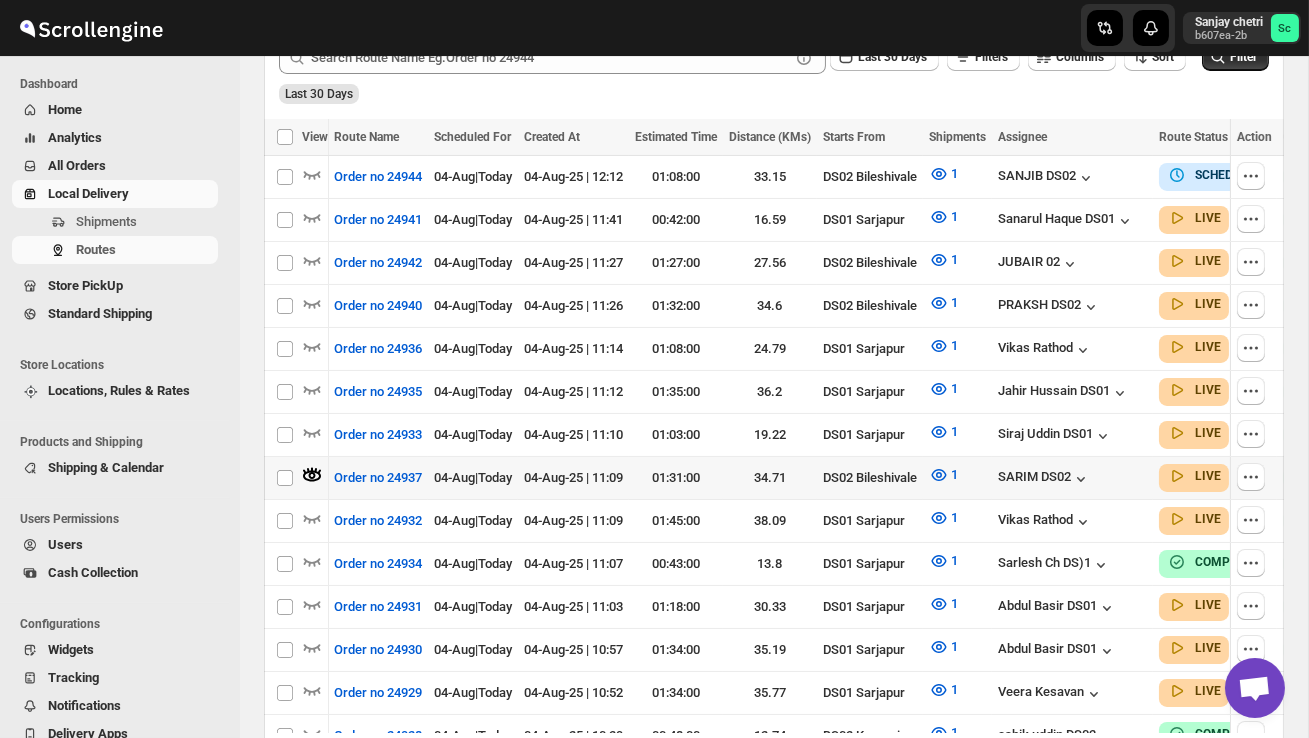 scroll, scrollTop: 0, scrollLeft: 265, axis: horizontal 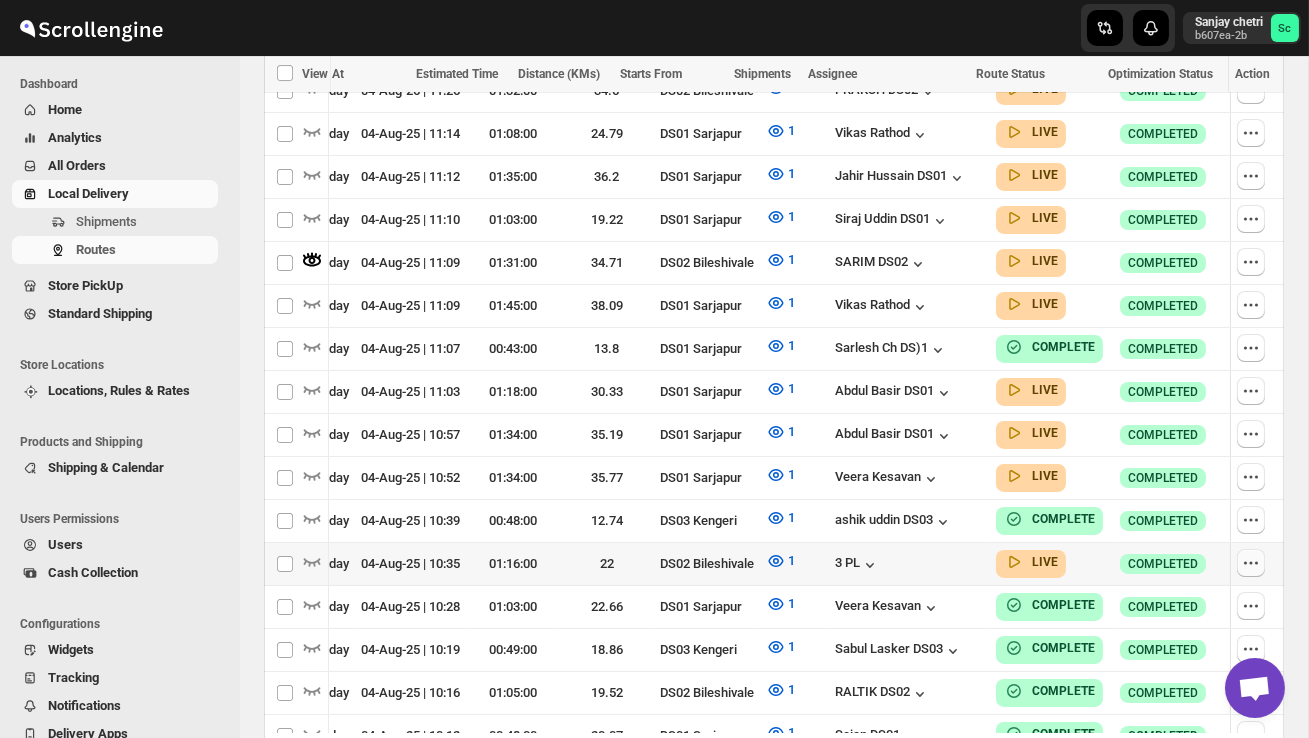 click 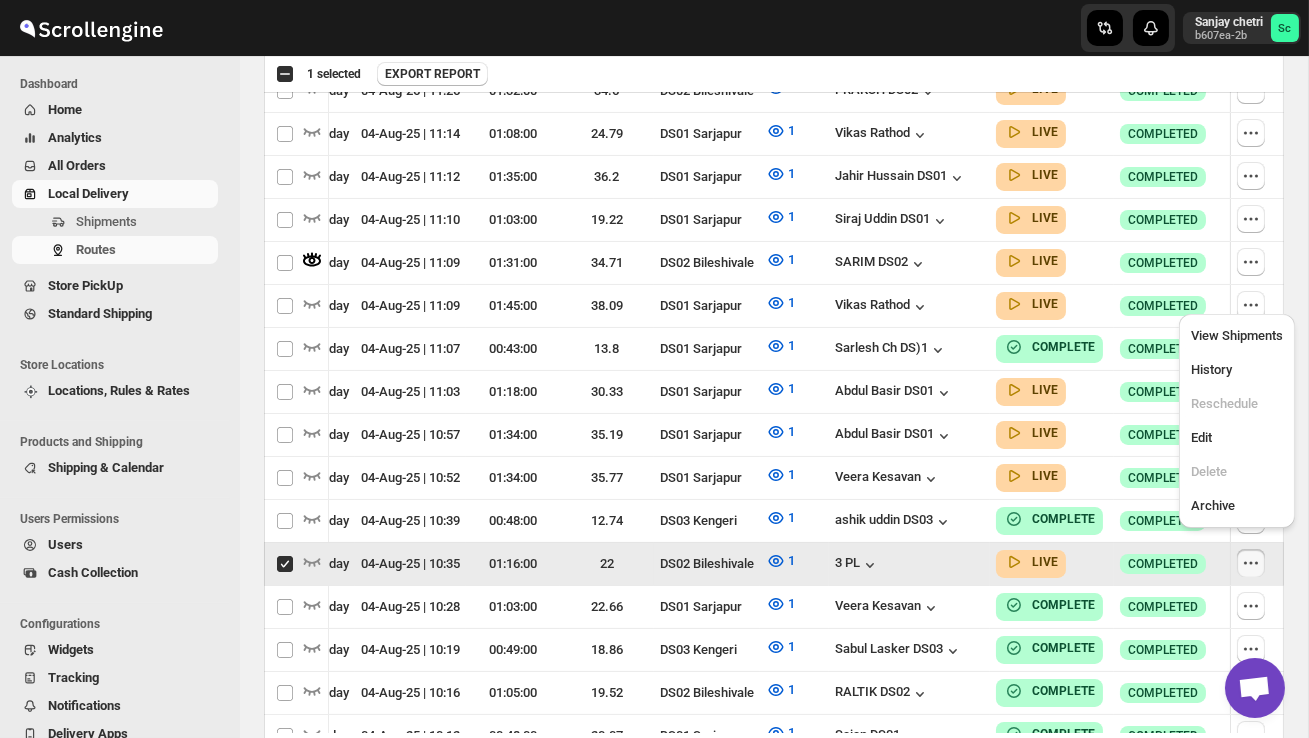 scroll, scrollTop: 0, scrollLeft: 1, axis: horizontal 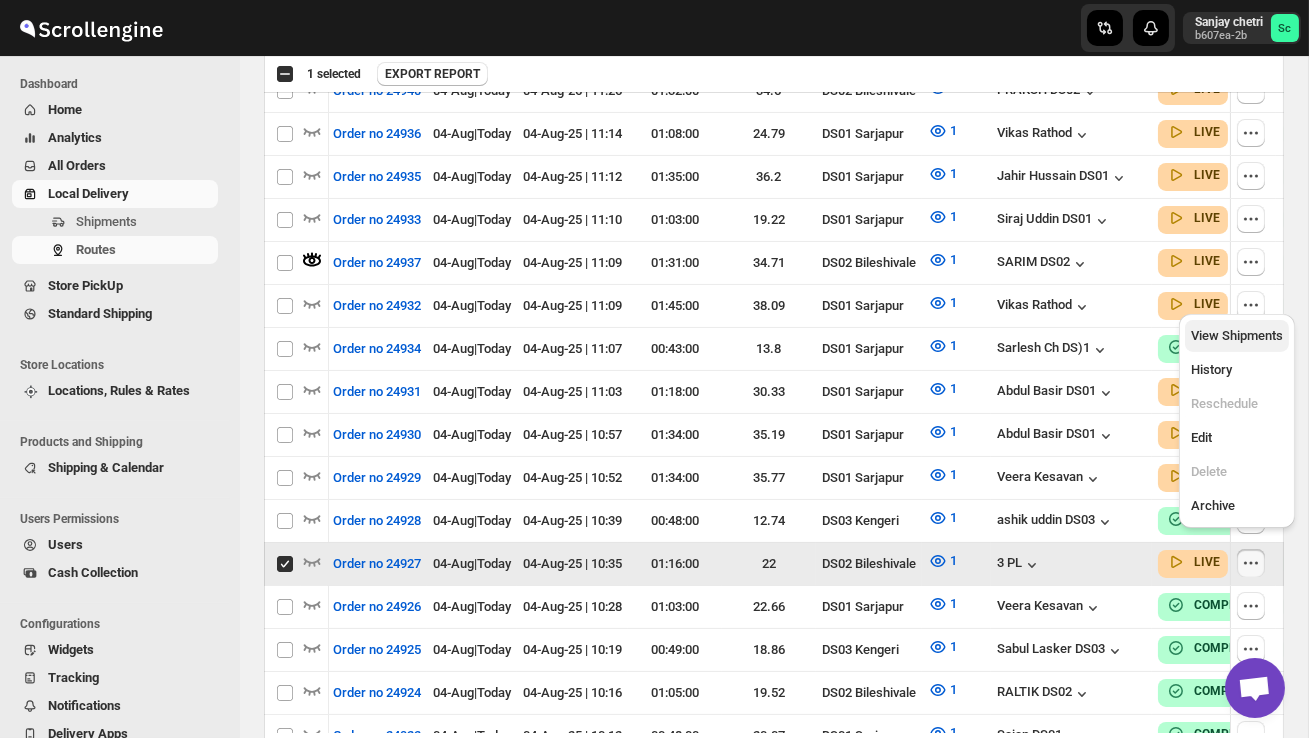 click on "View Shipments" at bounding box center (1237, 335) 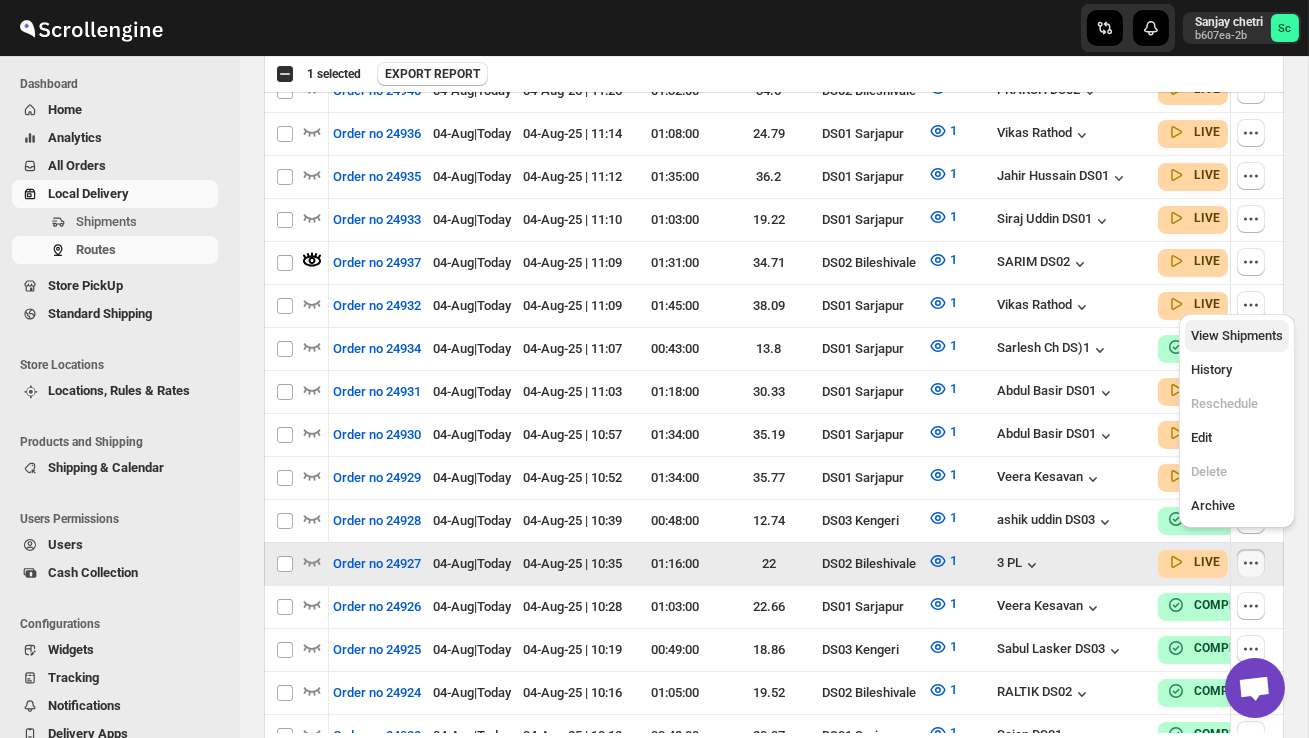 checkbox on "false" 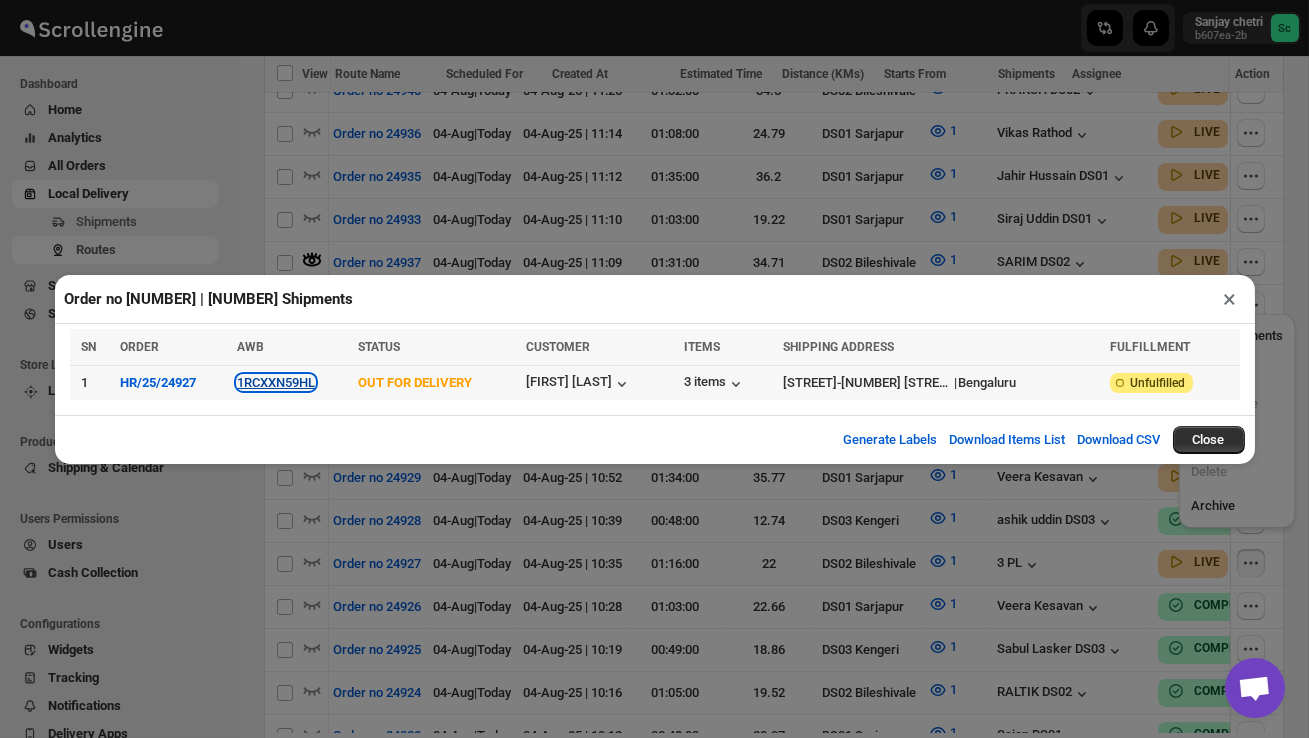 click on "1RCXXN59HL" at bounding box center (276, 382) 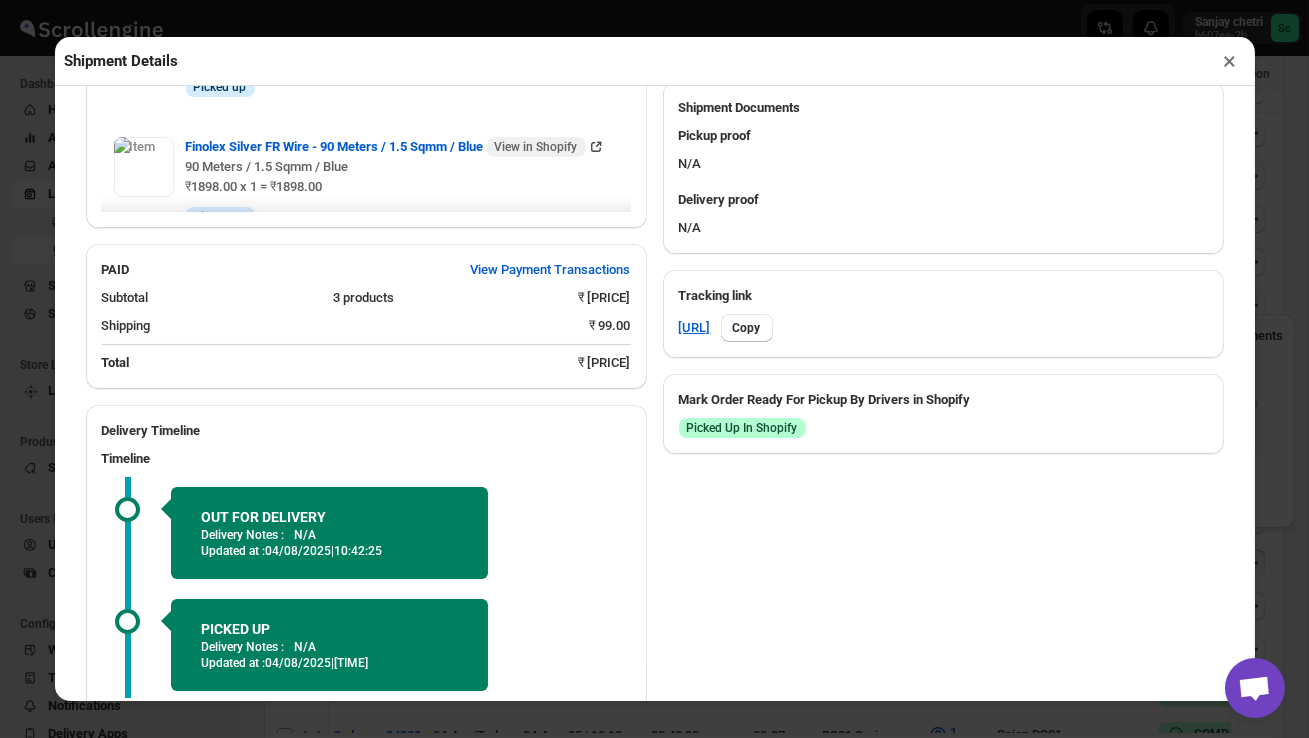 scroll, scrollTop: 997, scrollLeft: 0, axis: vertical 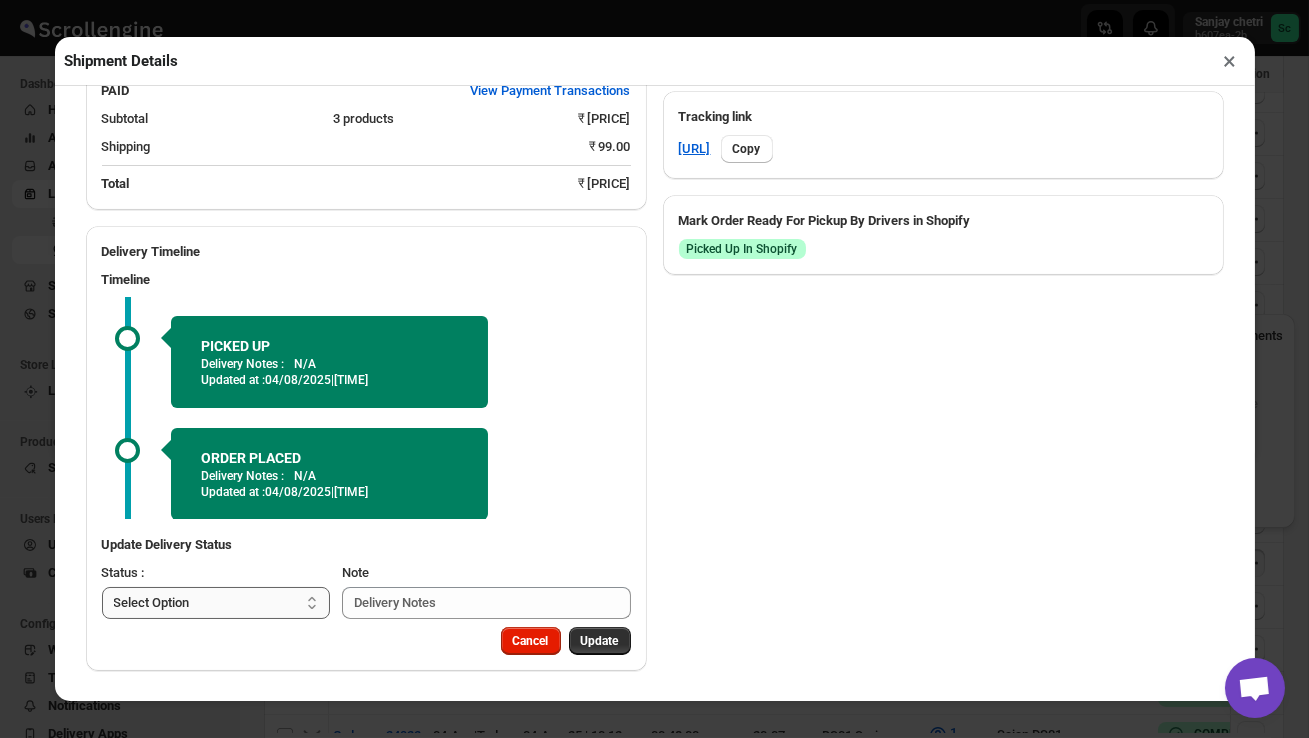 click on "Select Option PICKED UP OUT FOR DELIVERY RESCHEDULE DELIVERED CANCELLED" at bounding box center [216, 603] 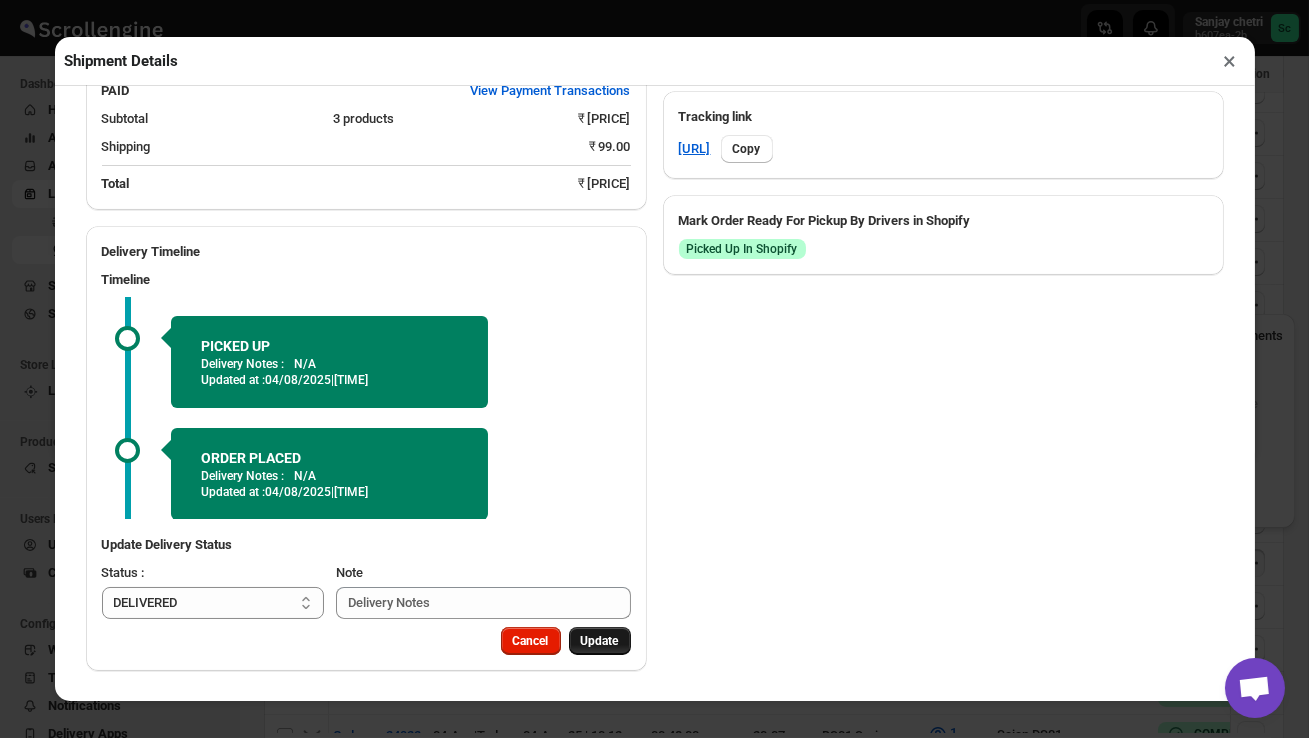 click on "Update" at bounding box center [600, 641] 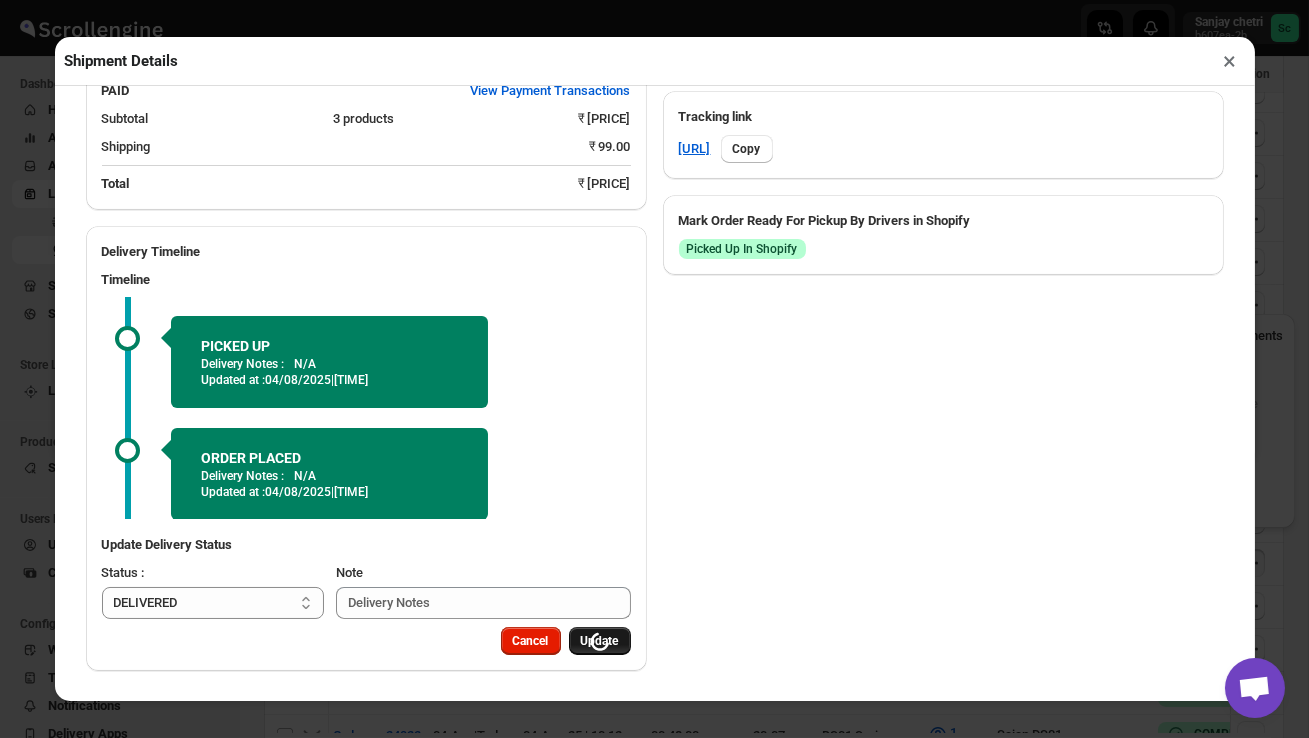 select 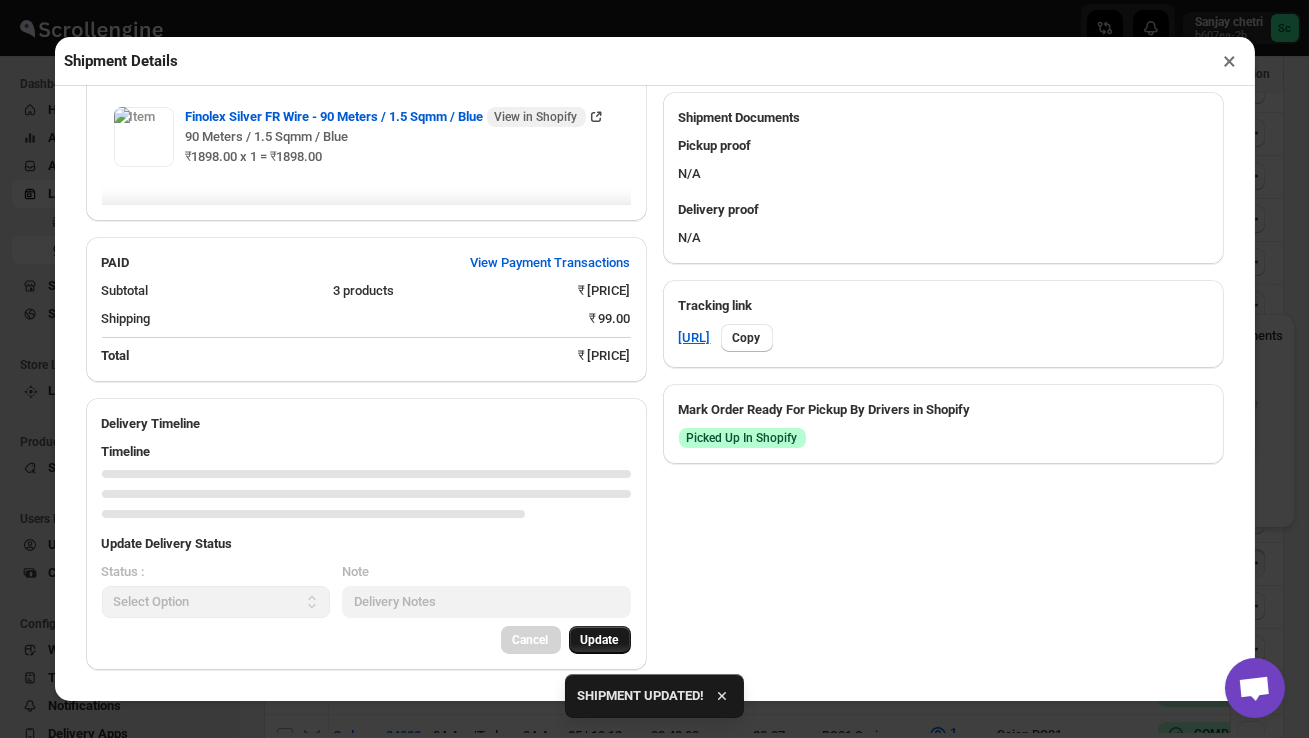 scroll, scrollTop: 997, scrollLeft: 0, axis: vertical 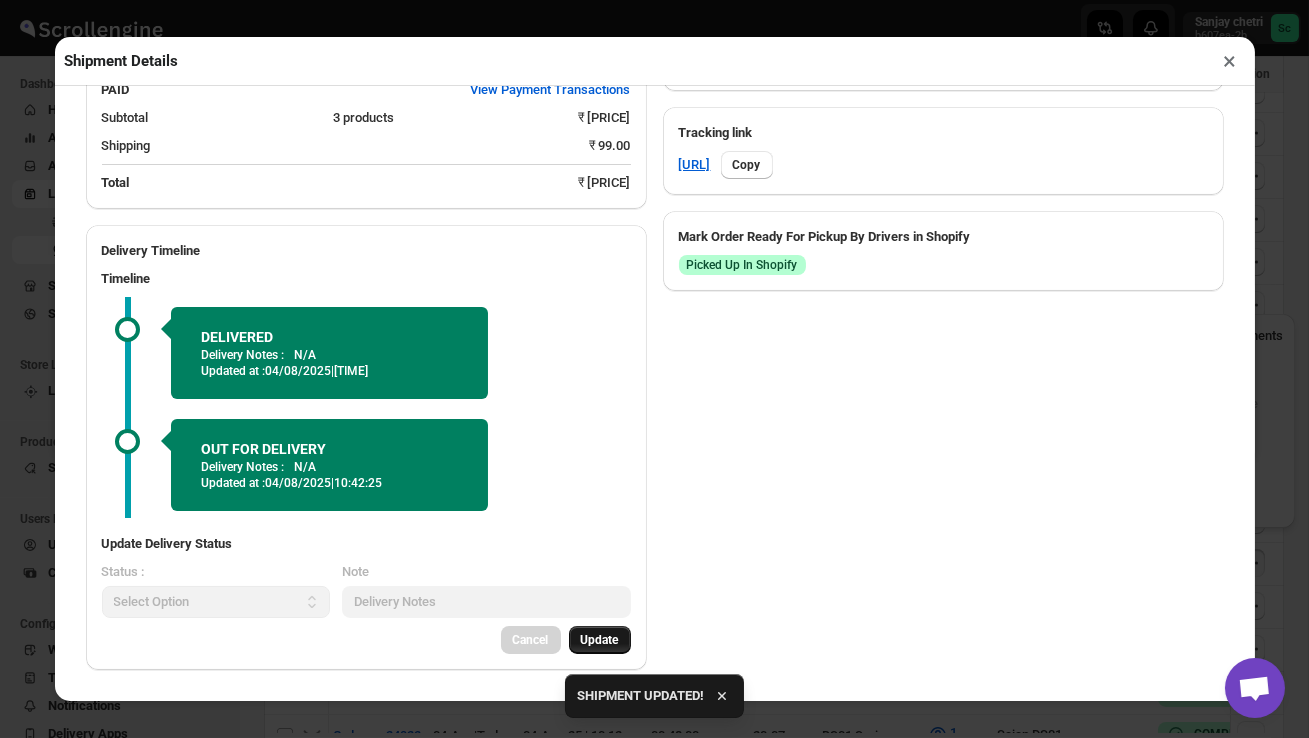 click on "×" at bounding box center (1230, 61) 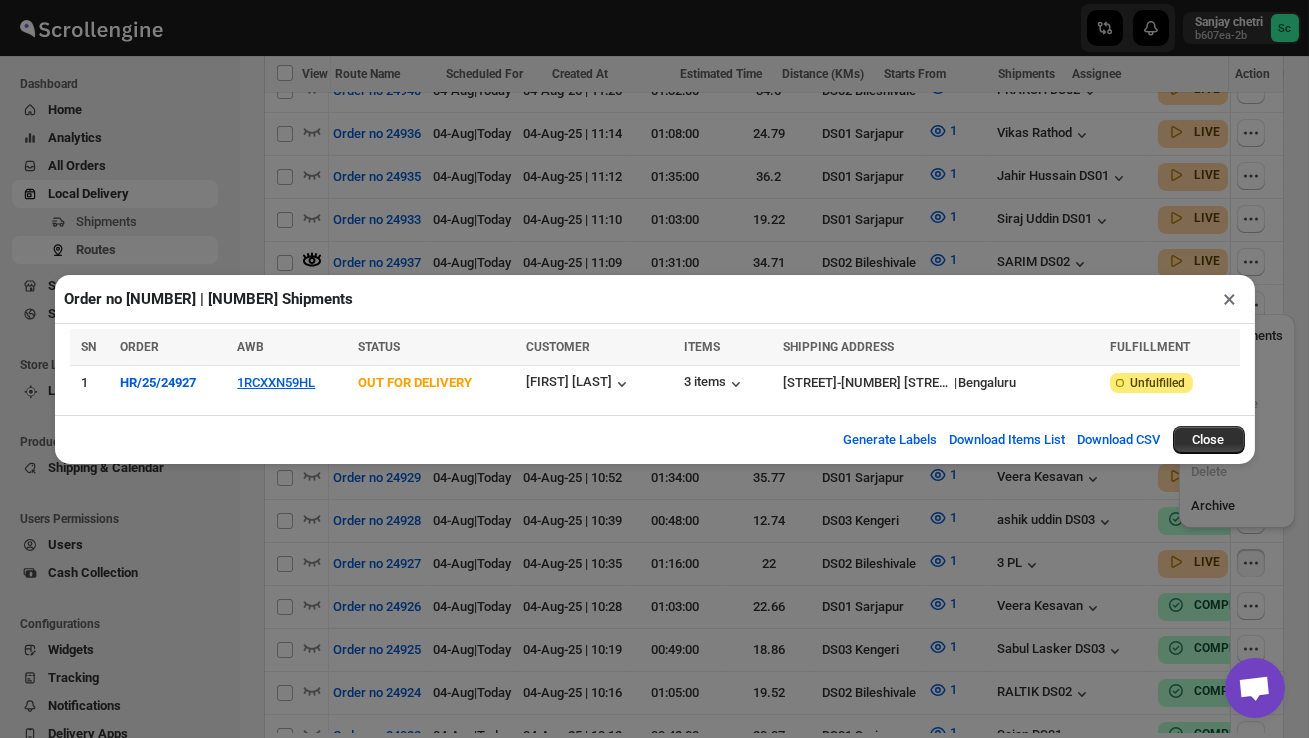 click on "×" at bounding box center [1230, 299] 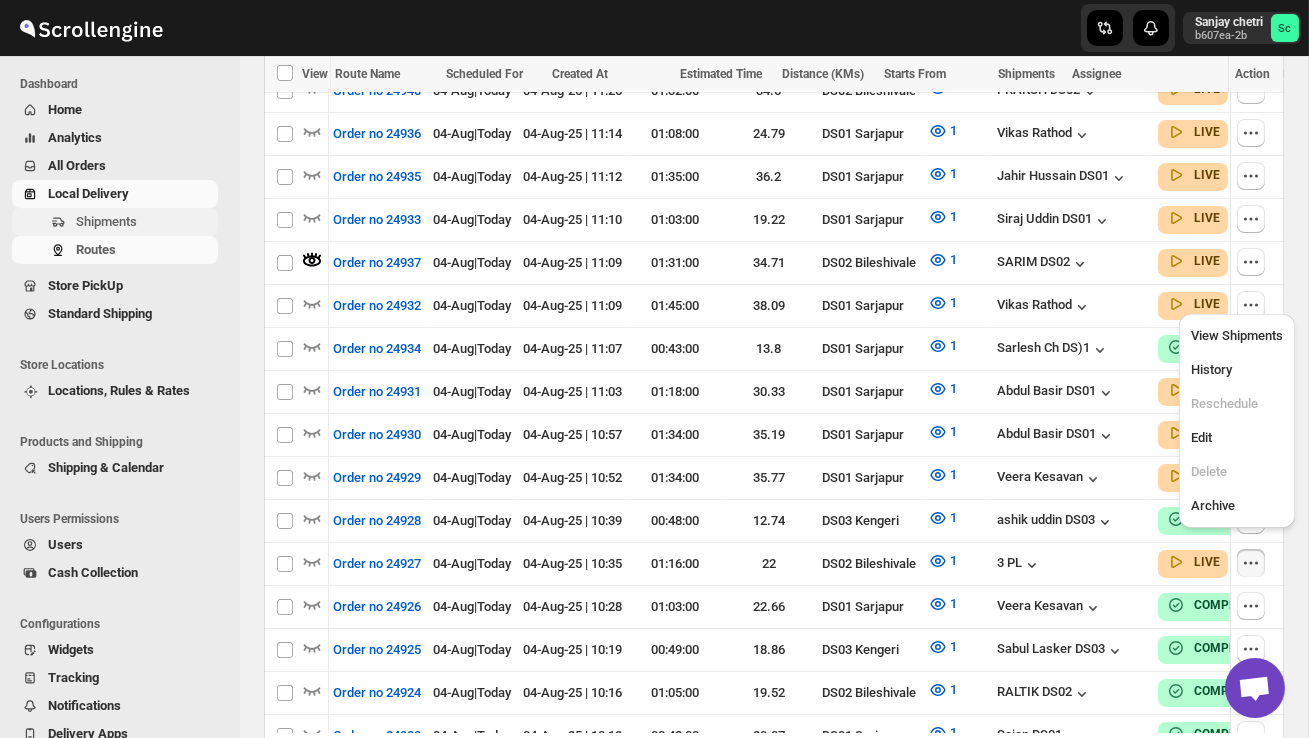 click on "Shipments" at bounding box center [145, 222] 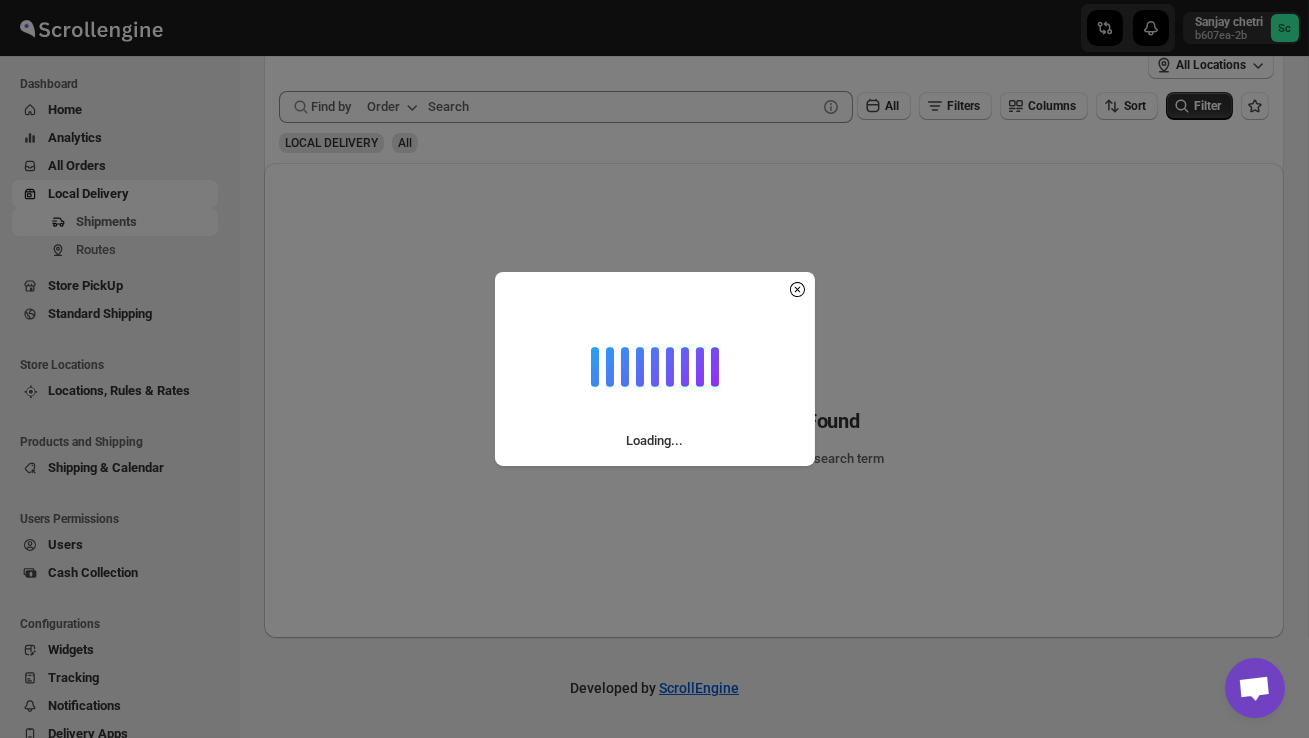 scroll, scrollTop: 0, scrollLeft: 0, axis: both 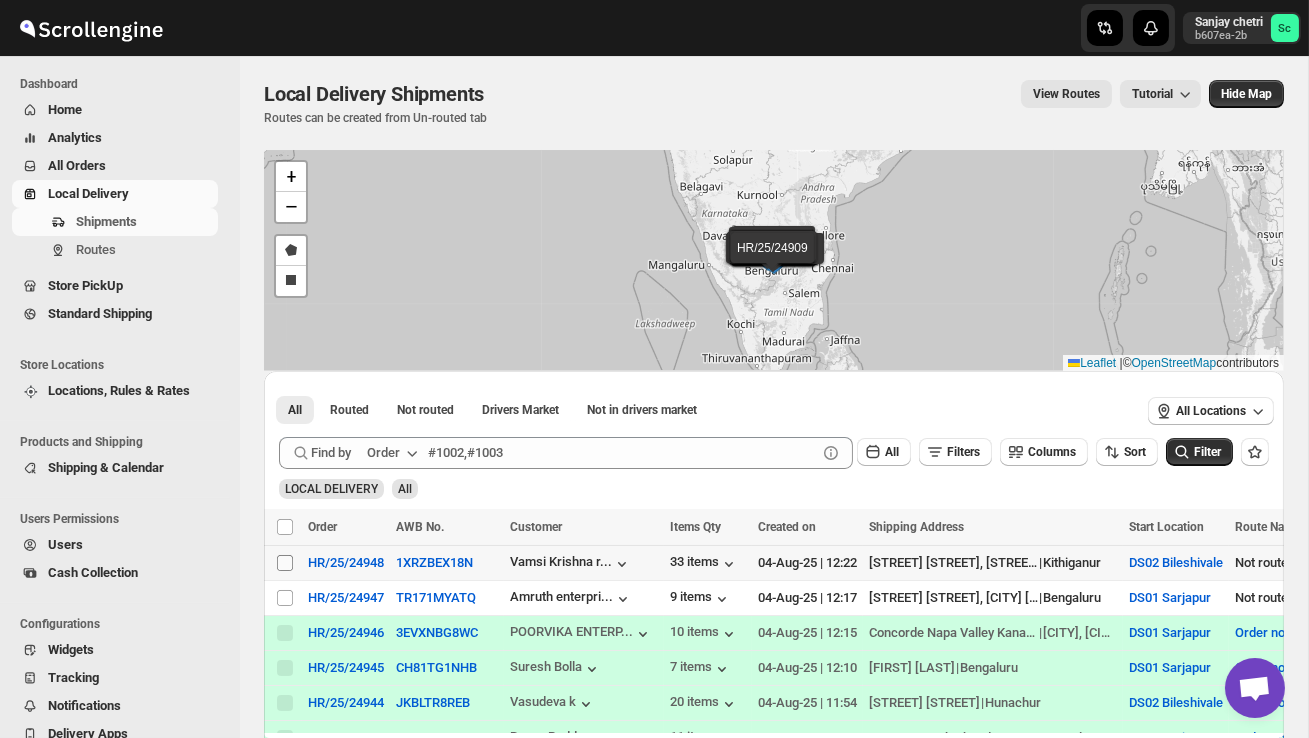 click on "Select shipment" at bounding box center [285, 563] 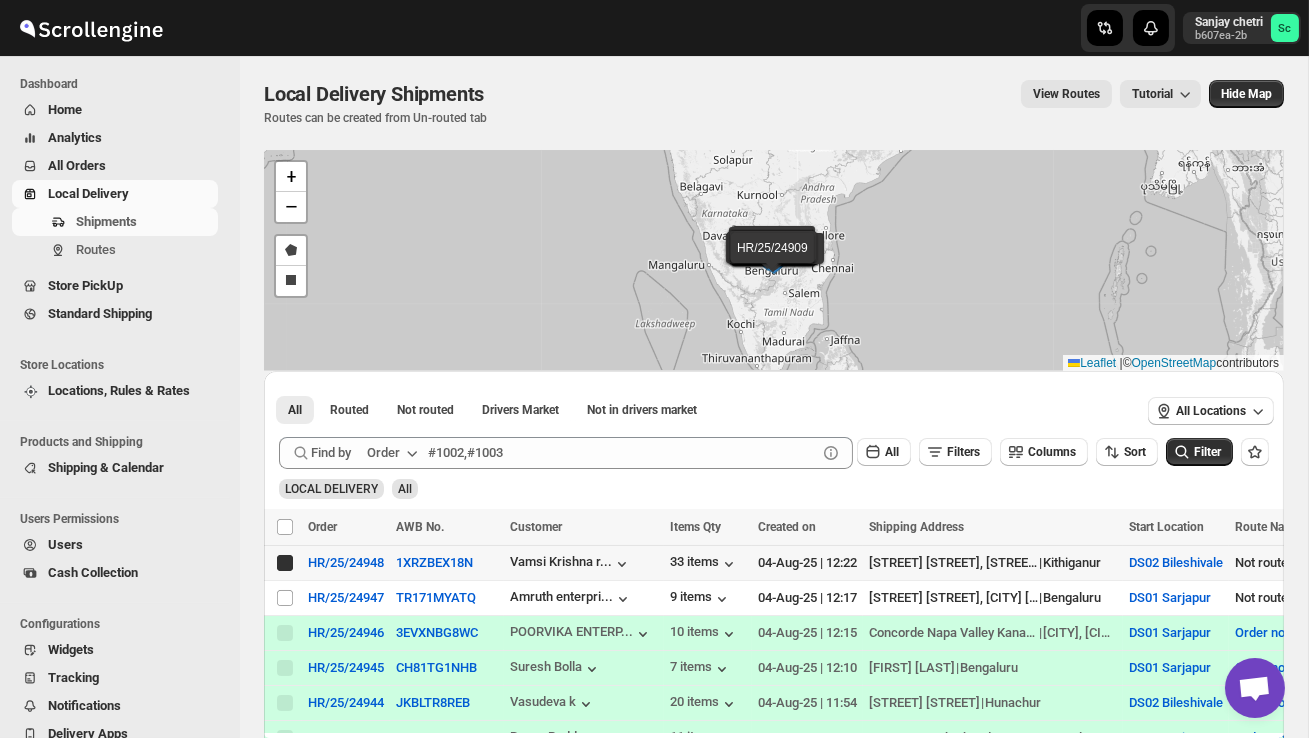 checkbox on "true" 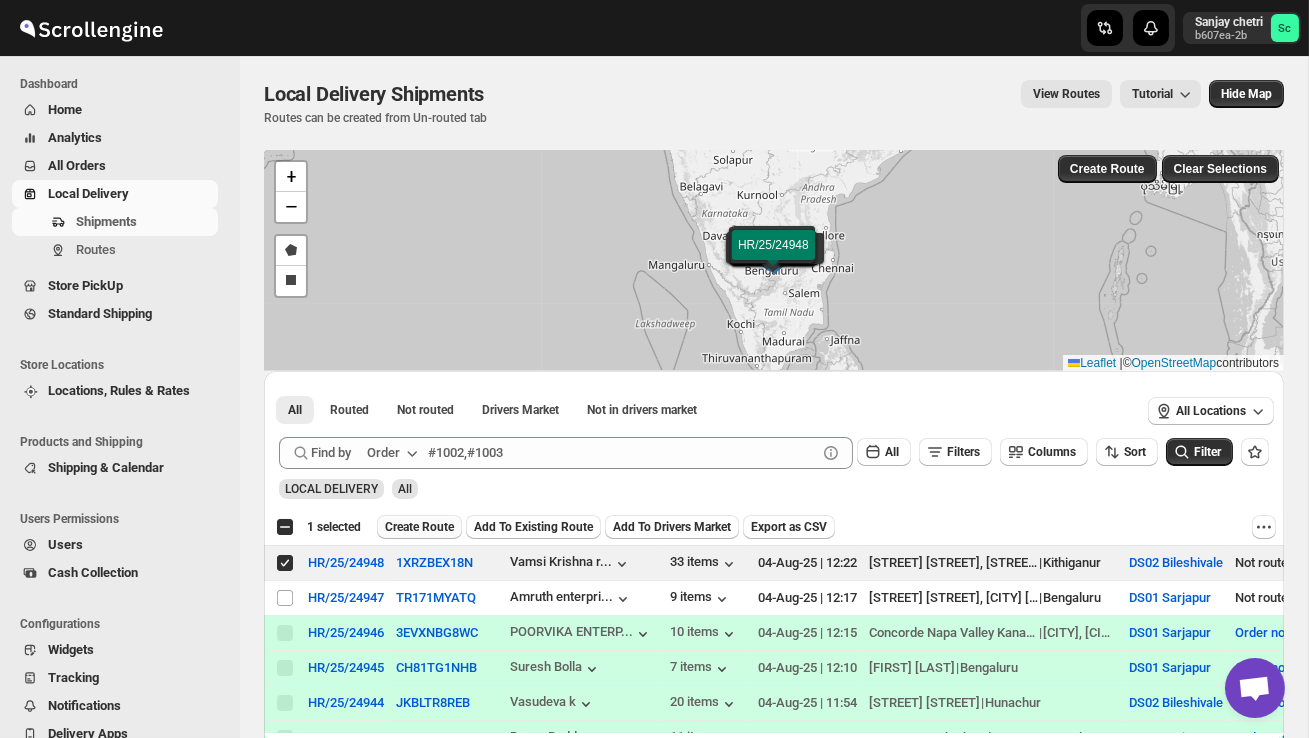 click on "Create Route" at bounding box center (419, 527) 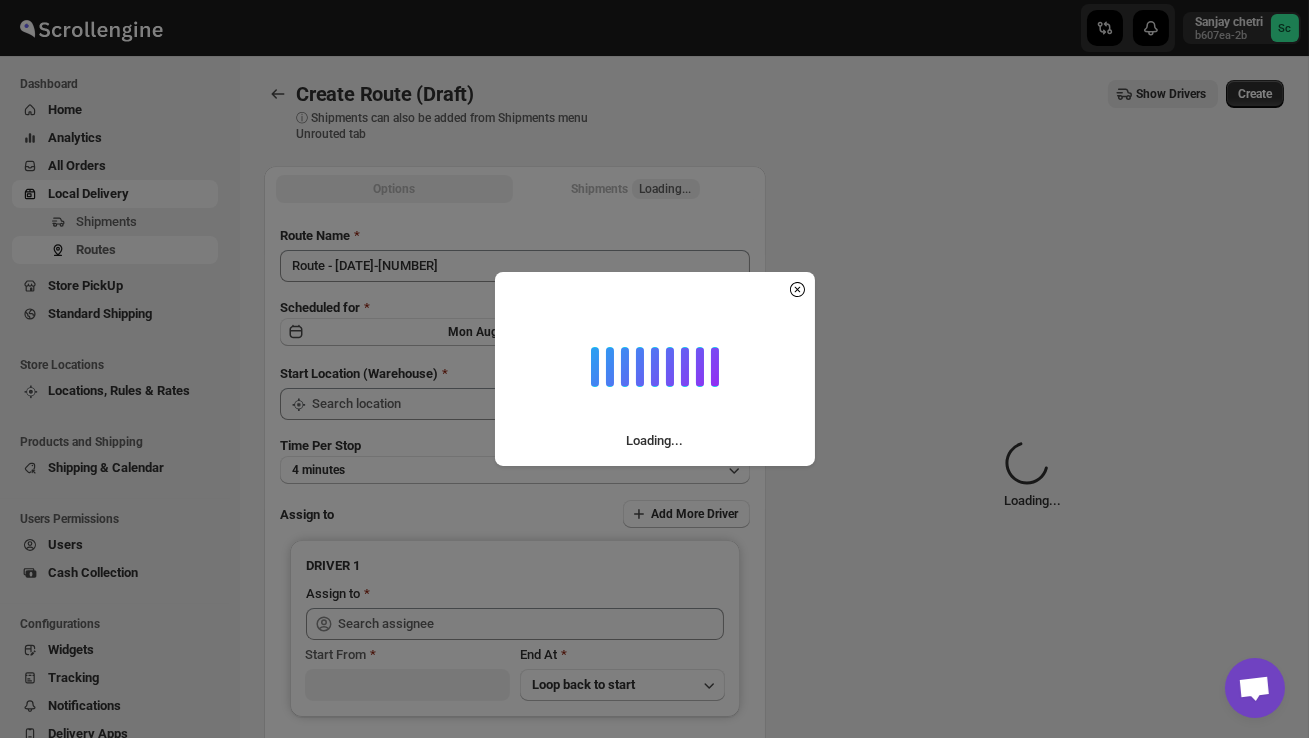type on "DS02 Bileshivale" 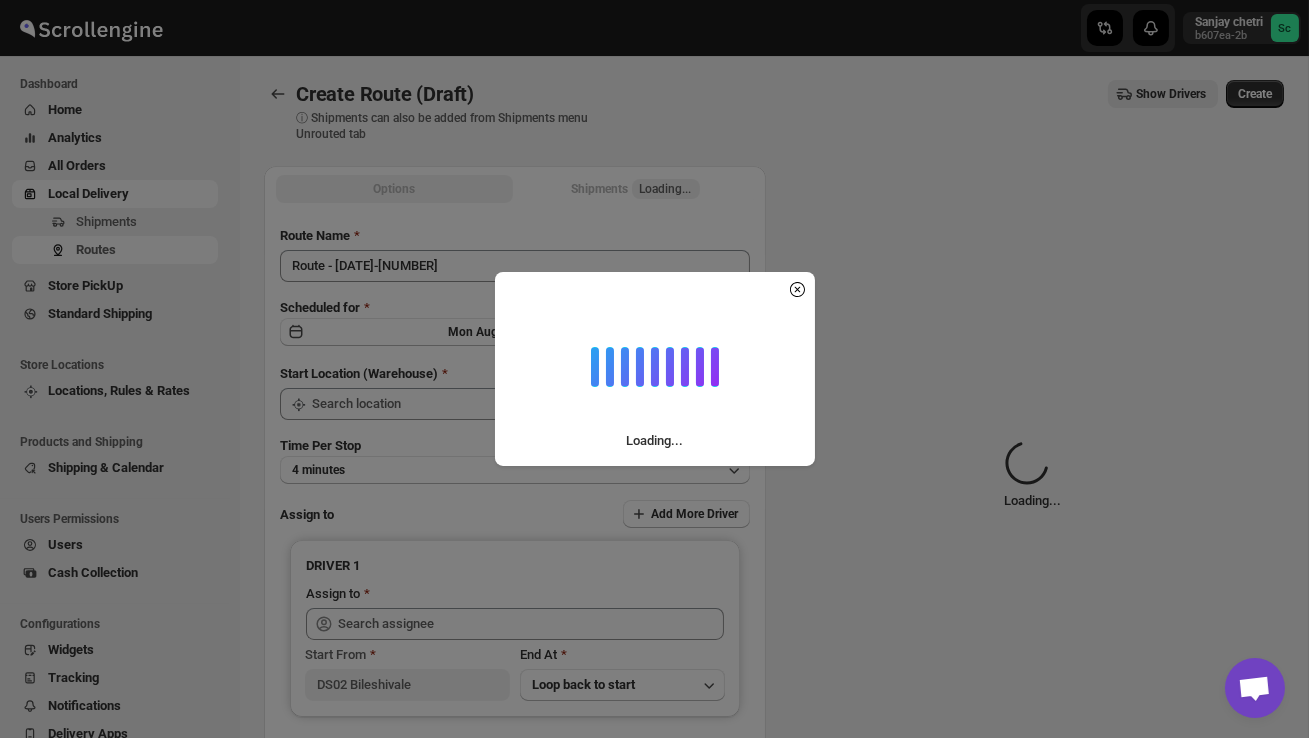 type on "DS02 Bileshivale" 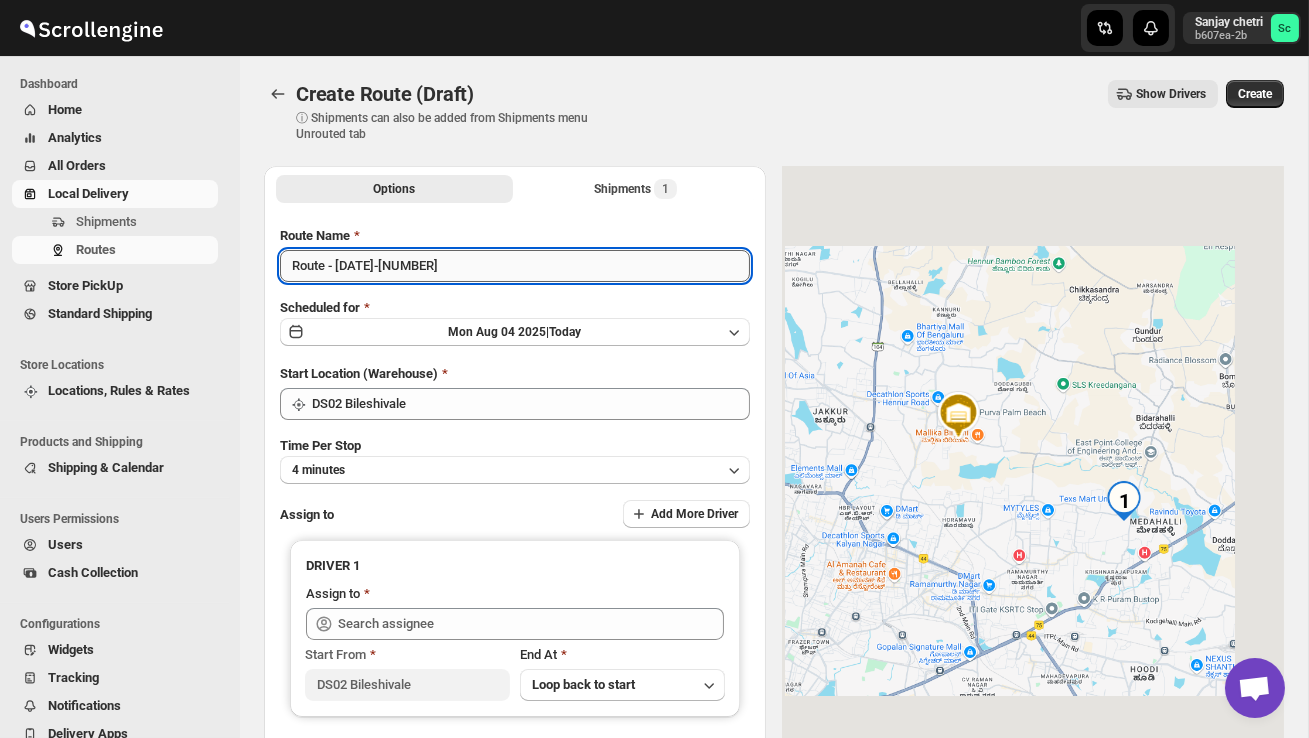 click on "Route - 04/08-1226" at bounding box center (515, 266) 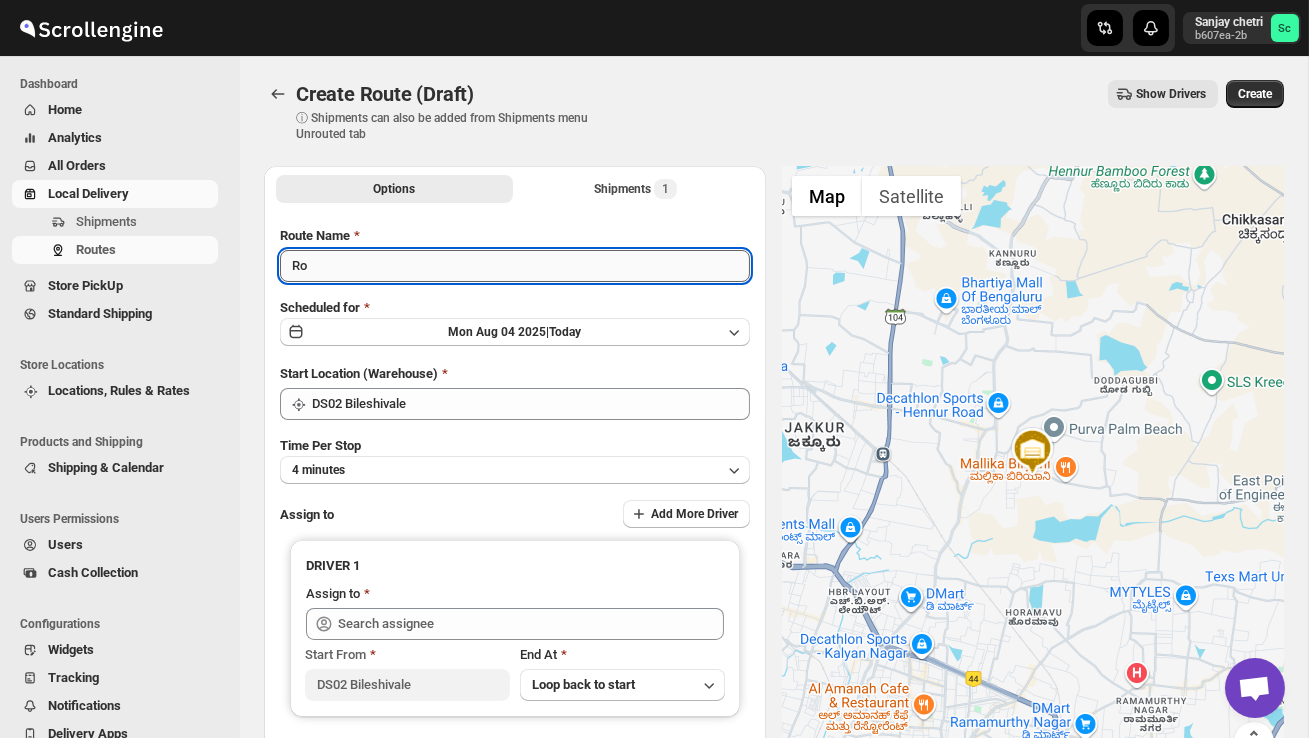 type on "R" 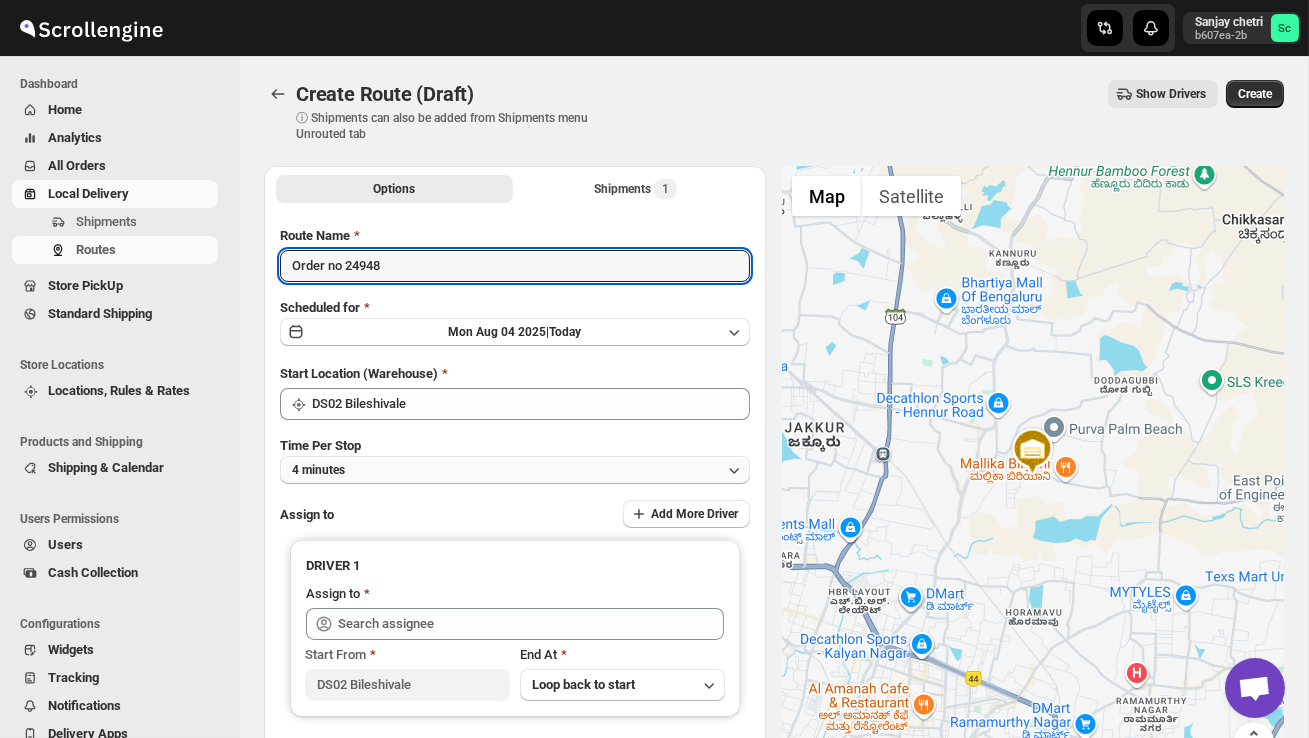 type on "Order no 24948" 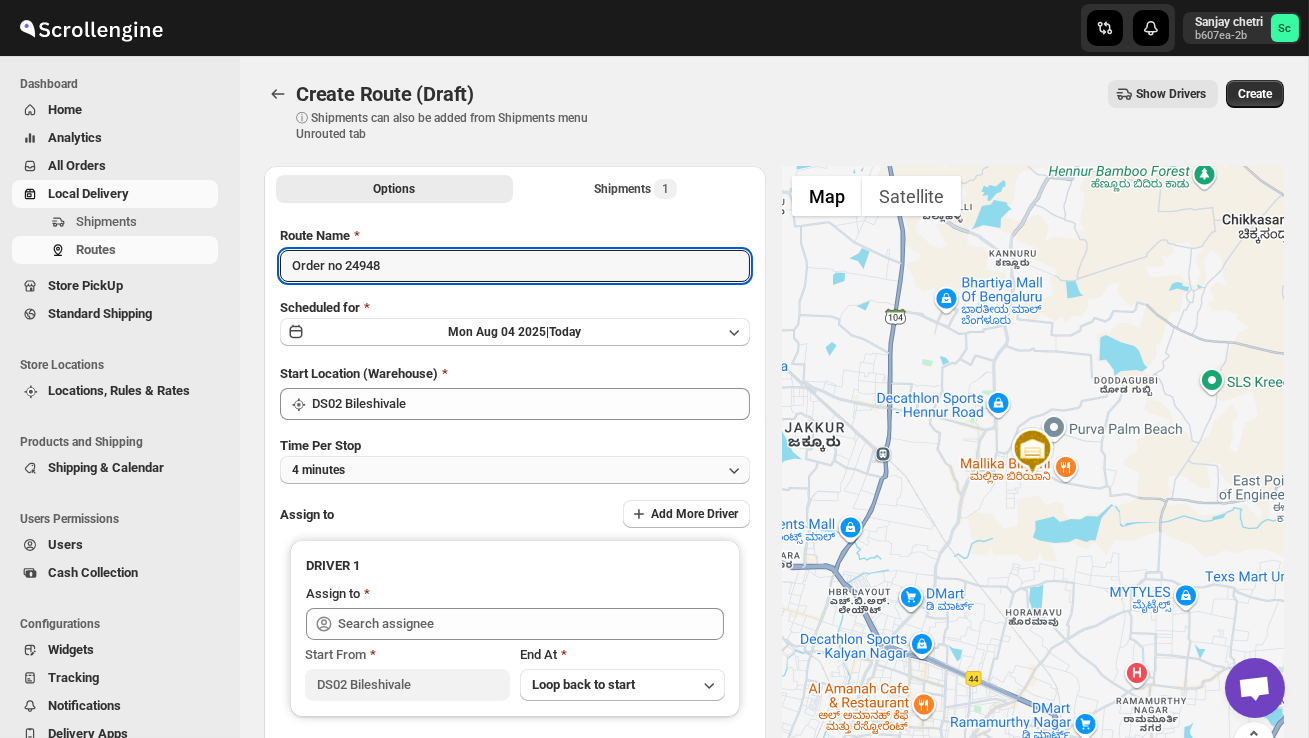 click on "4 minutes" at bounding box center [515, 470] 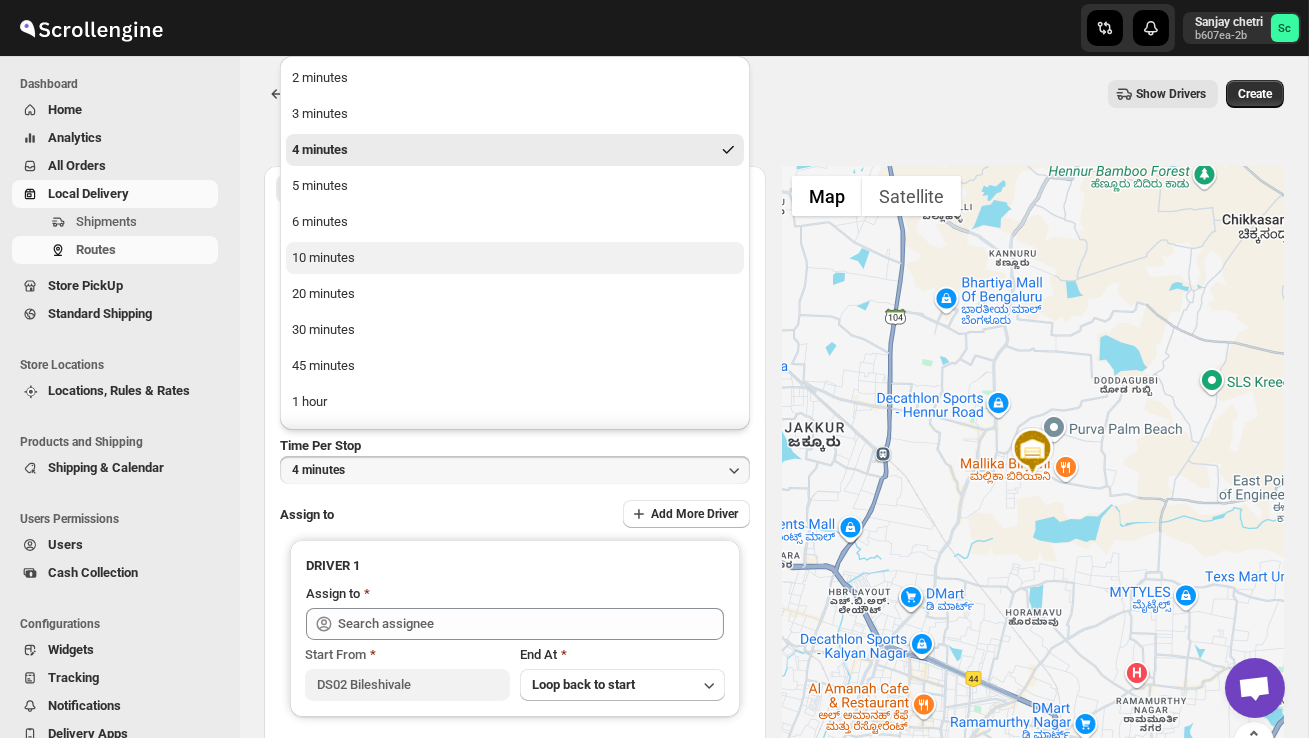 click on "10 minutes" at bounding box center (515, 258) 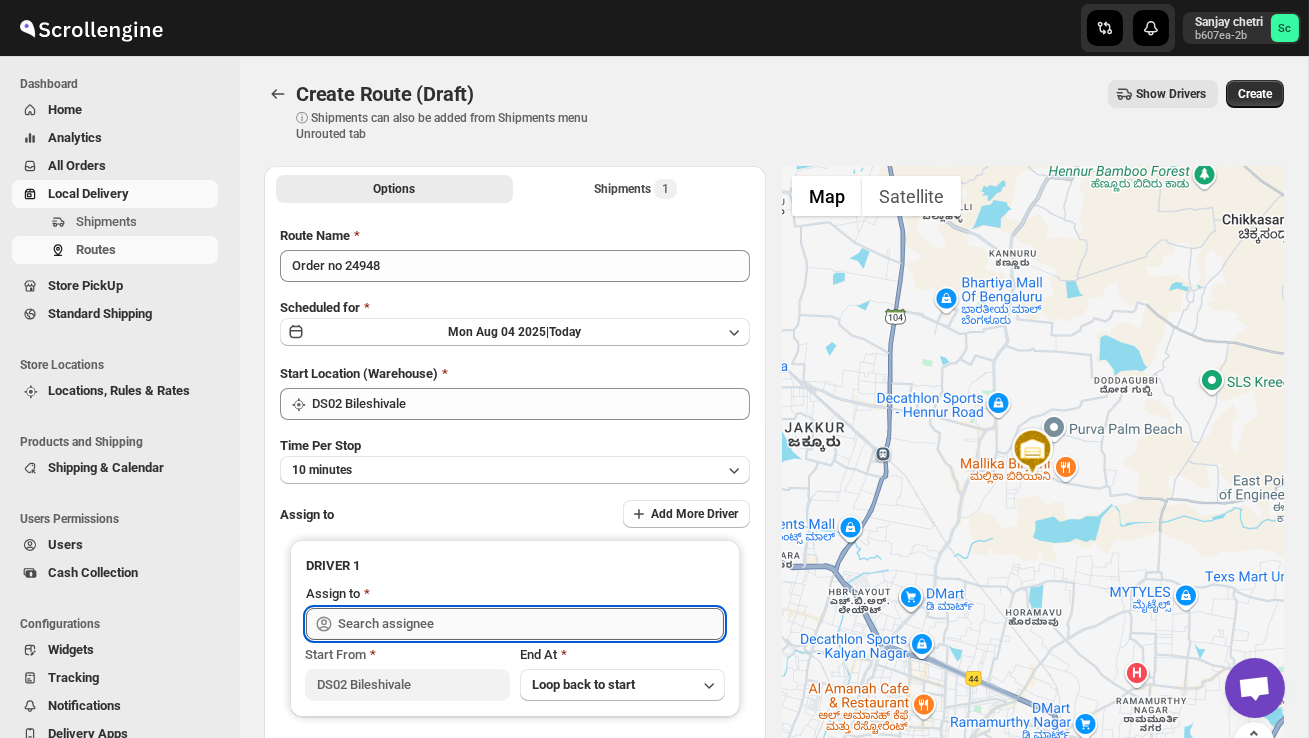 click at bounding box center (531, 624) 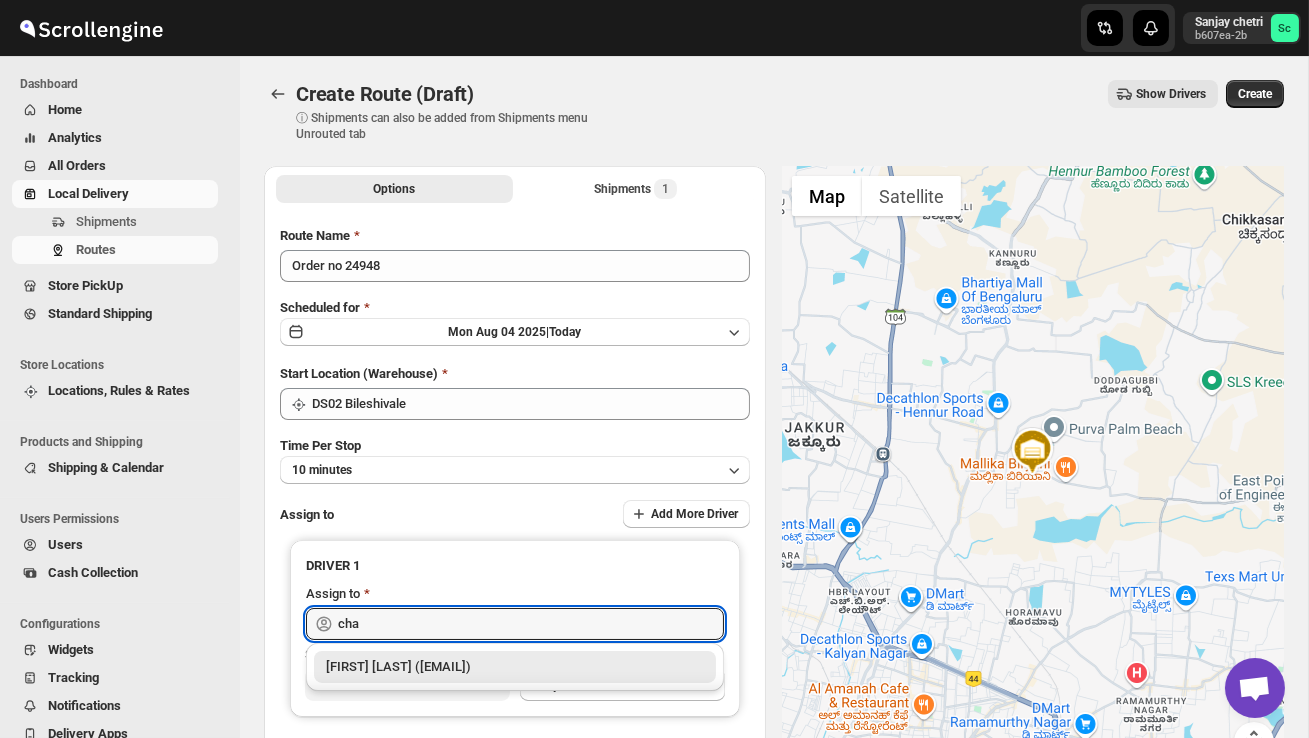 click on "[FIRST] [LAST]  DS2 ([EMAIL])" at bounding box center (515, 667) 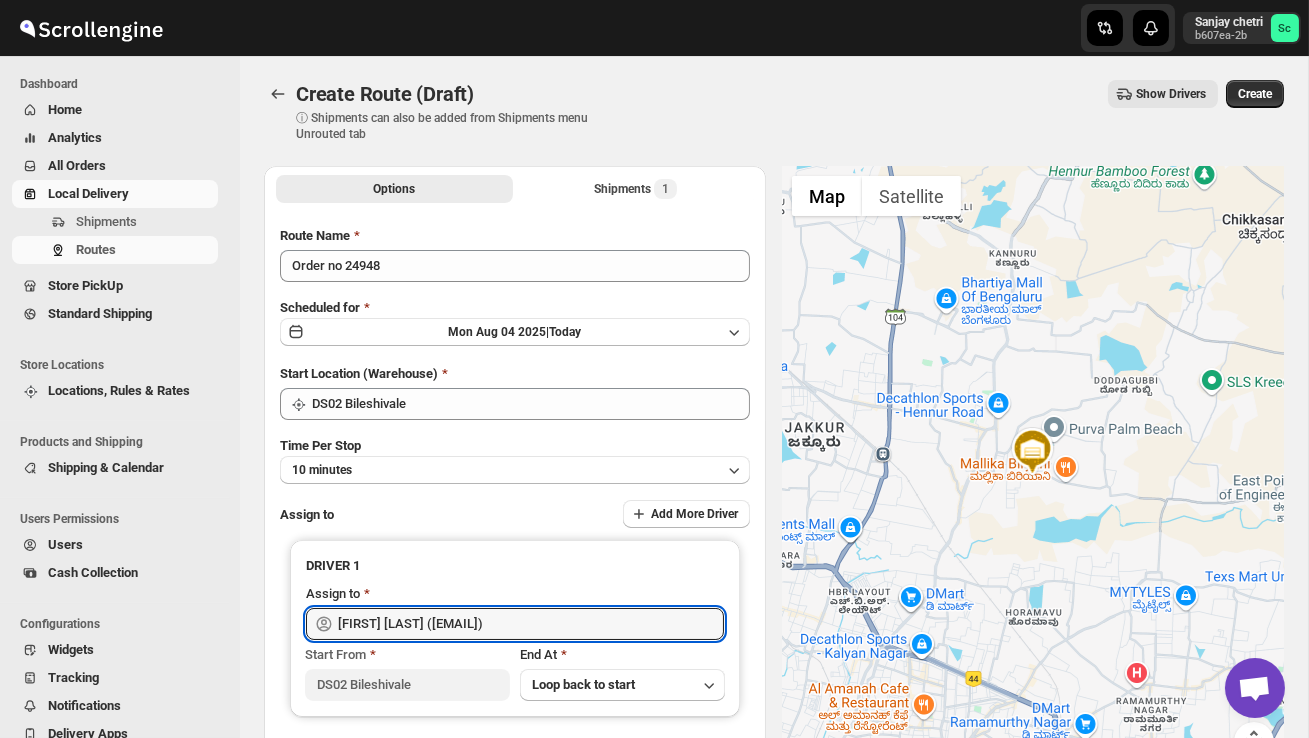 type on "[FIRST] [LAST]  DS2 ([EMAIL])" 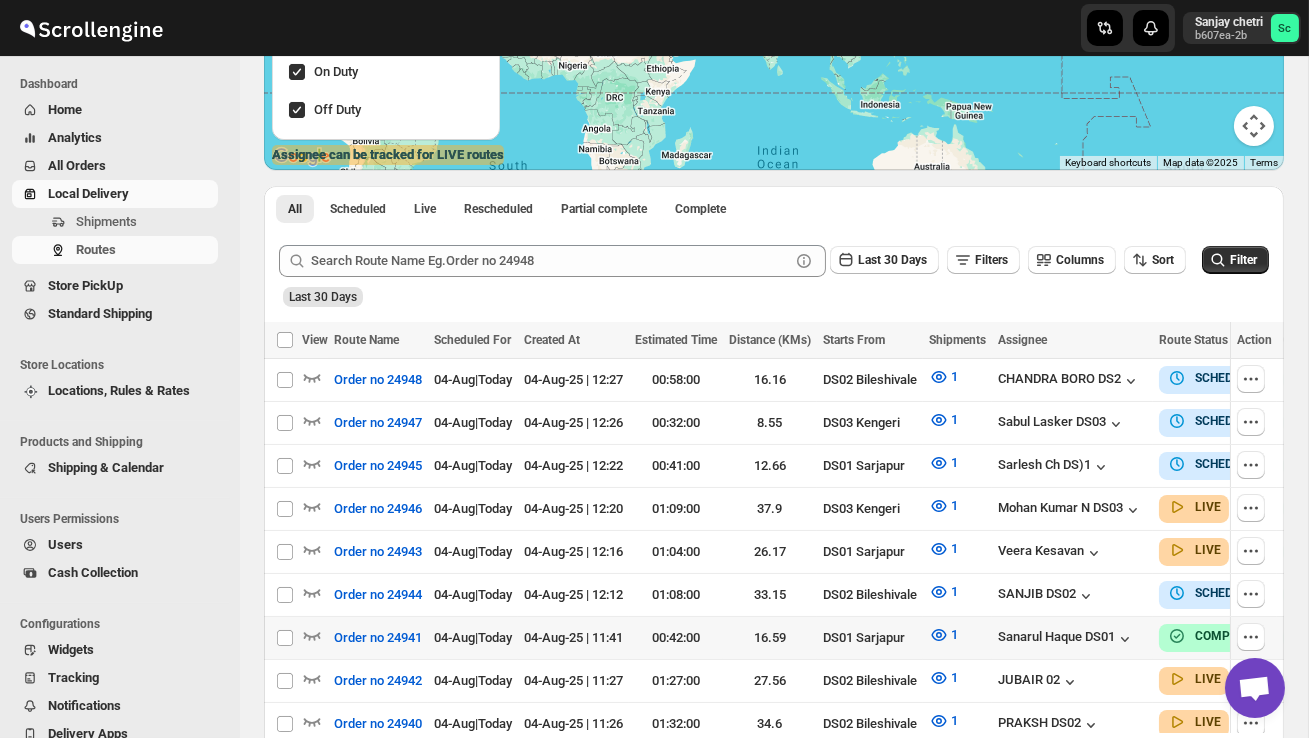 scroll, scrollTop: 325, scrollLeft: 0, axis: vertical 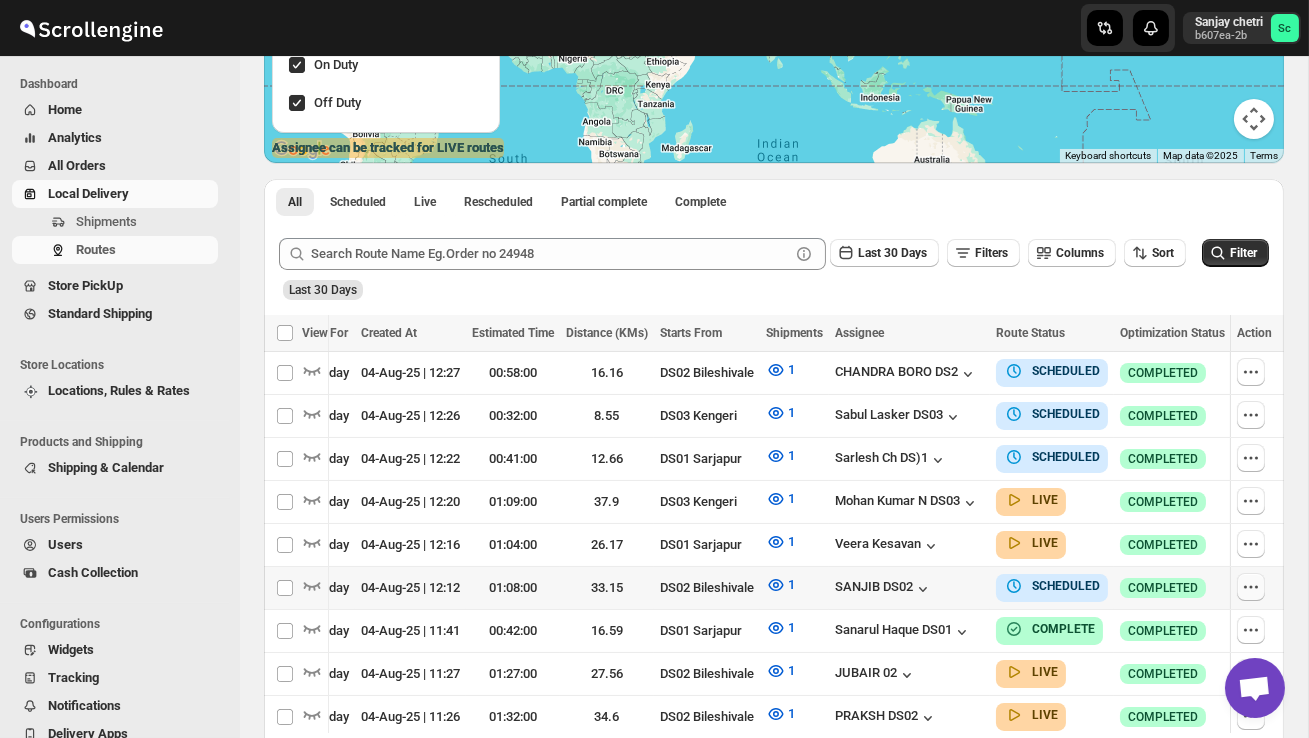 click 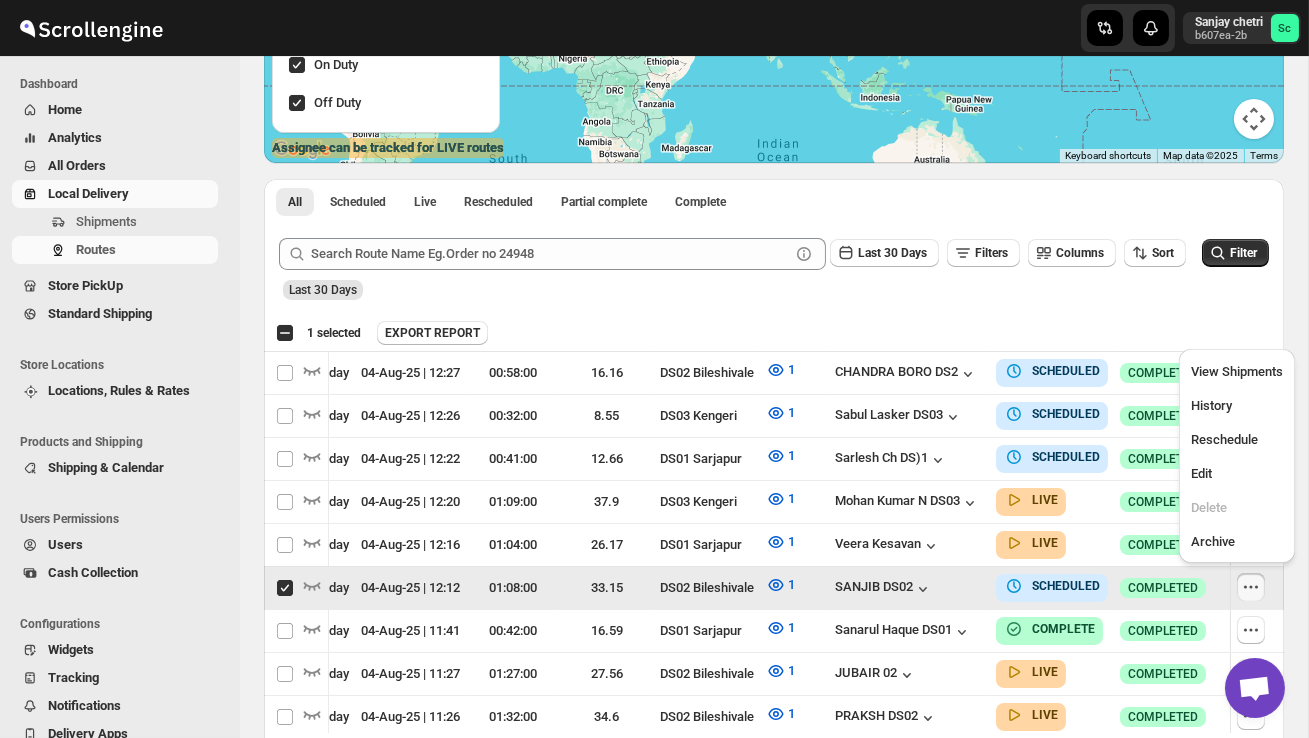 scroll, scrollTop: 0, scrollLeft: 1, axis: horizontal 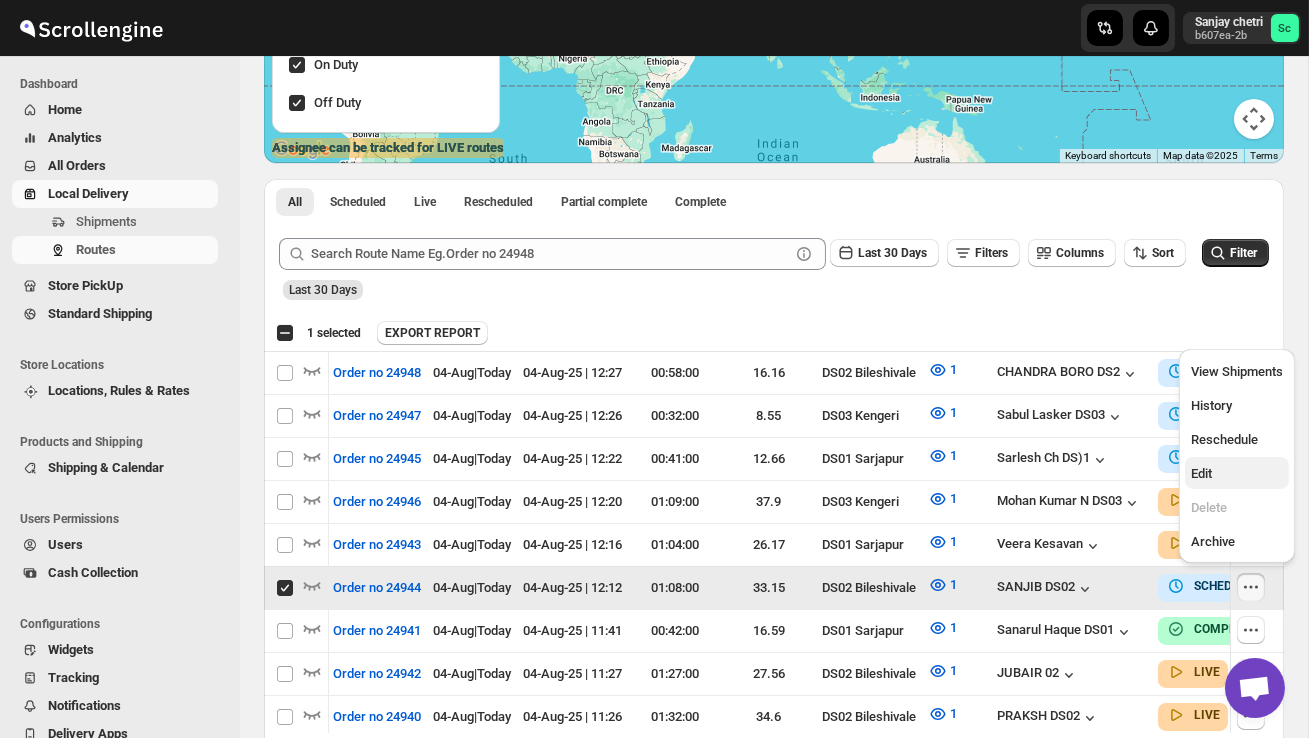 click on "Edit" at bounding box center (1237, 474) 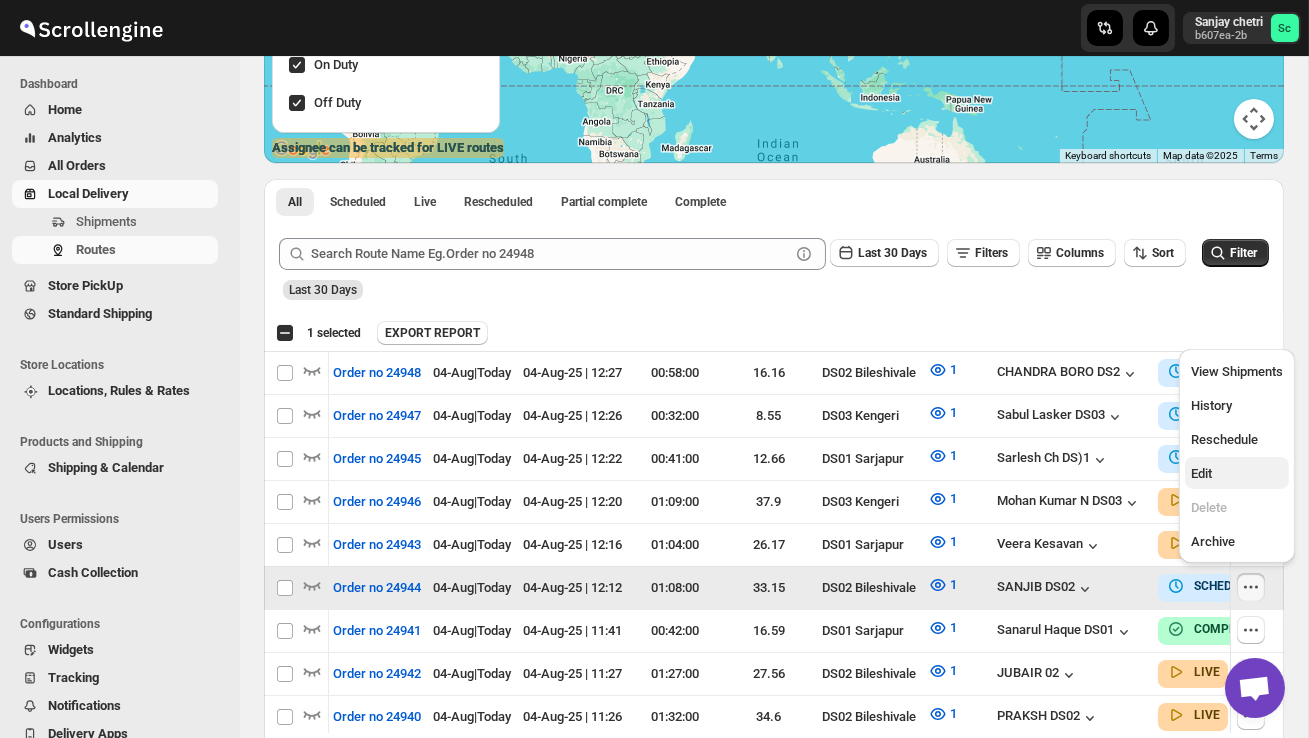 checkbox on "false" 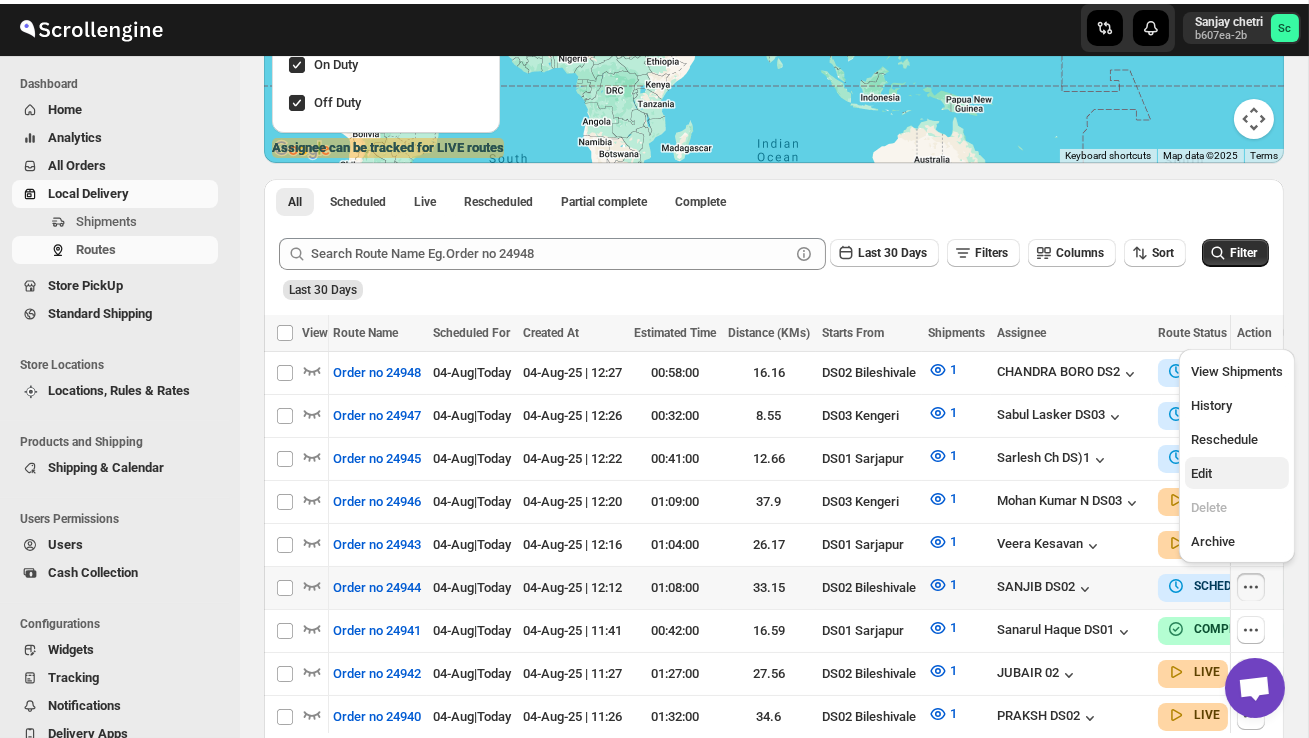 scroll, scrollTop: 0, scrollLeft: 0, axis: both 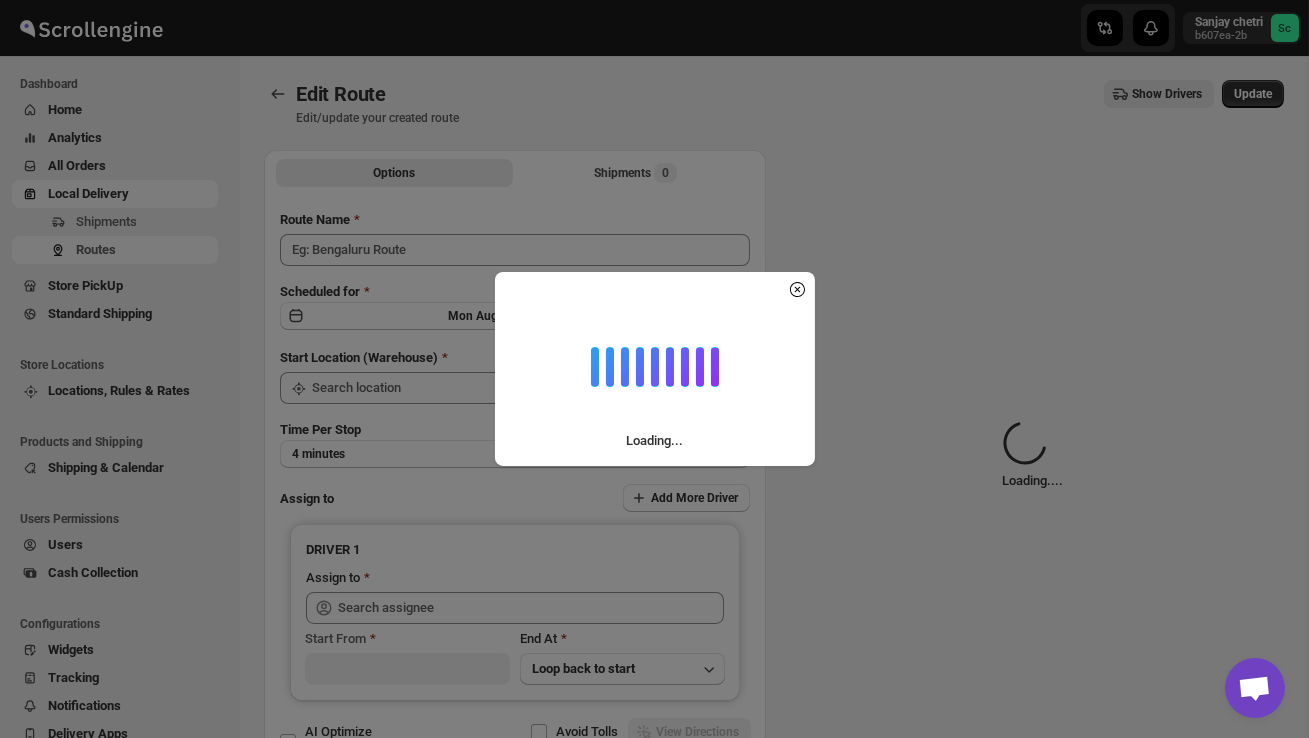 type on "Order no 24944" 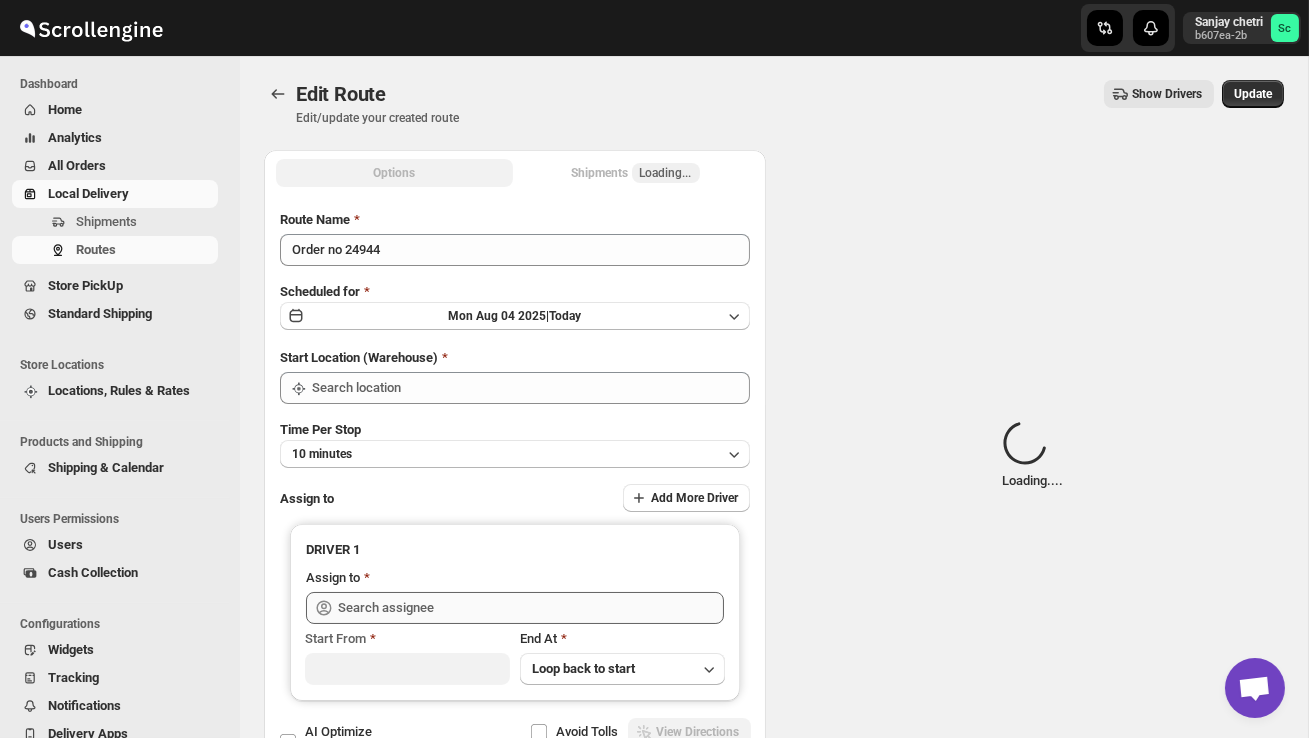 type on "DS02 Bileshivale" 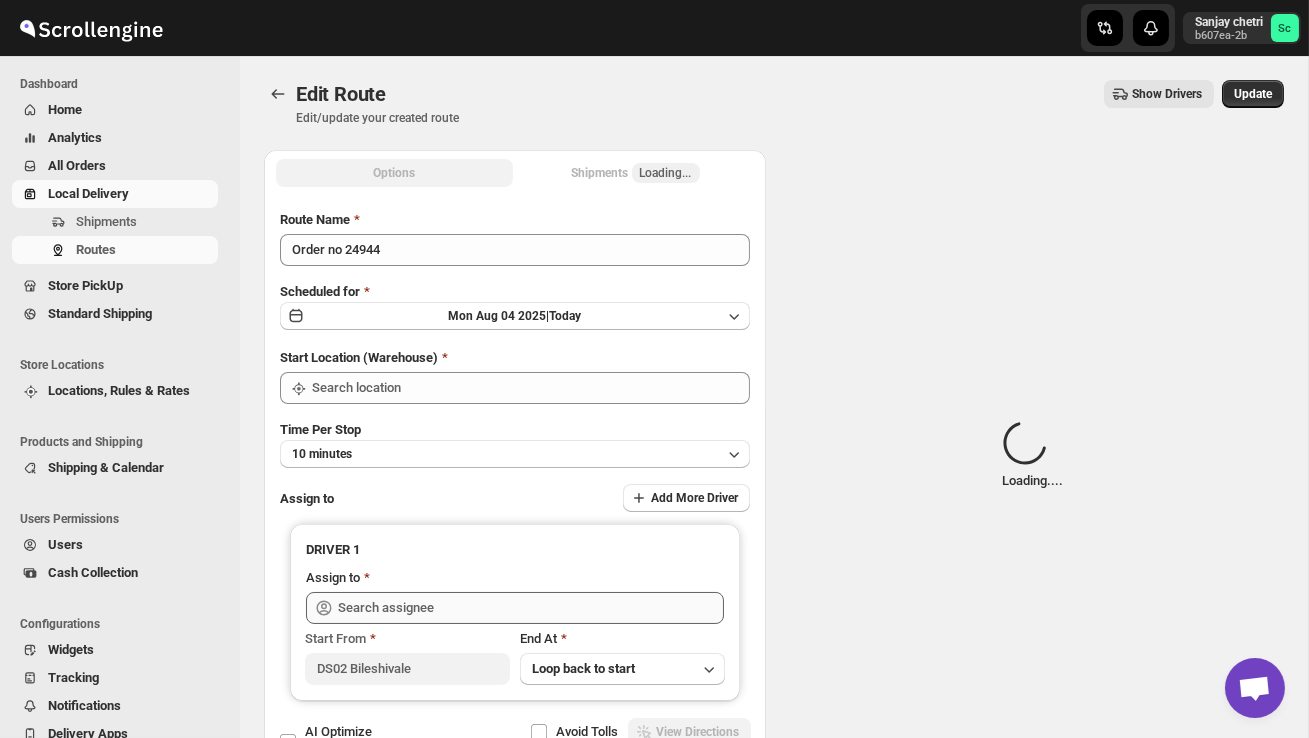 type on "DS02 Bileshivale" 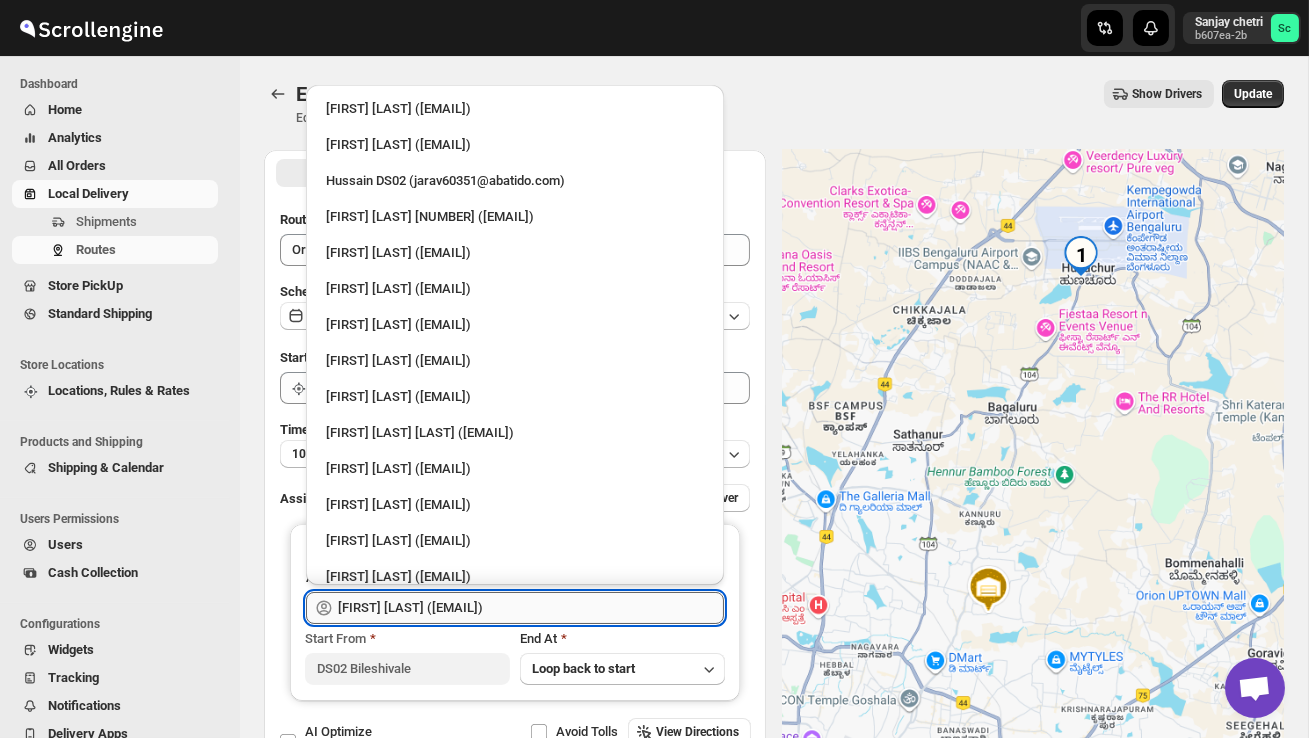 click on "[FIRST] DS02 ([EMAIL])" at bounding box center (531, 608) 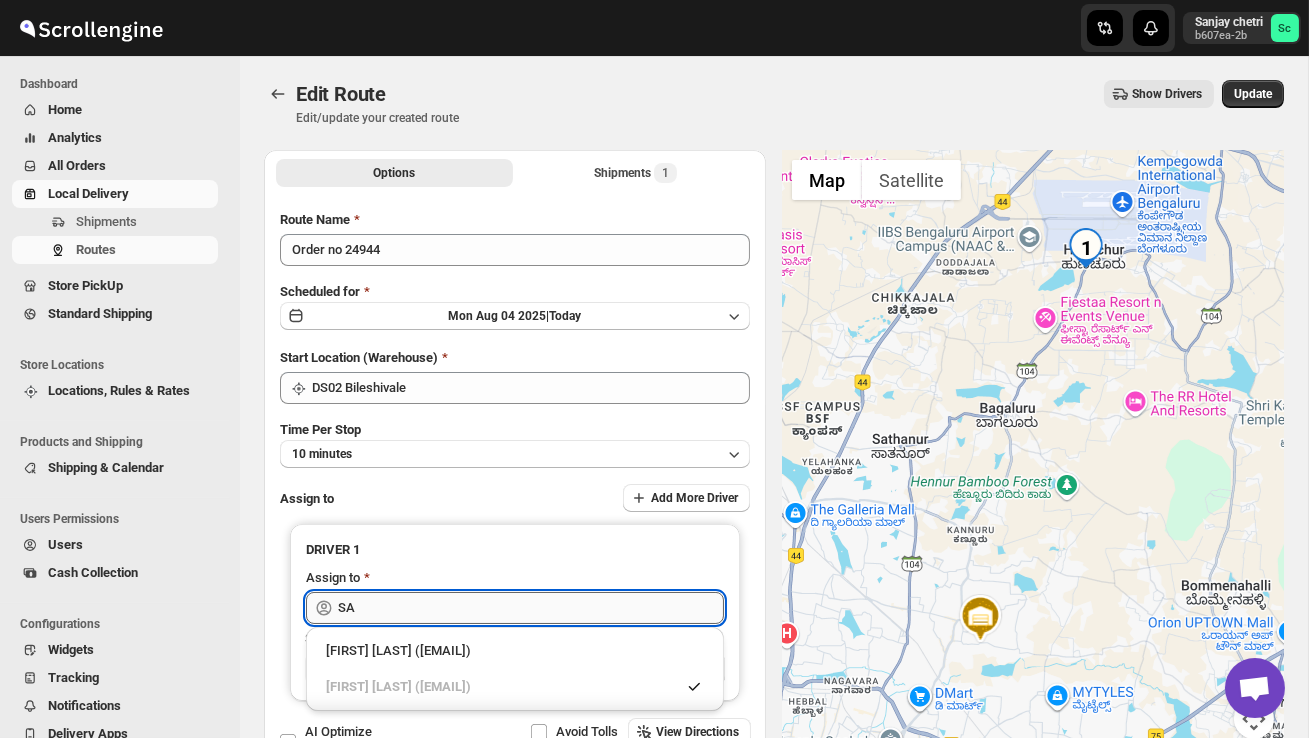 type on "S" 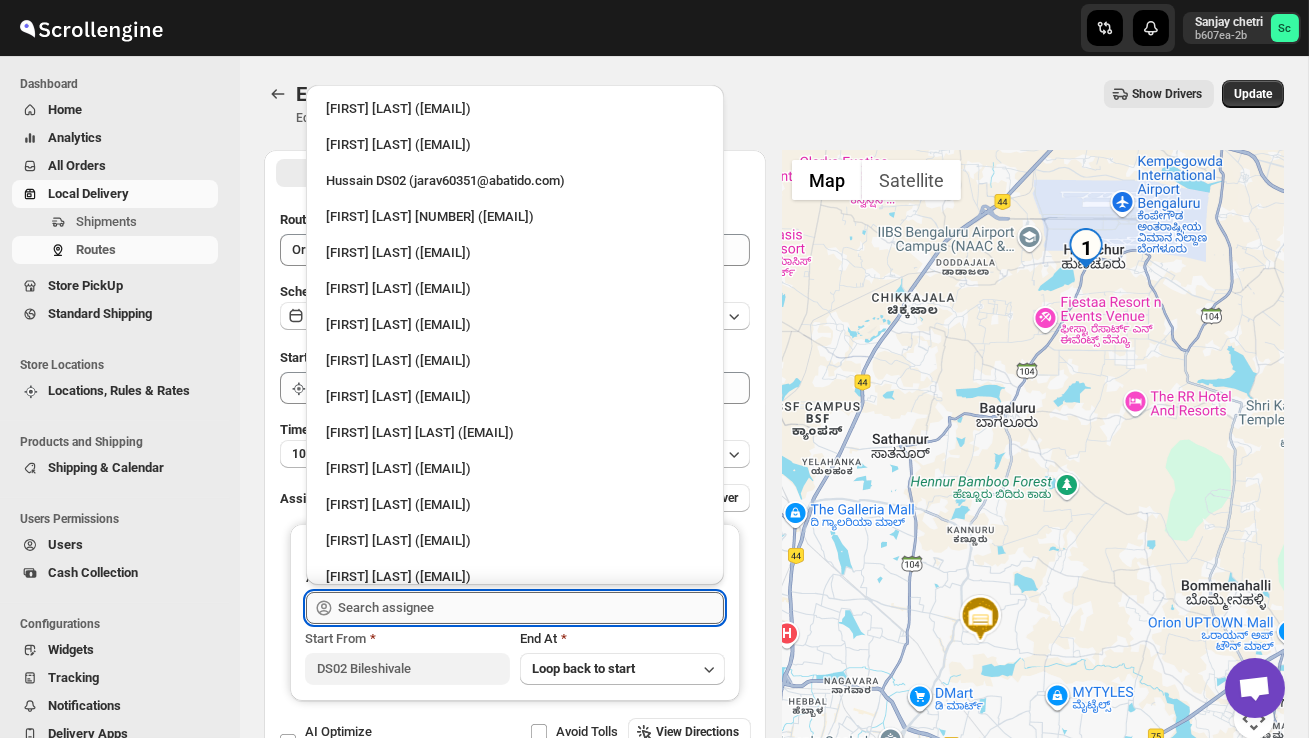type on "e" 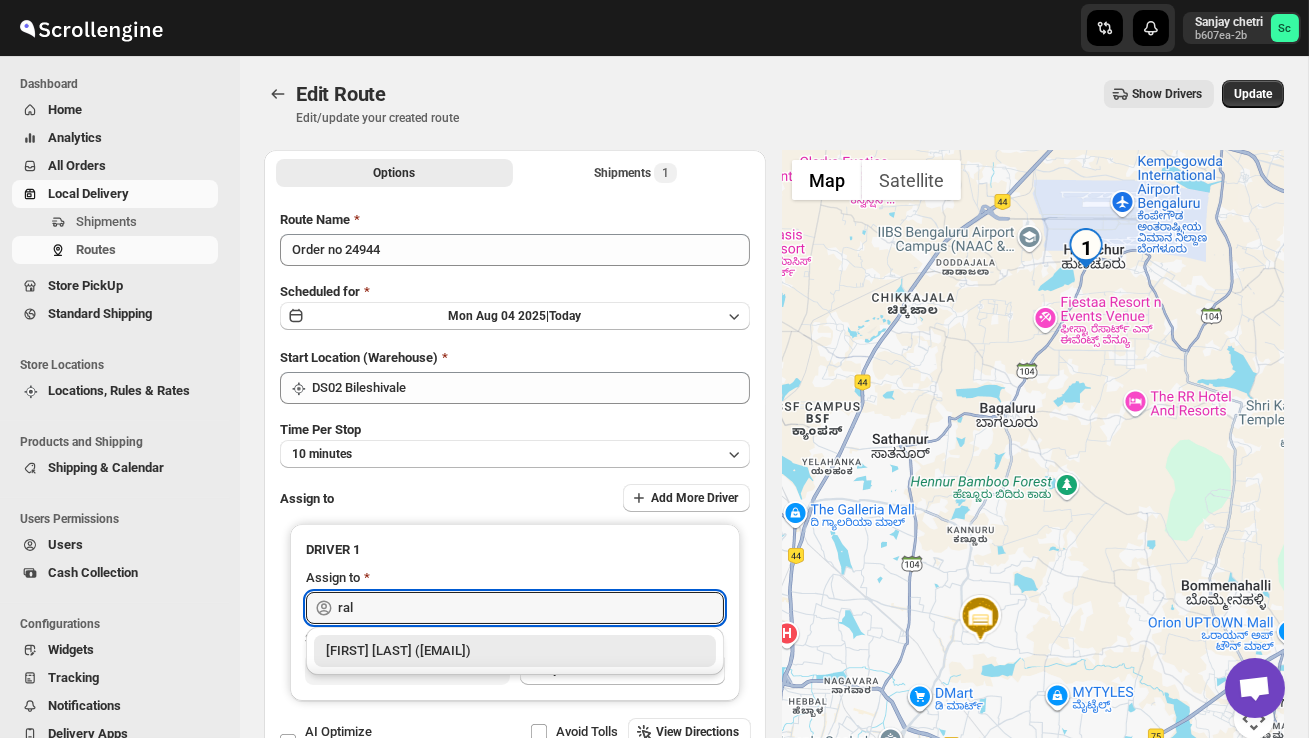click on "[LAST] DS02 ([EMAIL])" at bounding box center (515, 651) 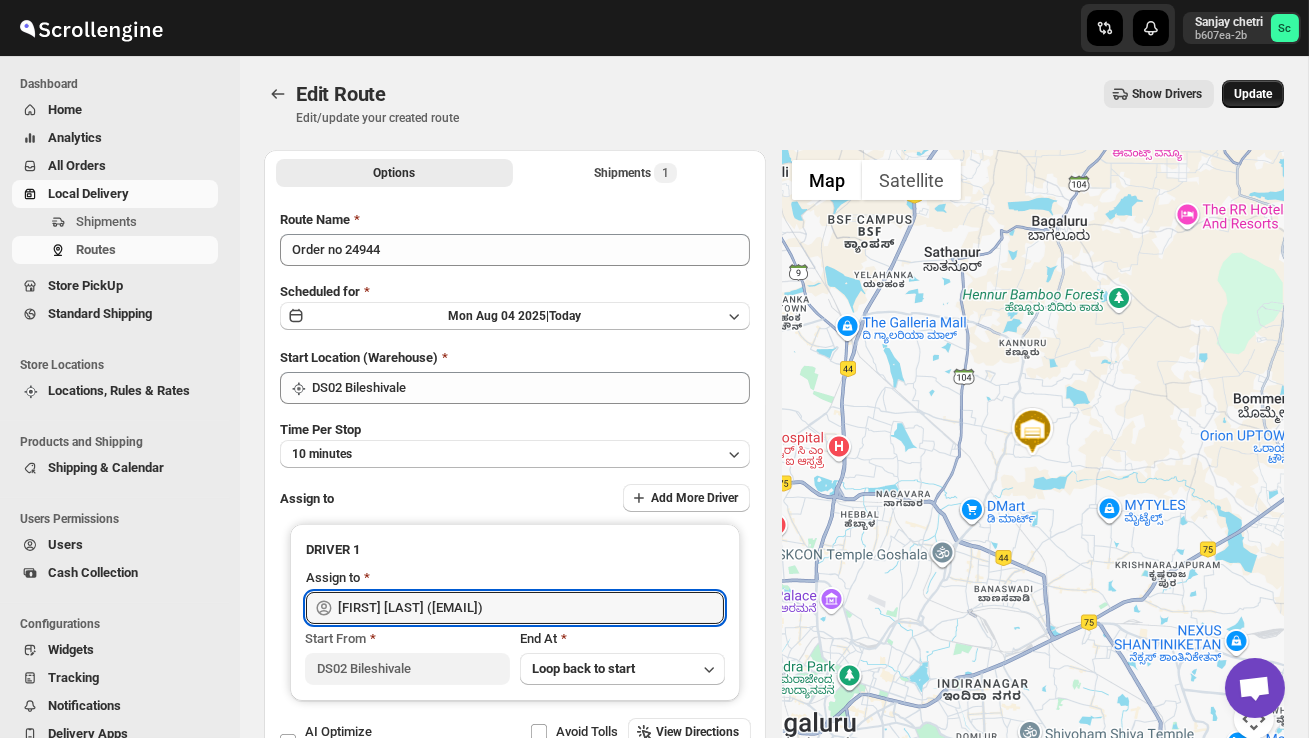type on "[LAST] DS02 ([EMAIL])" 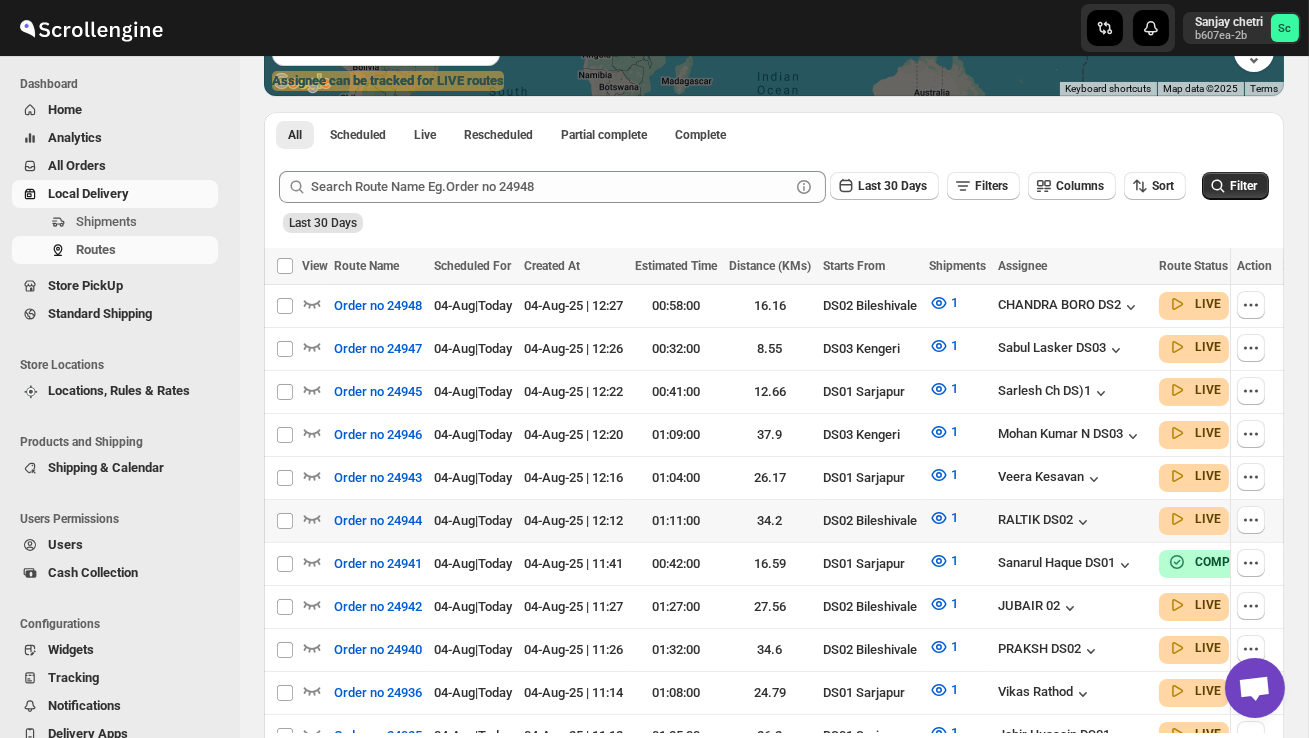 scroll, scrollTop: 409, scrollLeft: 0, axis: vertical 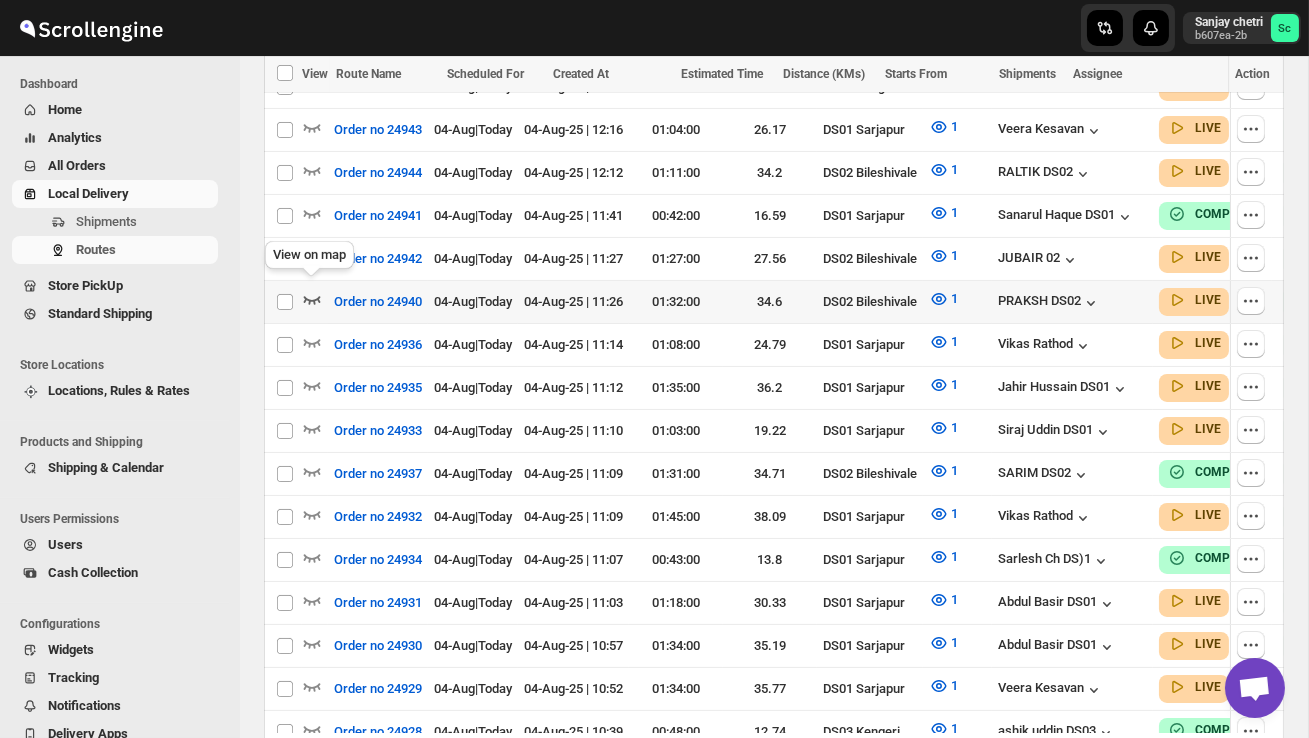 click 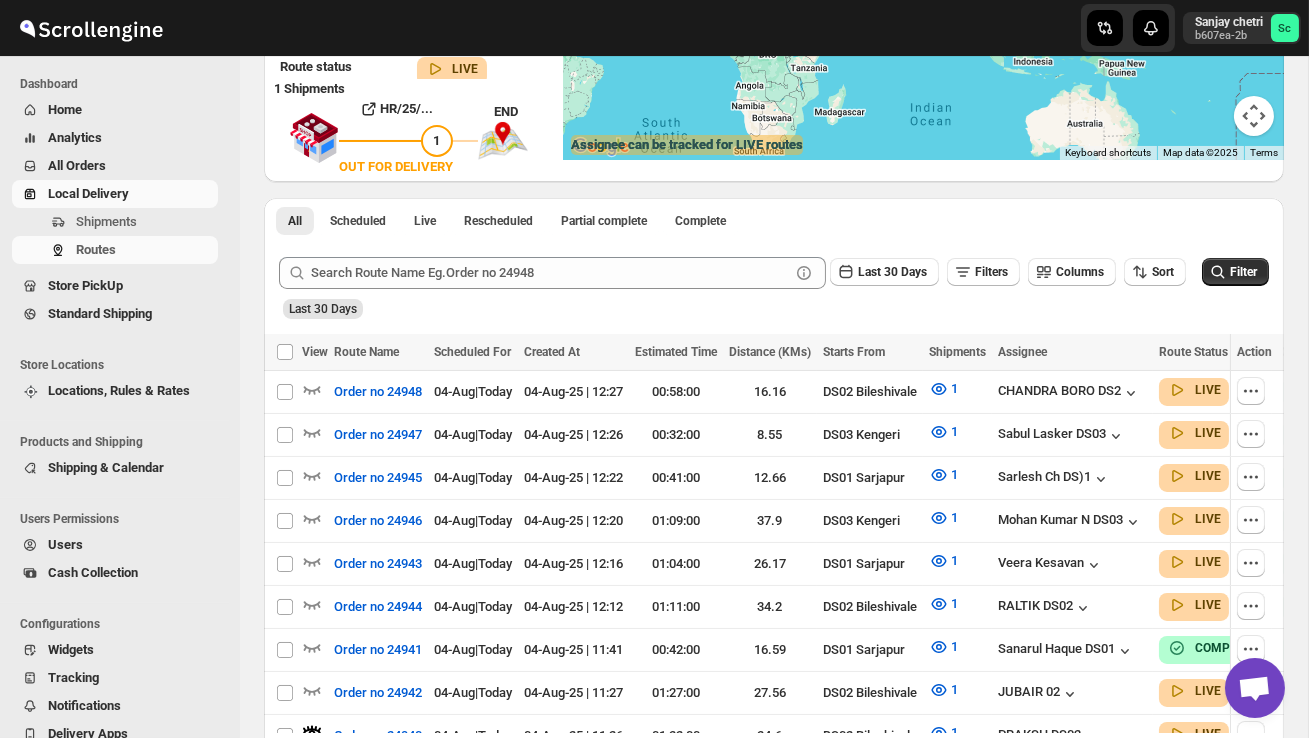scroll, scrollTop: 0, scrollLeft: 0, axis: both 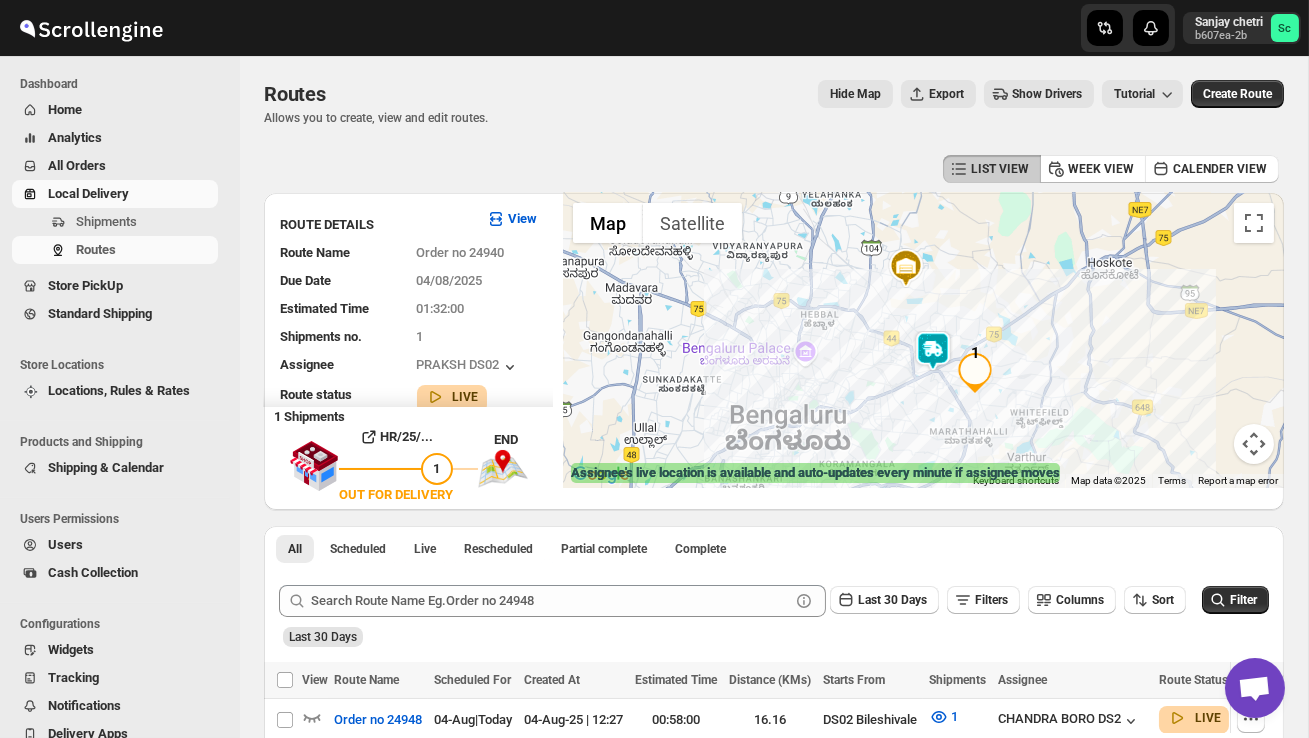 click at bounding box center (933, 351) 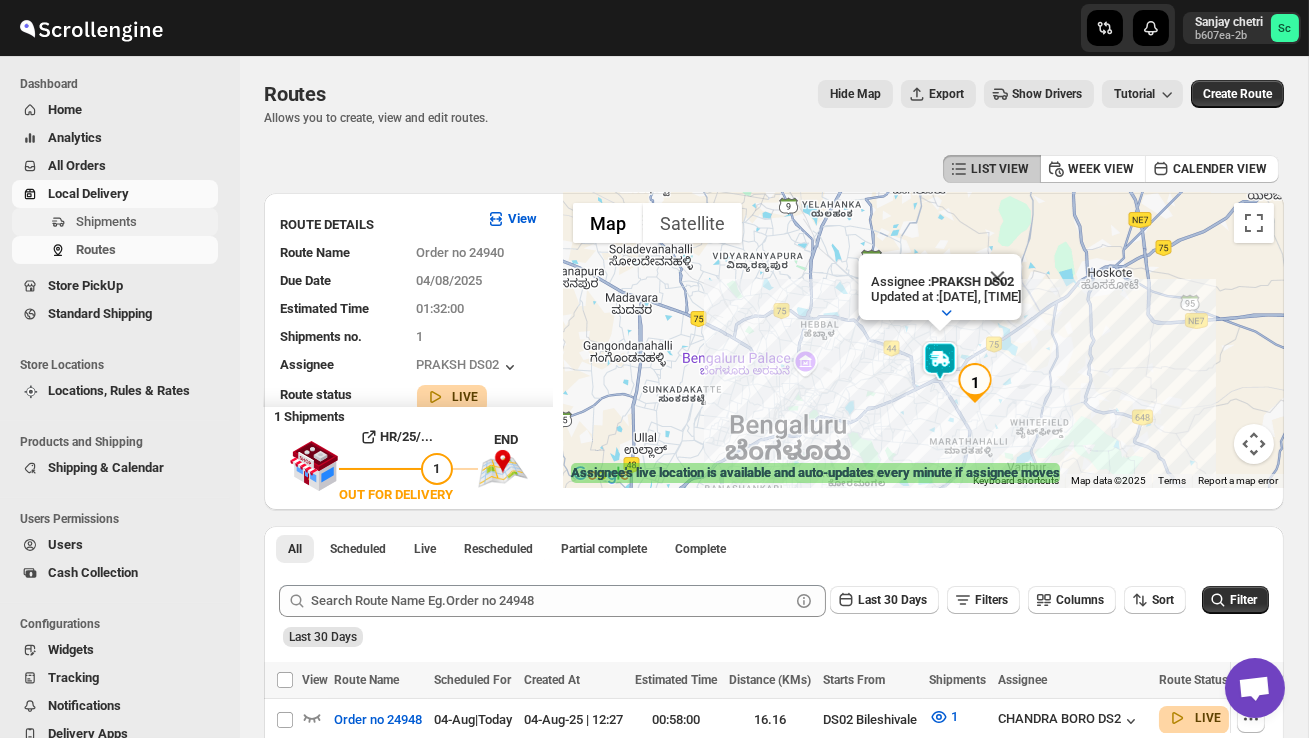 click on "Shipments" at bounding box center [106, 221] 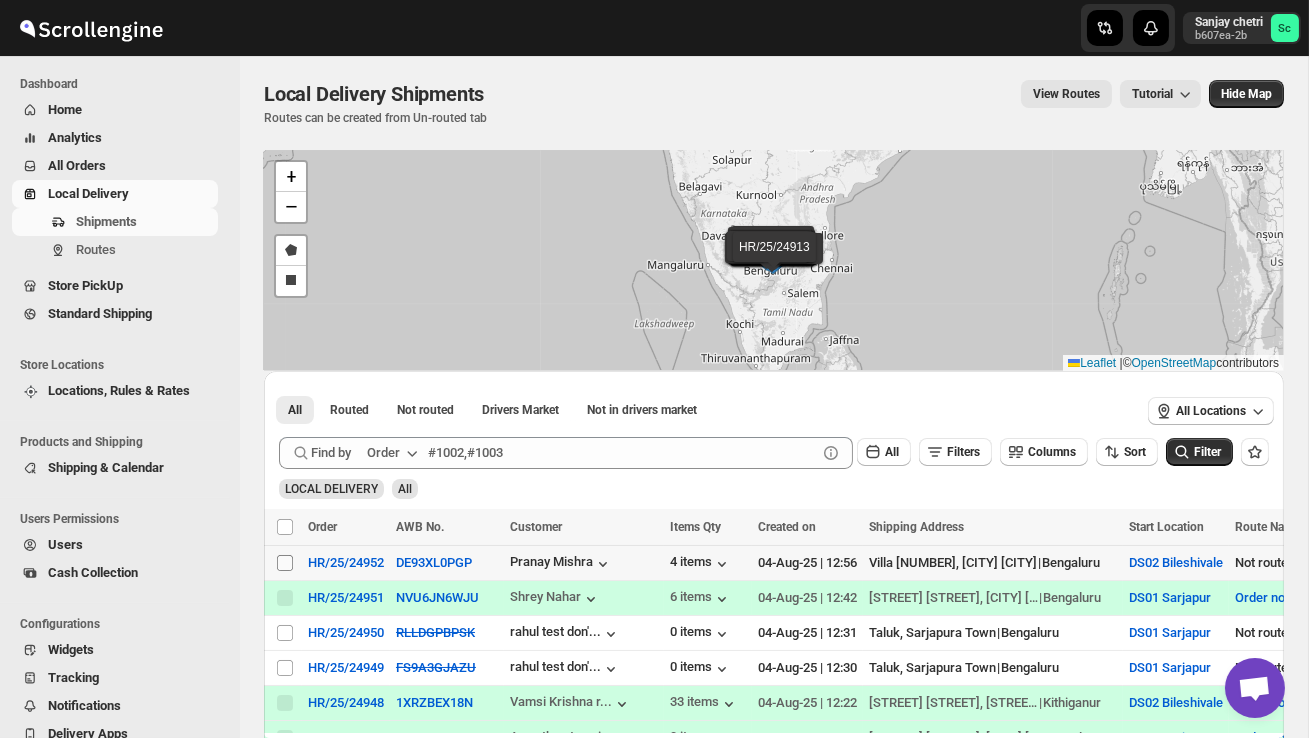 click on "Select shipment" at bounding box center (285, 563) 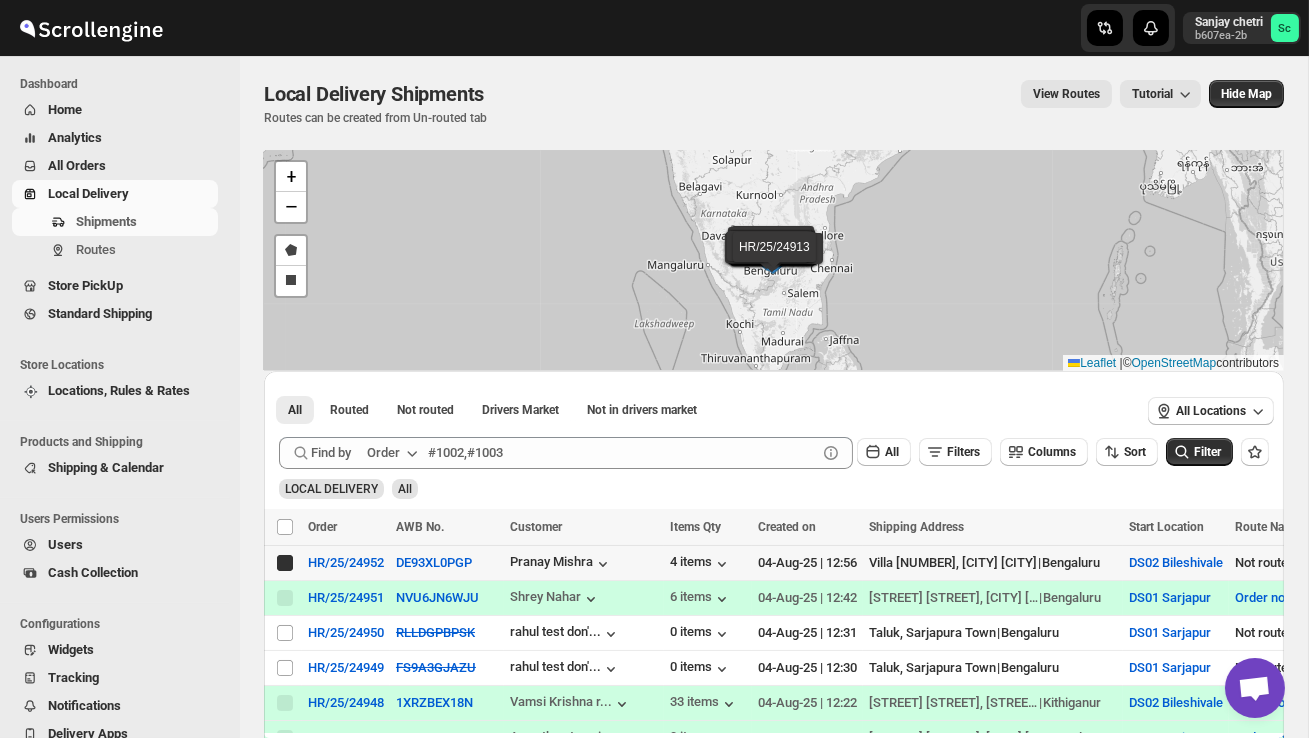 checkbox on "true" 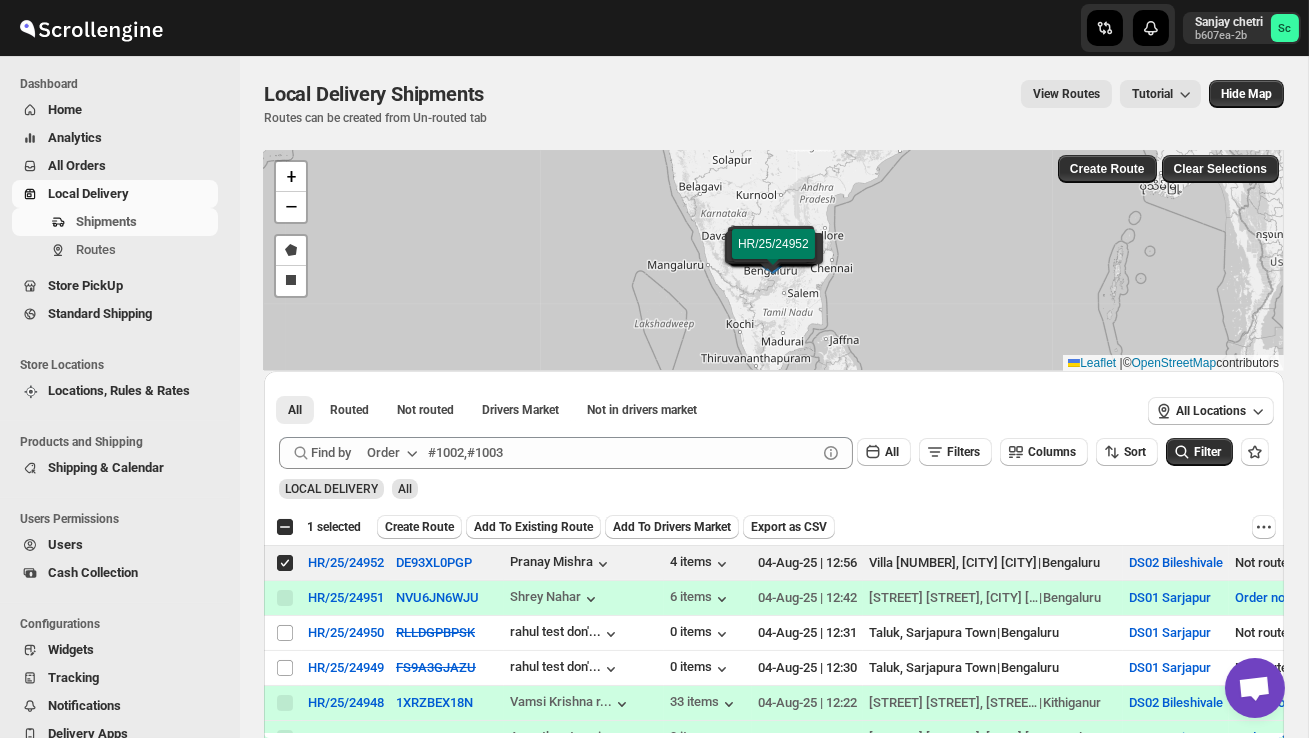 click on "Create Route" at bounding box center (419, 527) 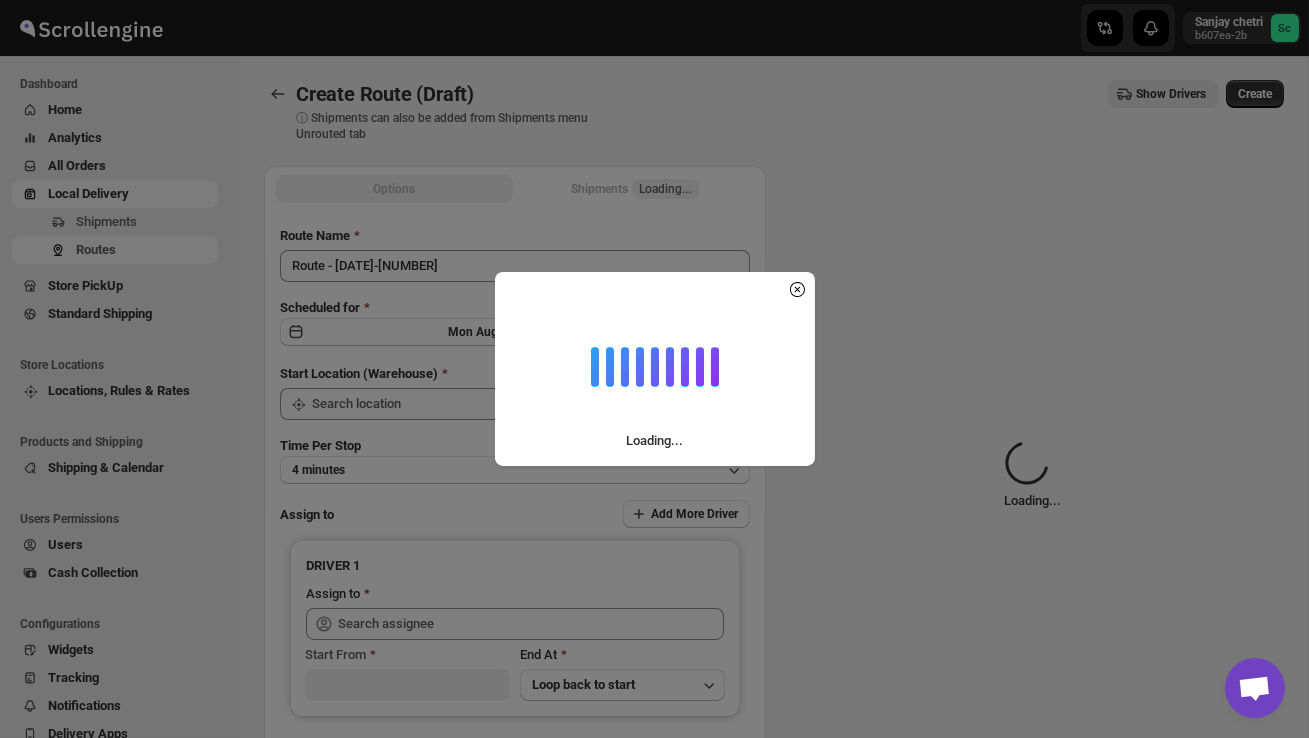 type on "DS02 Bileshivale" 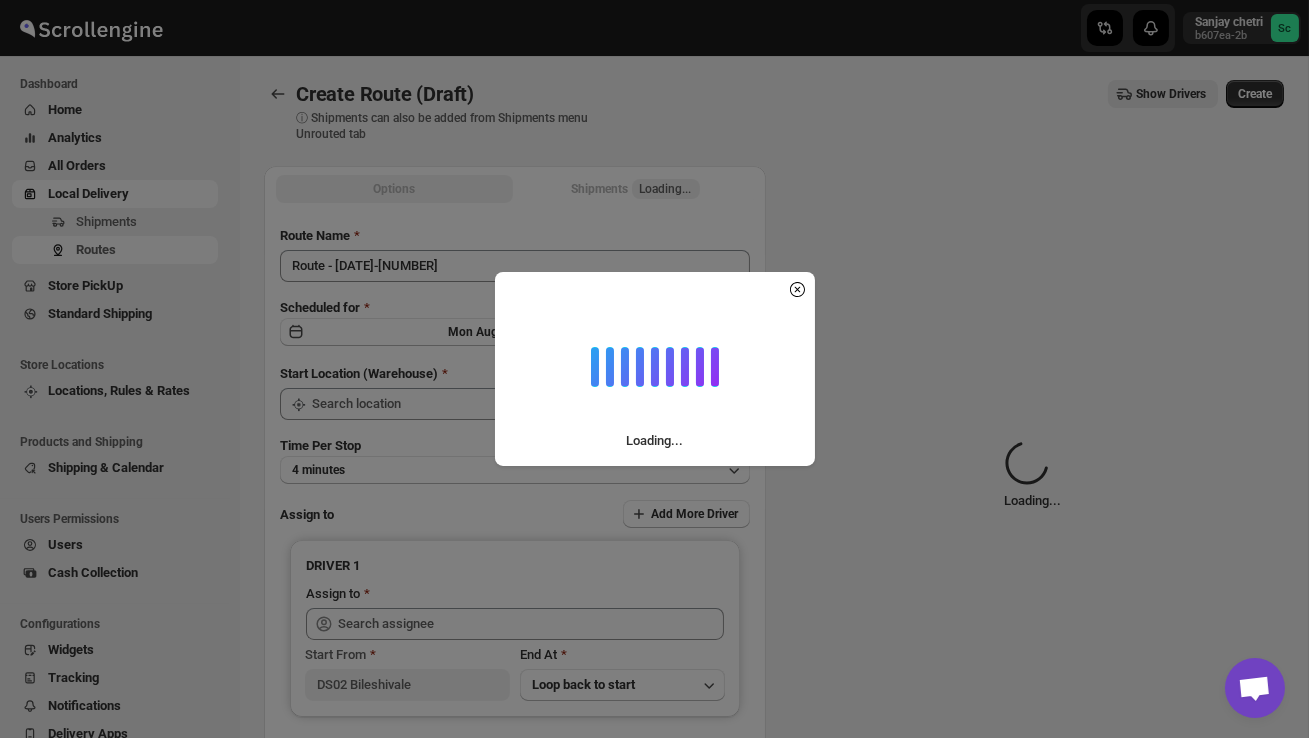 type on "DS02 Bileshivale" 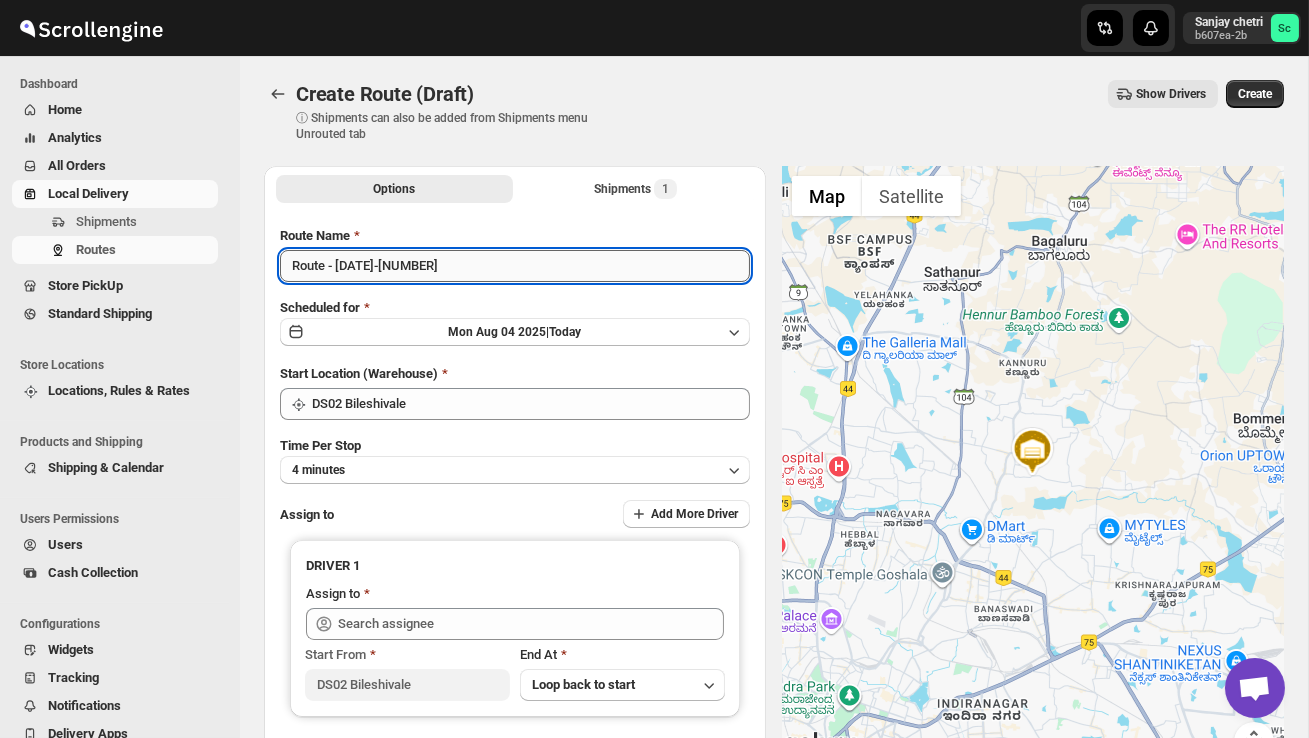 click on "Route - 04/08-1256" at bounding box center [515, 266] 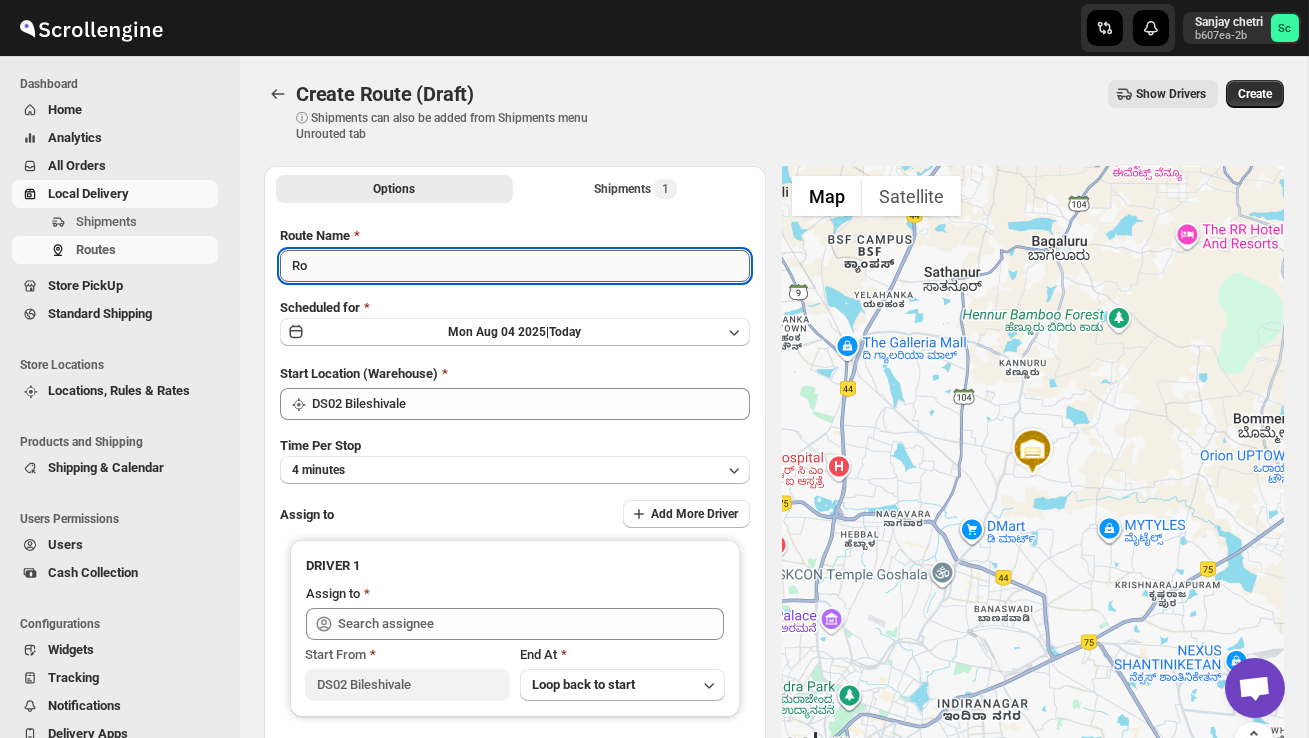 type on "R" 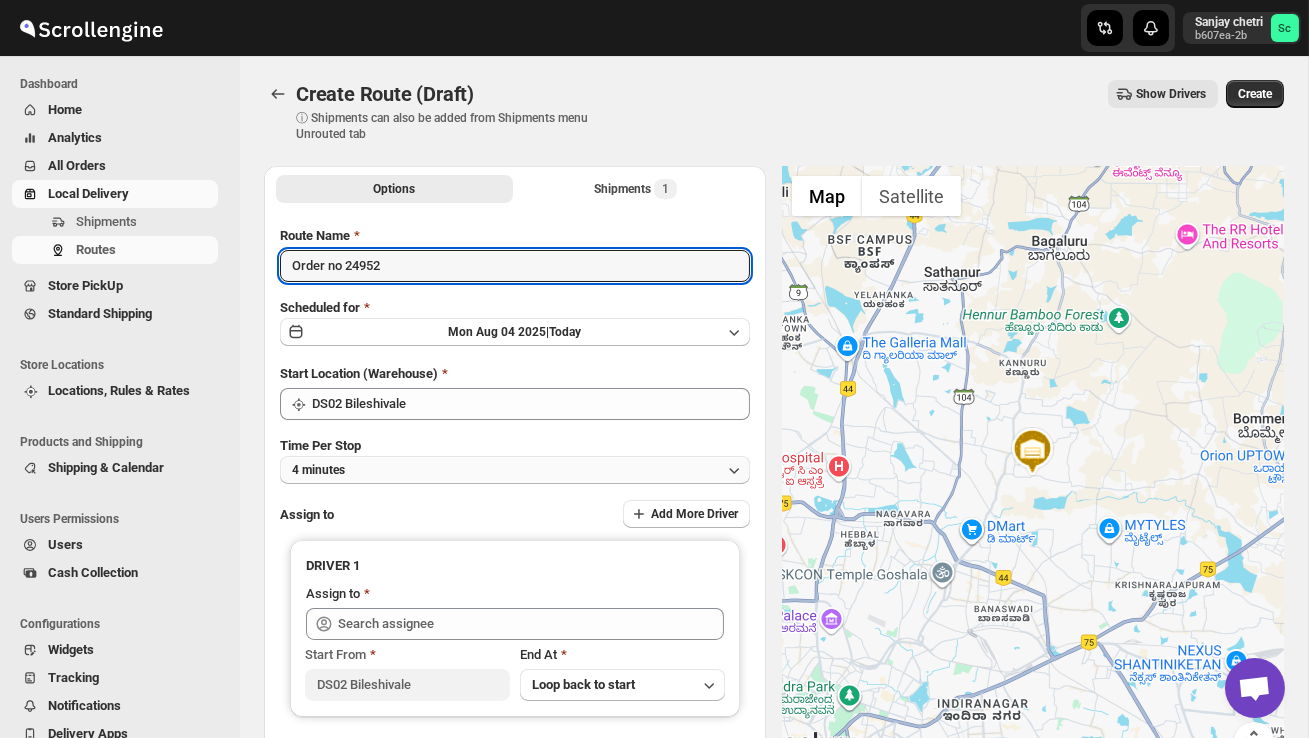 type on "Order no 24952" 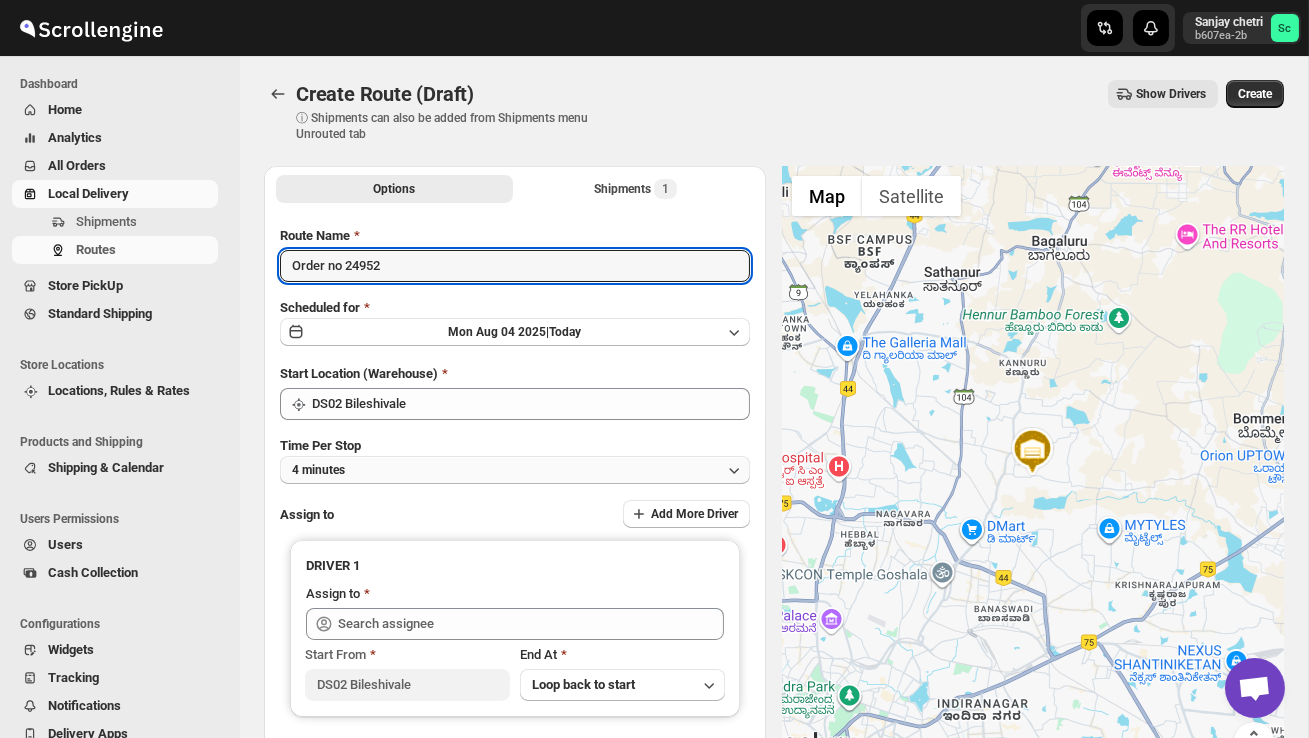 click on "4 minutes" at bounding box center (515, 470) 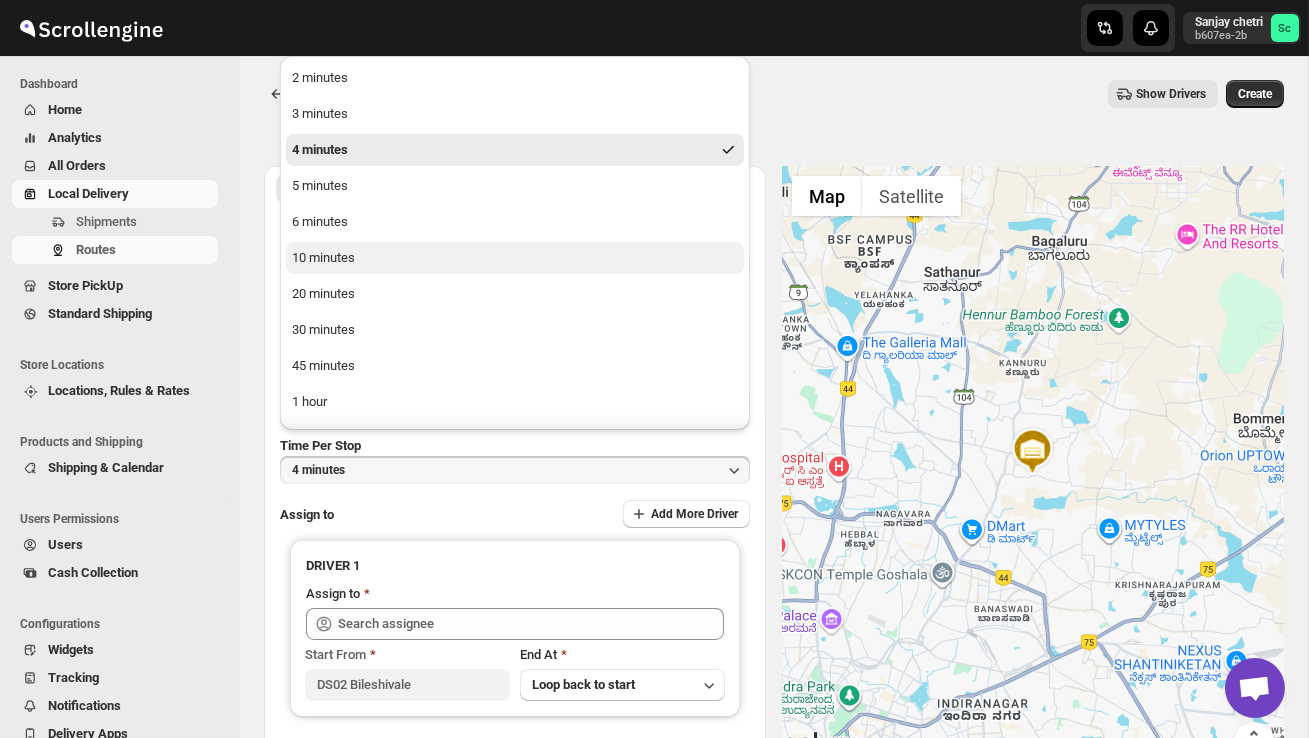click on "10 minutes" at bounding box center (515, 258) 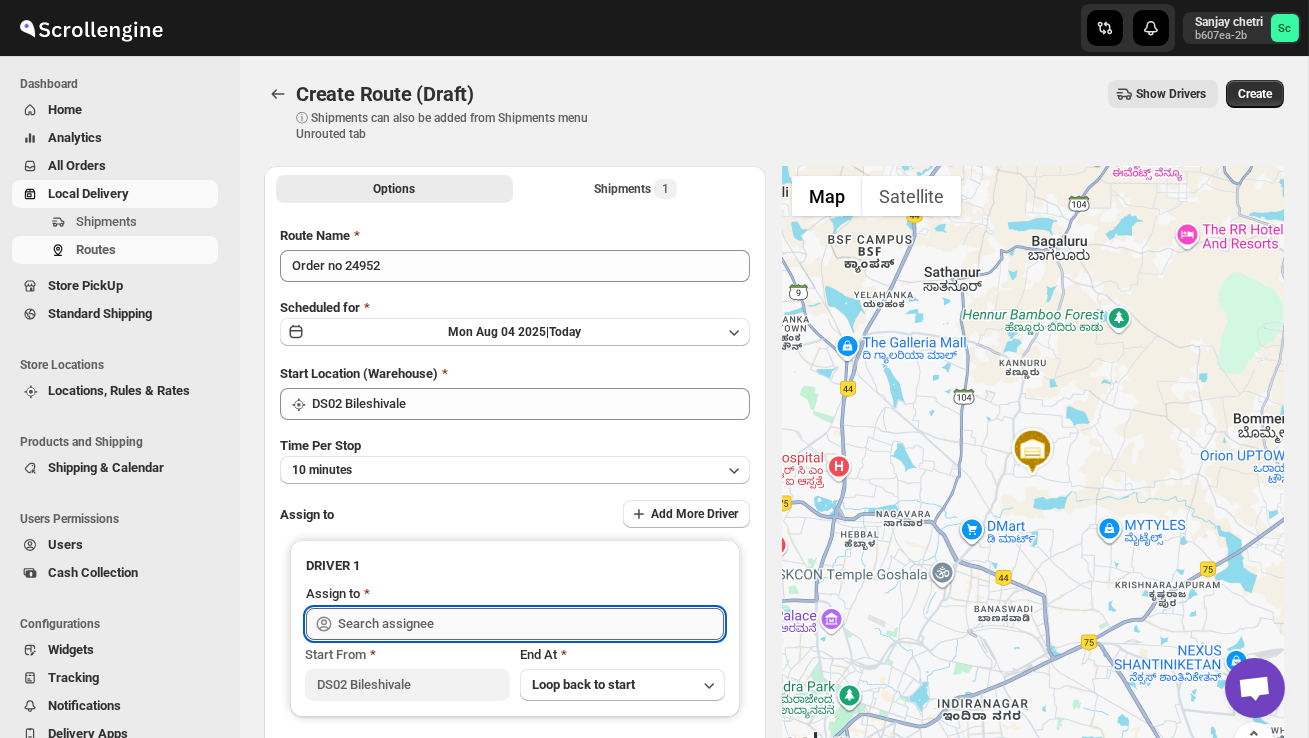 click at bounding box center (531, 624) 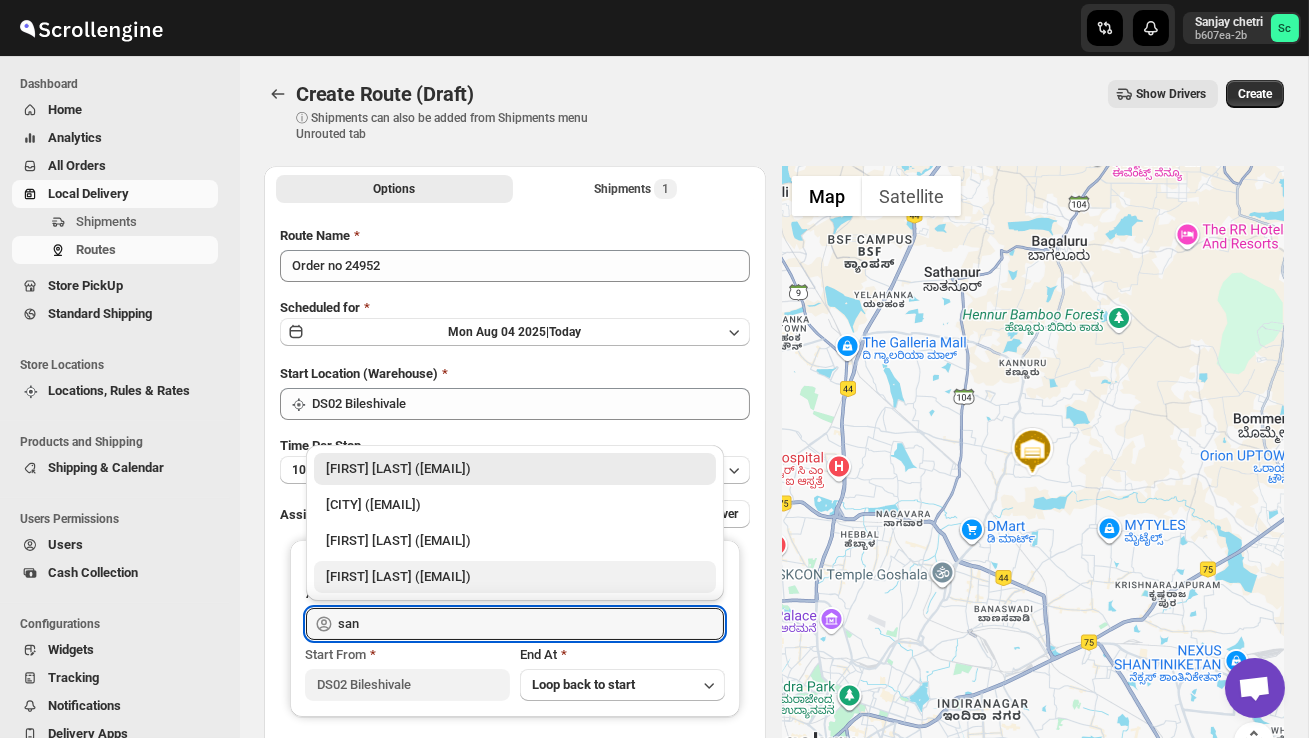 click on "[FIRST] DS02 ([EMAIL])" at bounding box center [515, 577] 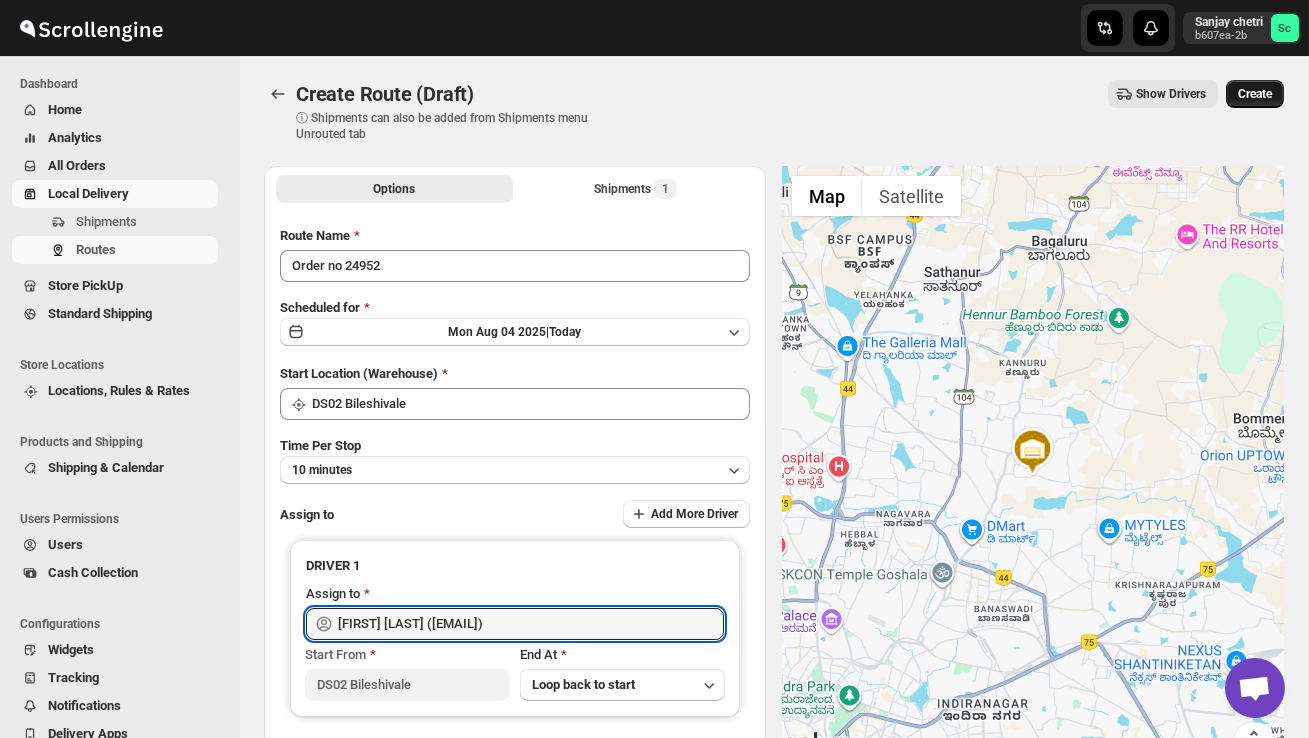 type on "[FIRST] DS02 ([EMAIL])" 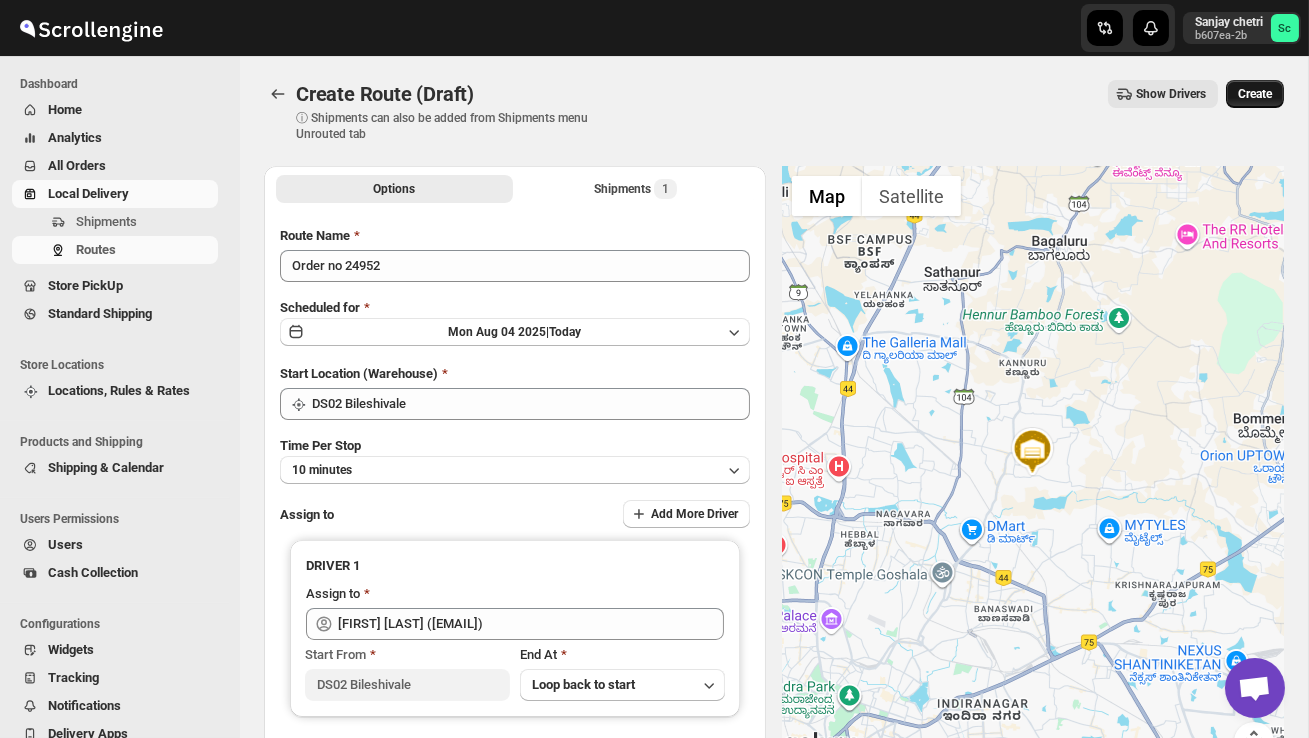 click on "Create" at bounding box center [1255, 94] 